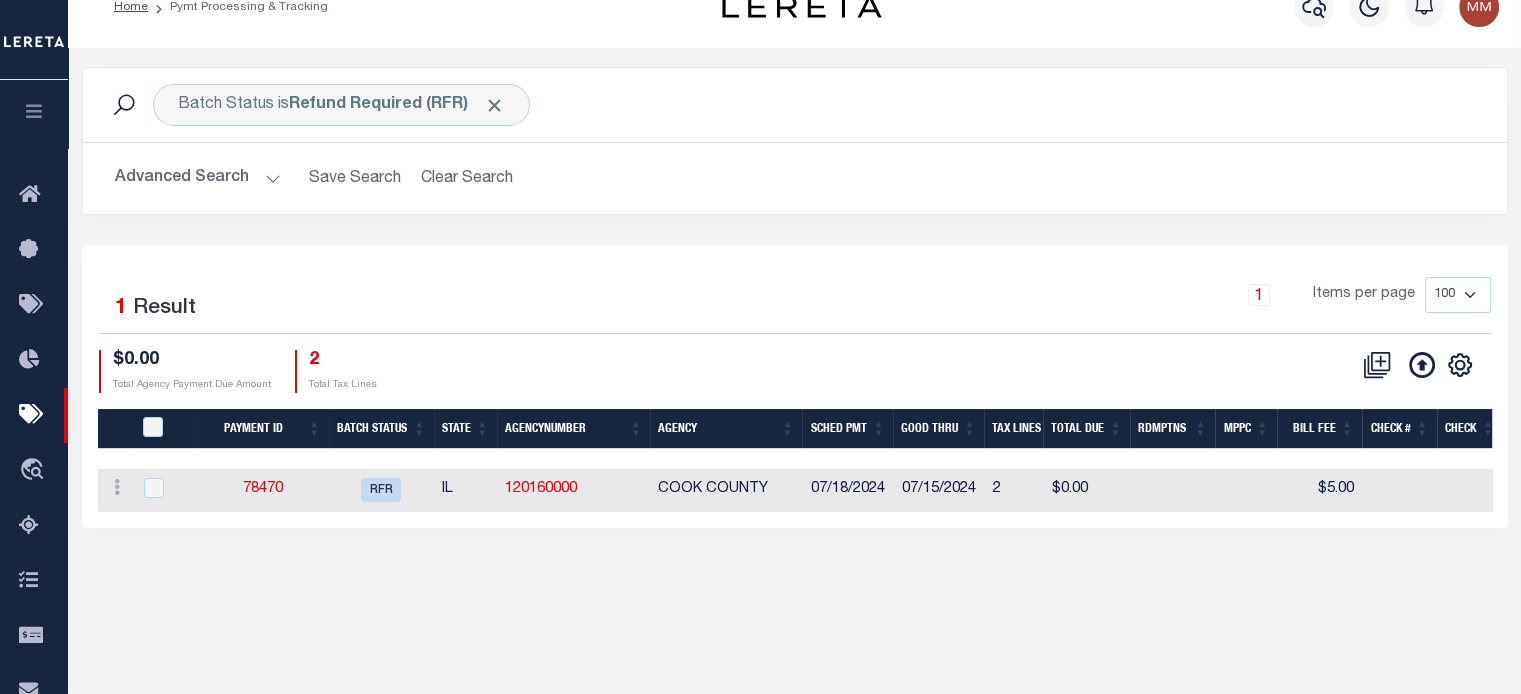 scroll, scrollTop: 33, scrollLeft: 0, axis: vertical 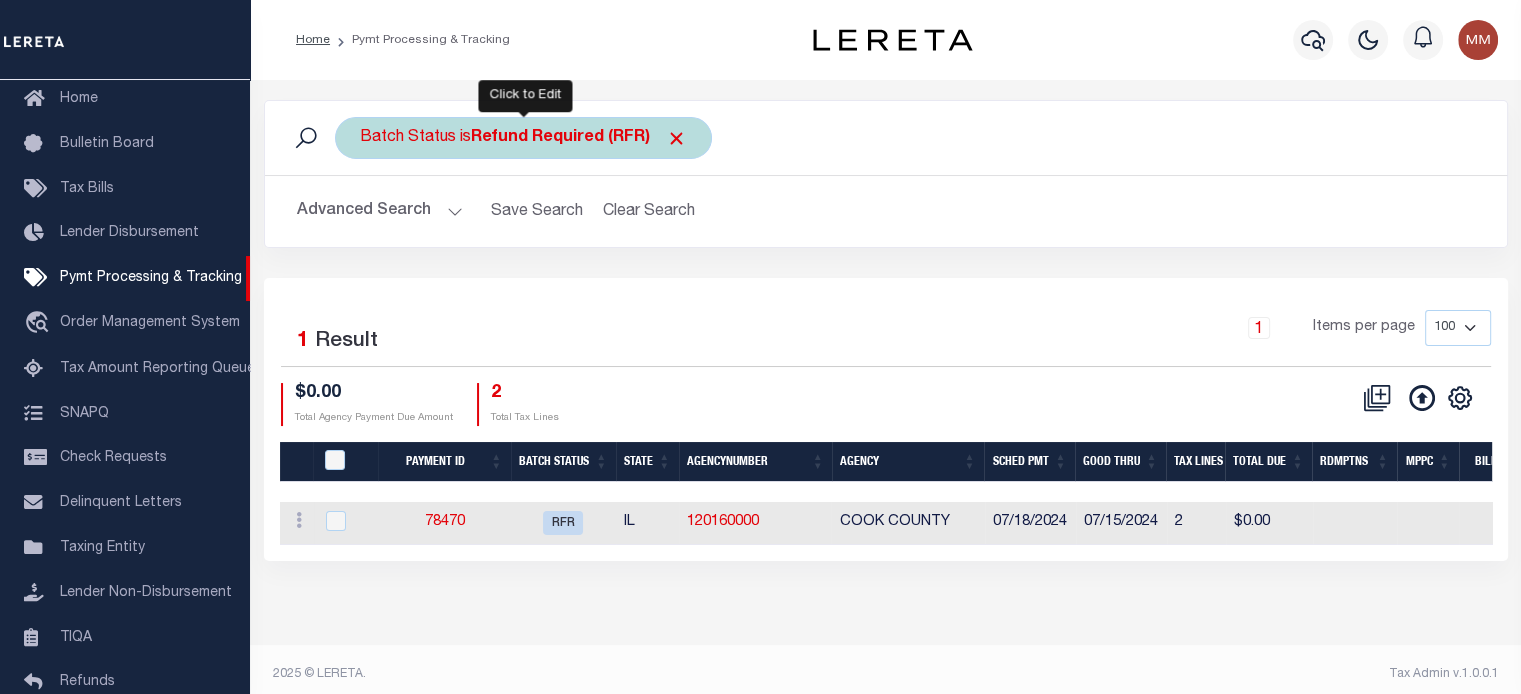 click on "Batch Status is  Refund Required (RFR)" at bounding box center [523, 138] 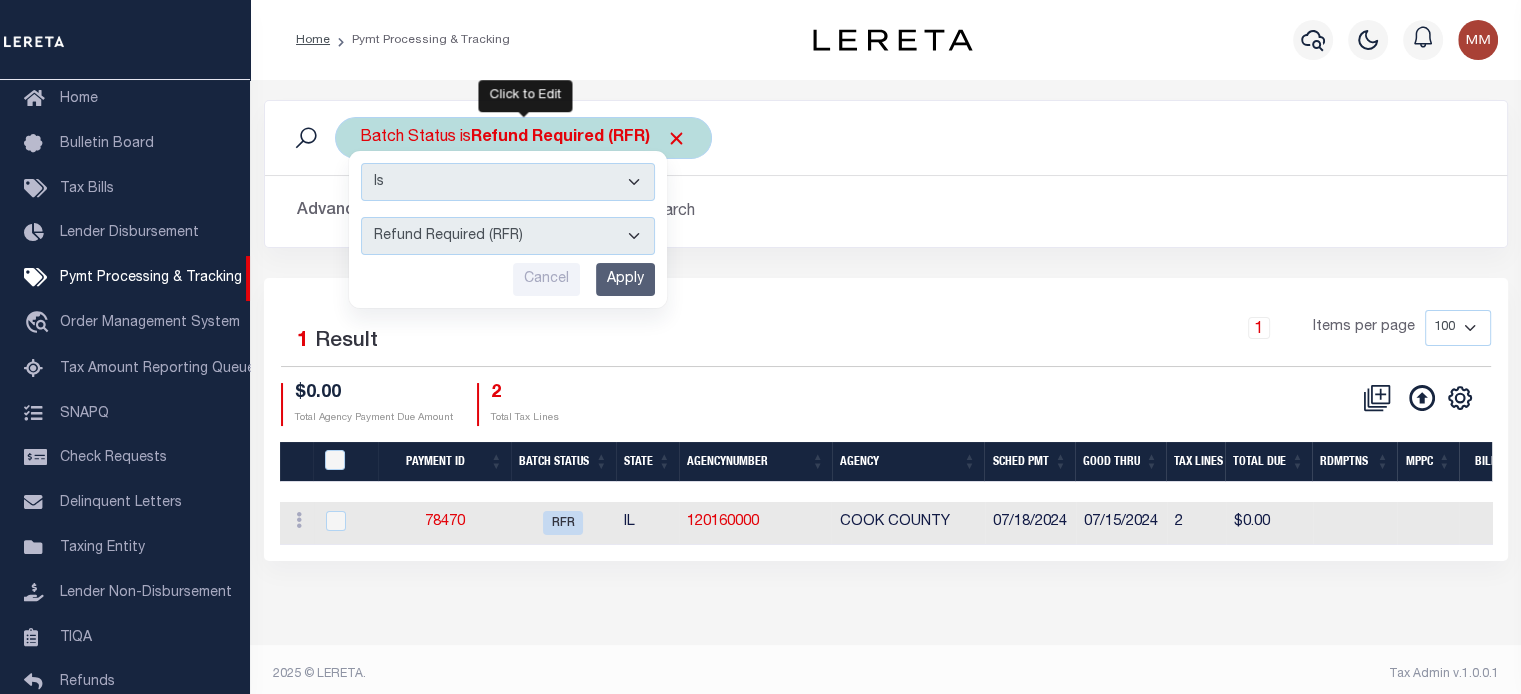 click on "Awaiting Funds (AWF) Cleared and Complete (CAC) New Check Needed (NCN) Payment File Sent (PFS) Payment Recd - Ctfd (RCC) Payment Received (RCD) Payment Returned (RET) Payment Sent (SNT) Ready For Payment (RFP) Ready for ACH (RFA) Ready for File (RFF) Ready for Wire (RFW) Receipt Received (RRD) Refund Logged(RFL) Refund Requested (RRT) Refund Required (RFR) Refunded (RFD) Research Required(RSR) Scheduled for Payment (SFP)" at bounding box center [508, 236] 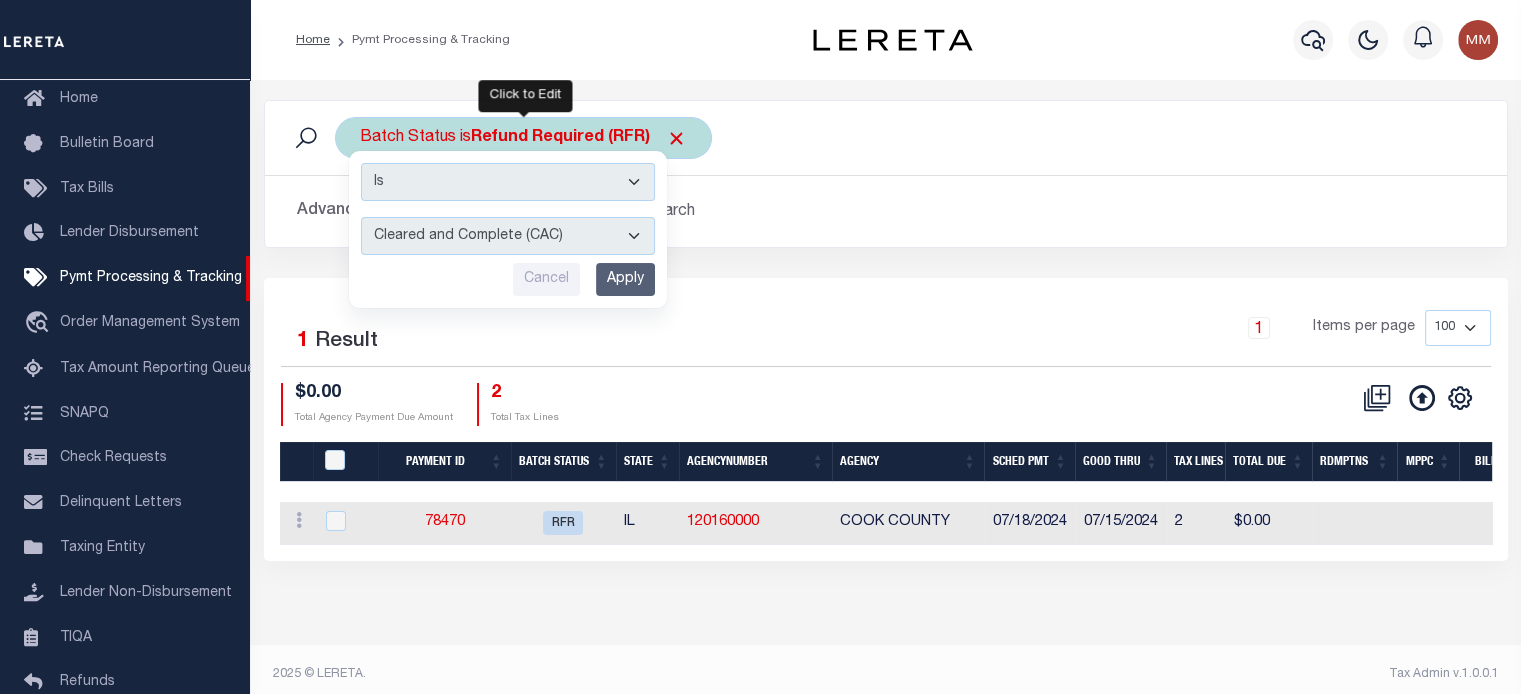 click on "Awaiting Funds (AWF) Cleared and Complete (CAC) New Check Needed (NCN) Payment File Sent (PFS) Payment Recd - Ctfd (RCC) Payment Received (RCD) Payment Returned (RET) Payment Sent (SNT) Ready For Payment (RFP) Ready for ACH (RFA) Ready for File (RFF) Ready for Wire (RFW) Receipt Received (RRD) Refund Logged(RFL) Refund Requested (RRT) Refund Required (RFR) Refunded (RFD) Research Required(RSR) Scheduled for Payment (SFP)" at bounding box center [508, 236] 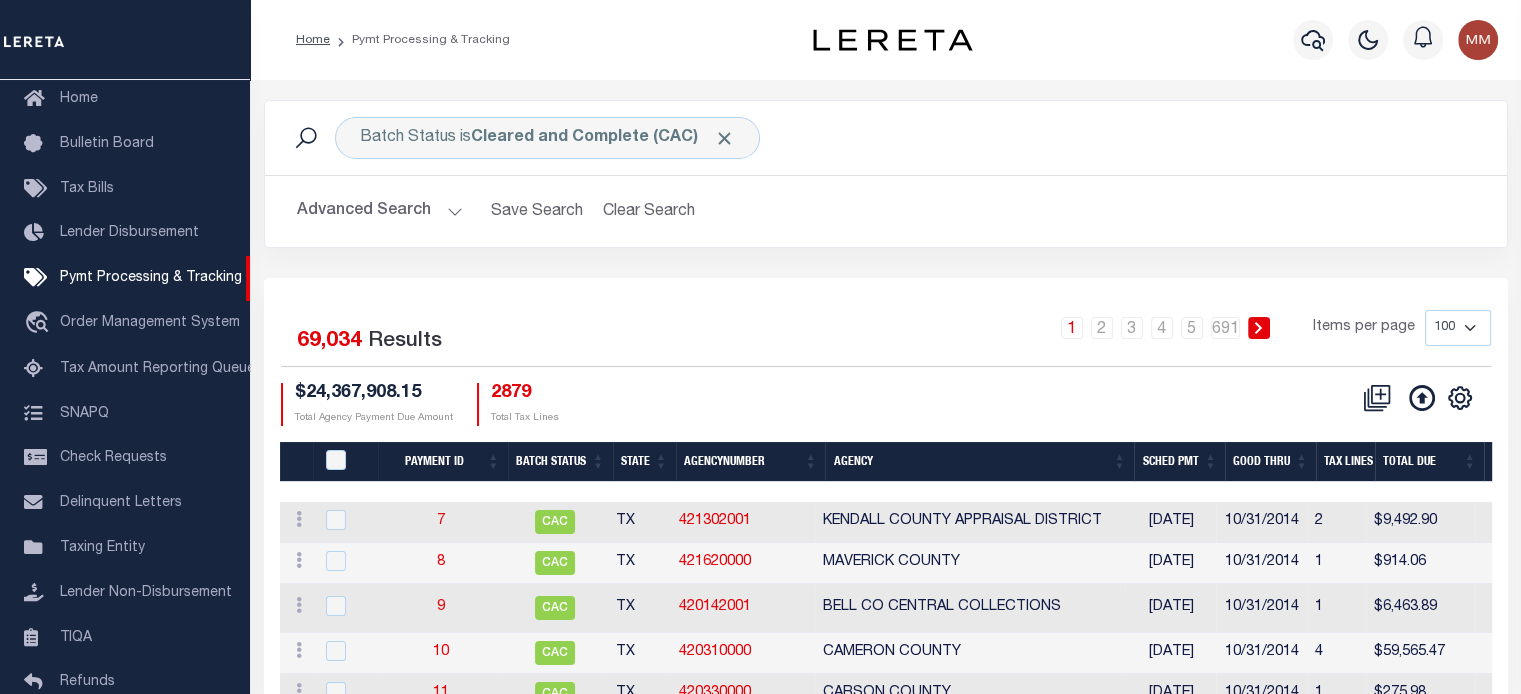 click on "Advanced Search" at bounding box center [380, 211] 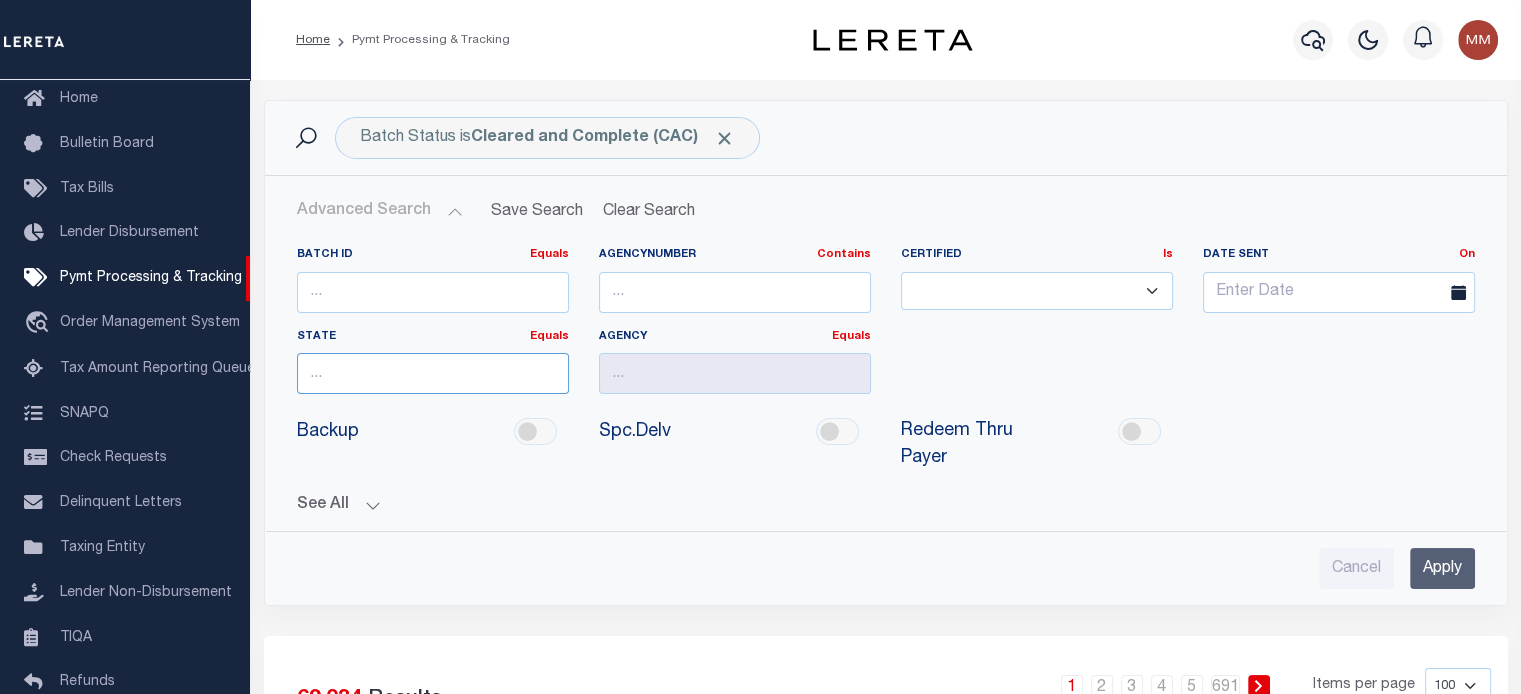 click at bounding box center (433, 373) 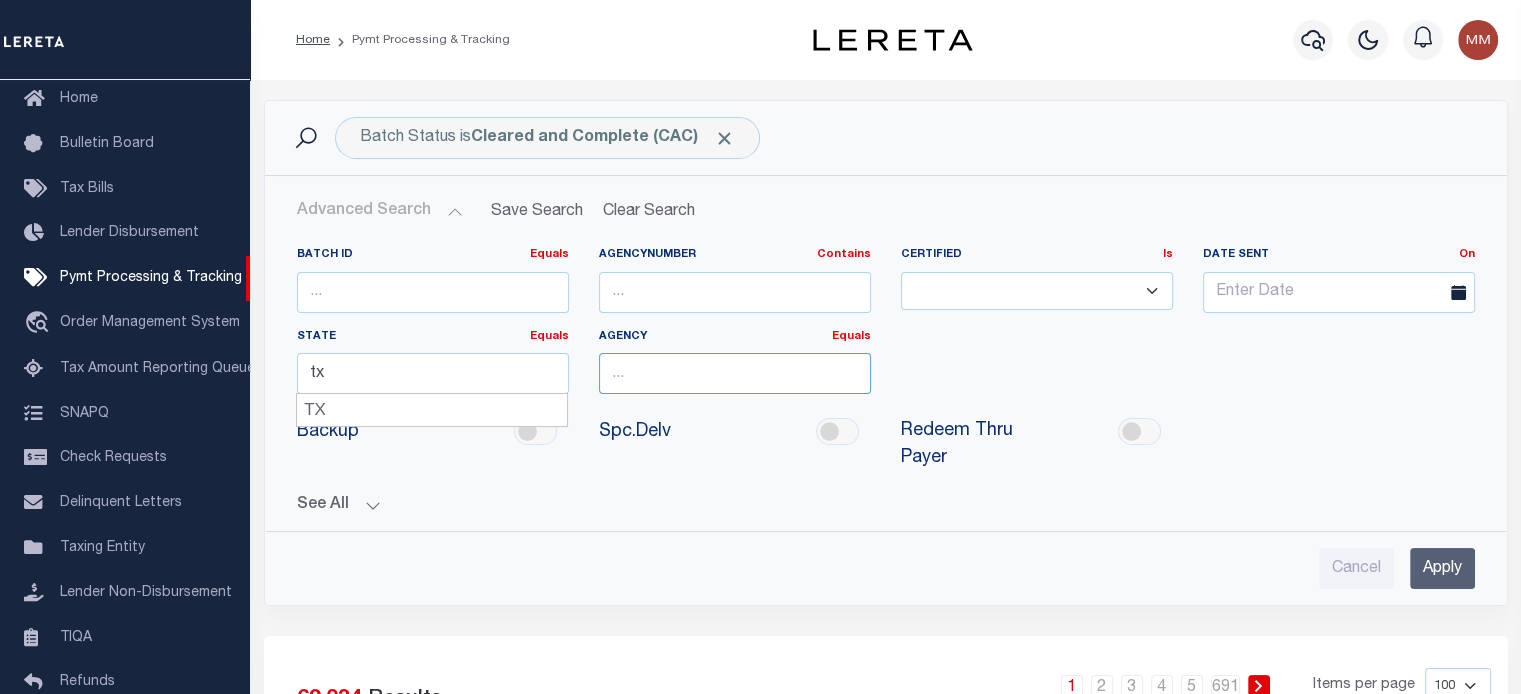 click at bounding box center (735, 373) 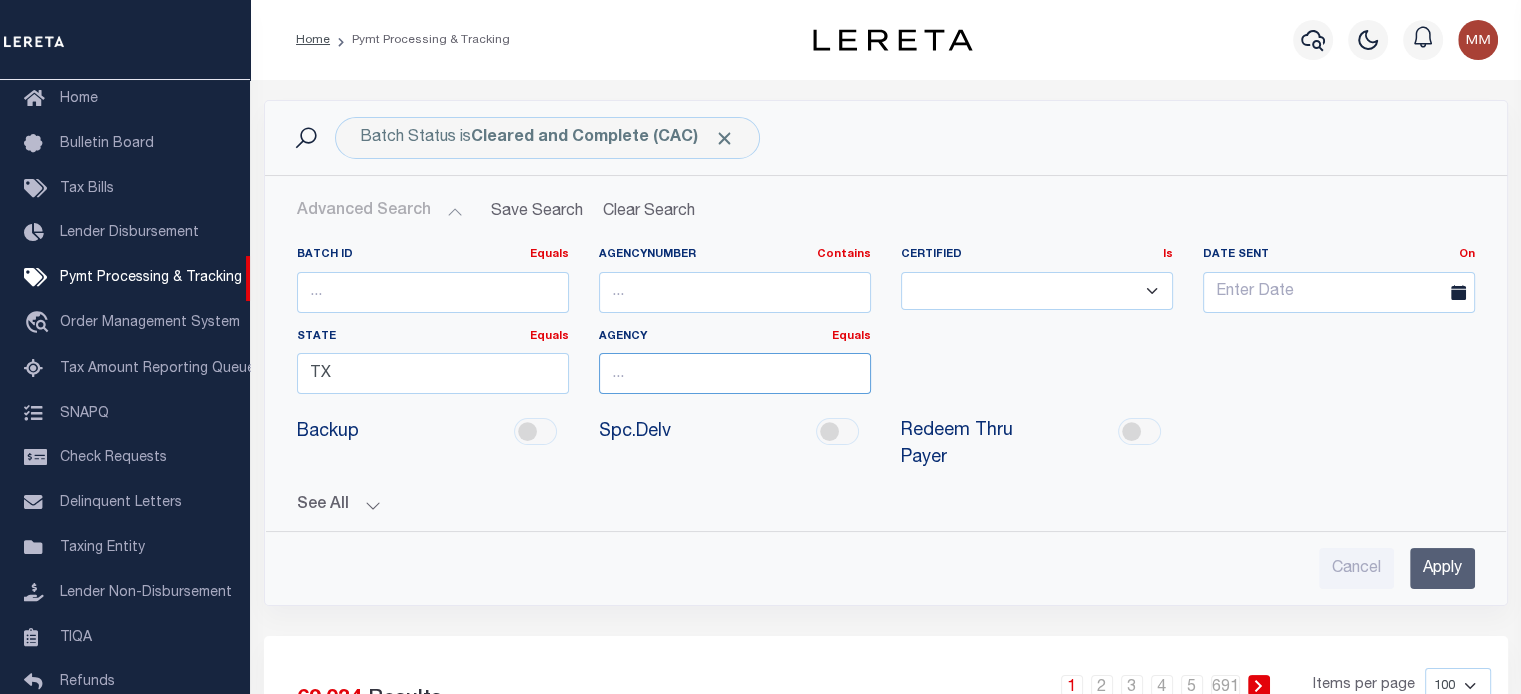 type on "d" 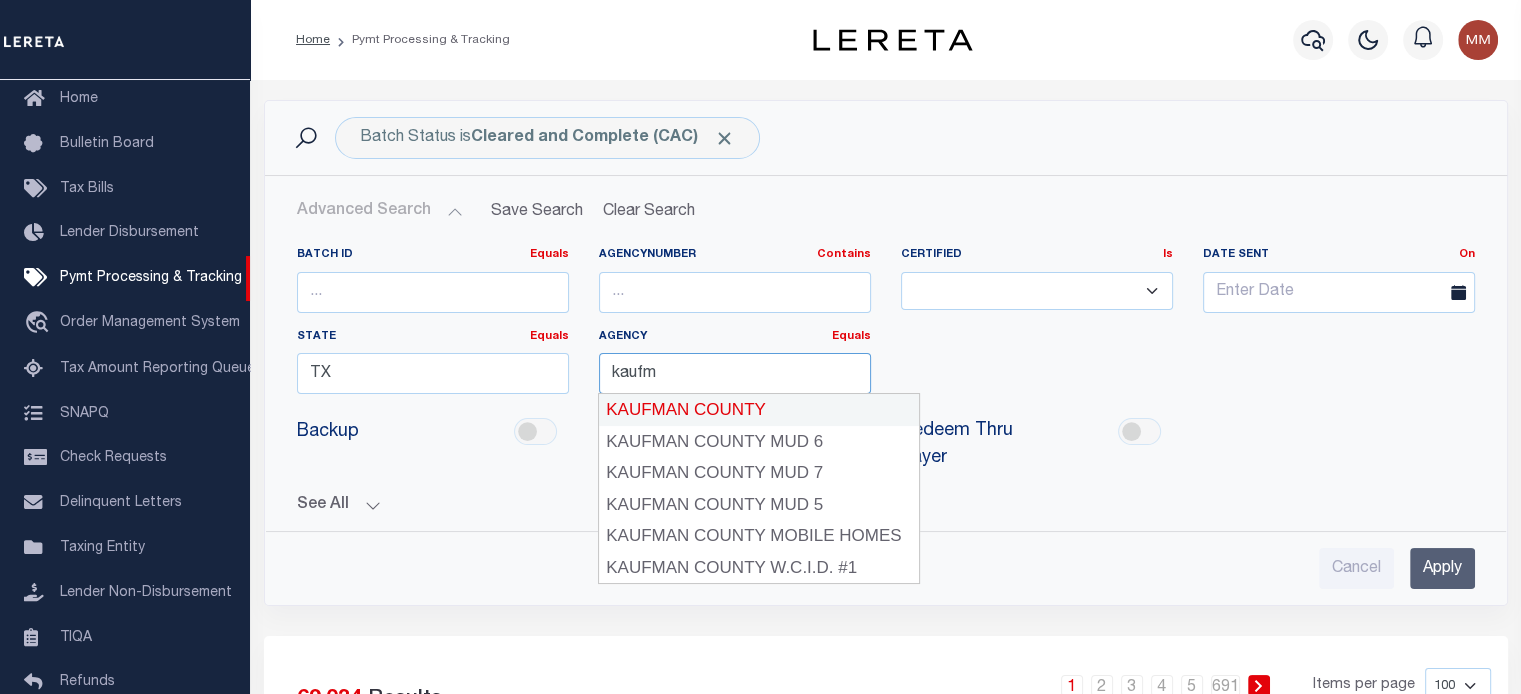 type on "[CITY] [STATE]" 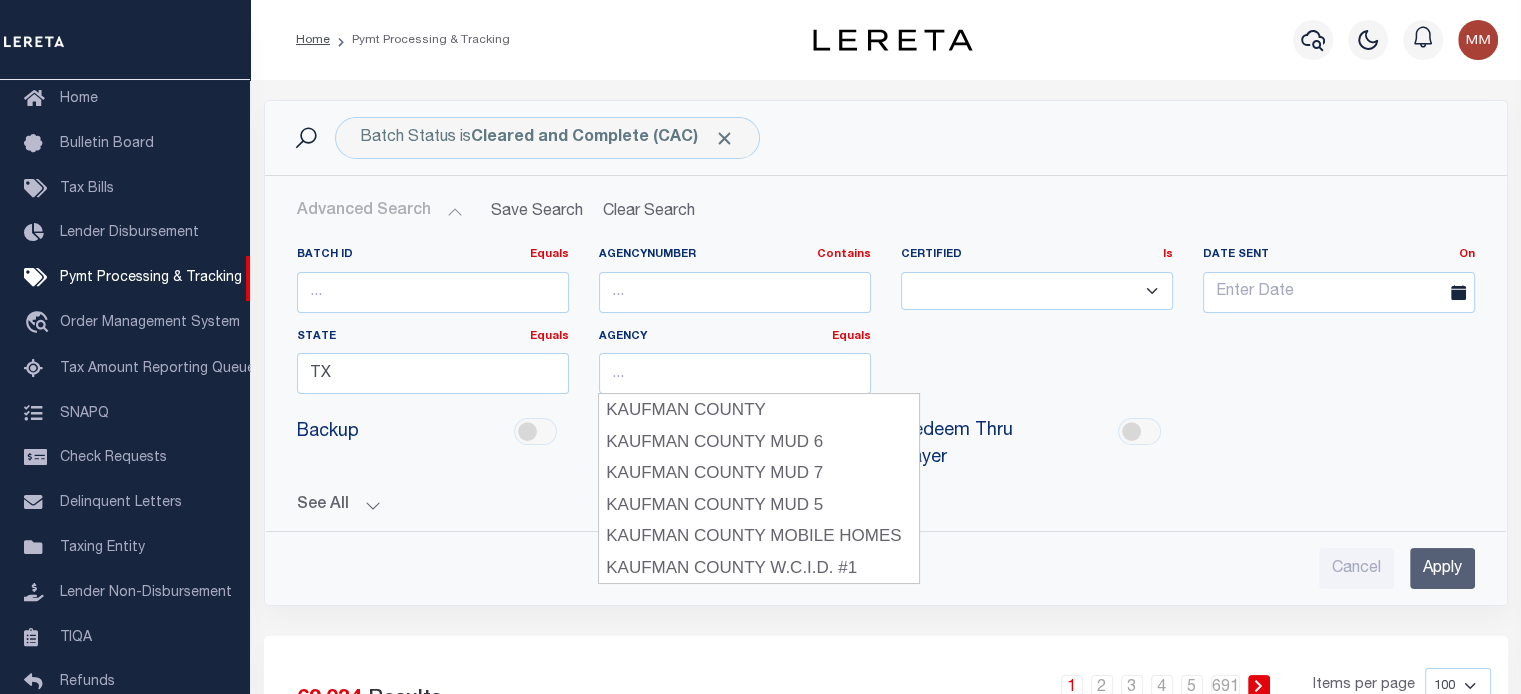 click on "Apply" at bounding box center [1442, 568] 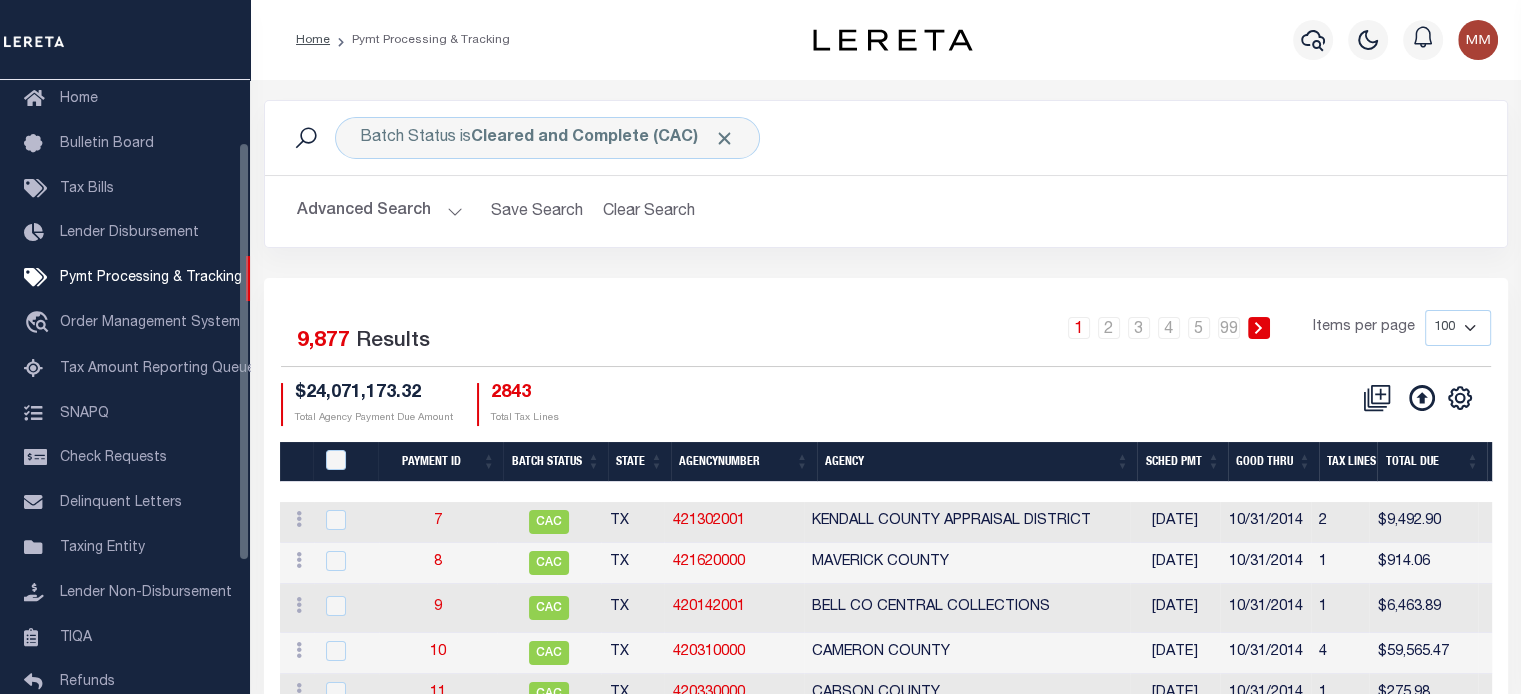 click on "Advanced Search" at bounding box center (380, 211) 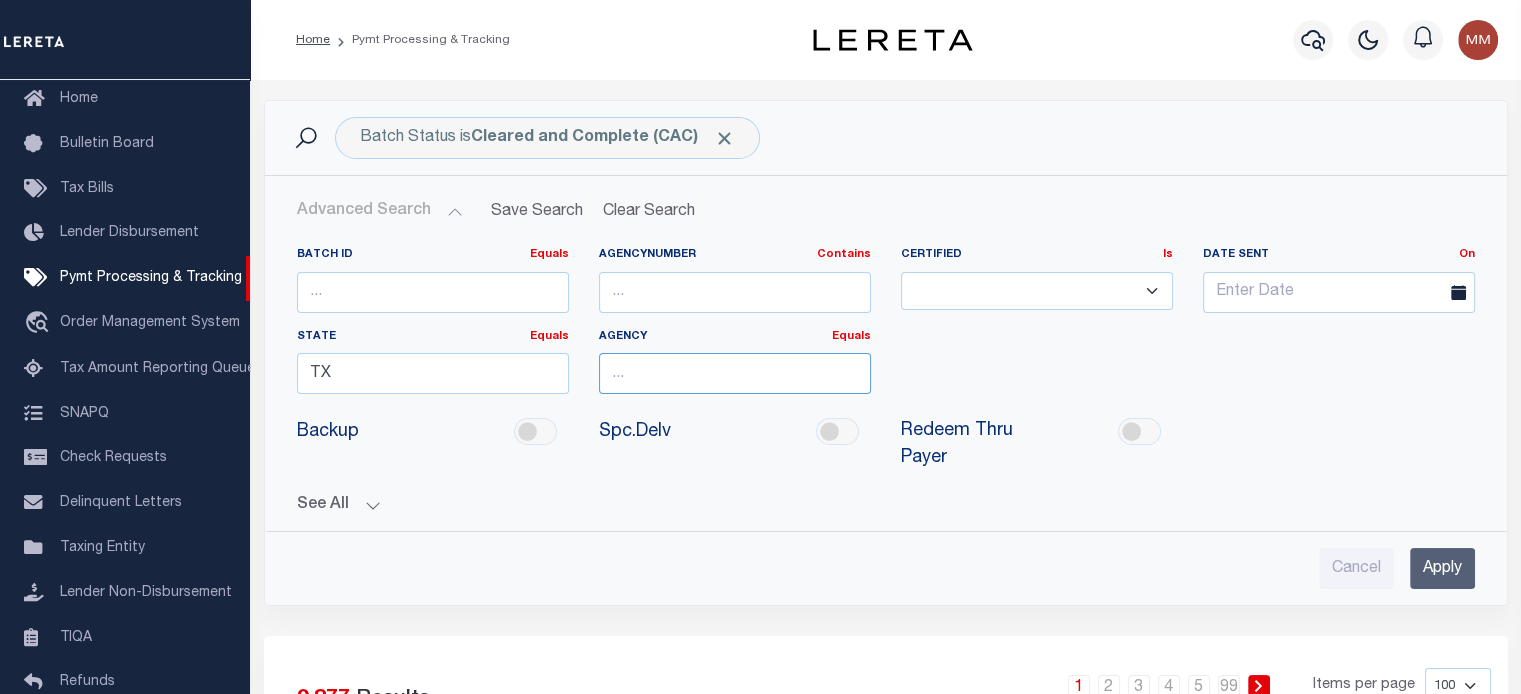 click at bounding box center [735, 373] 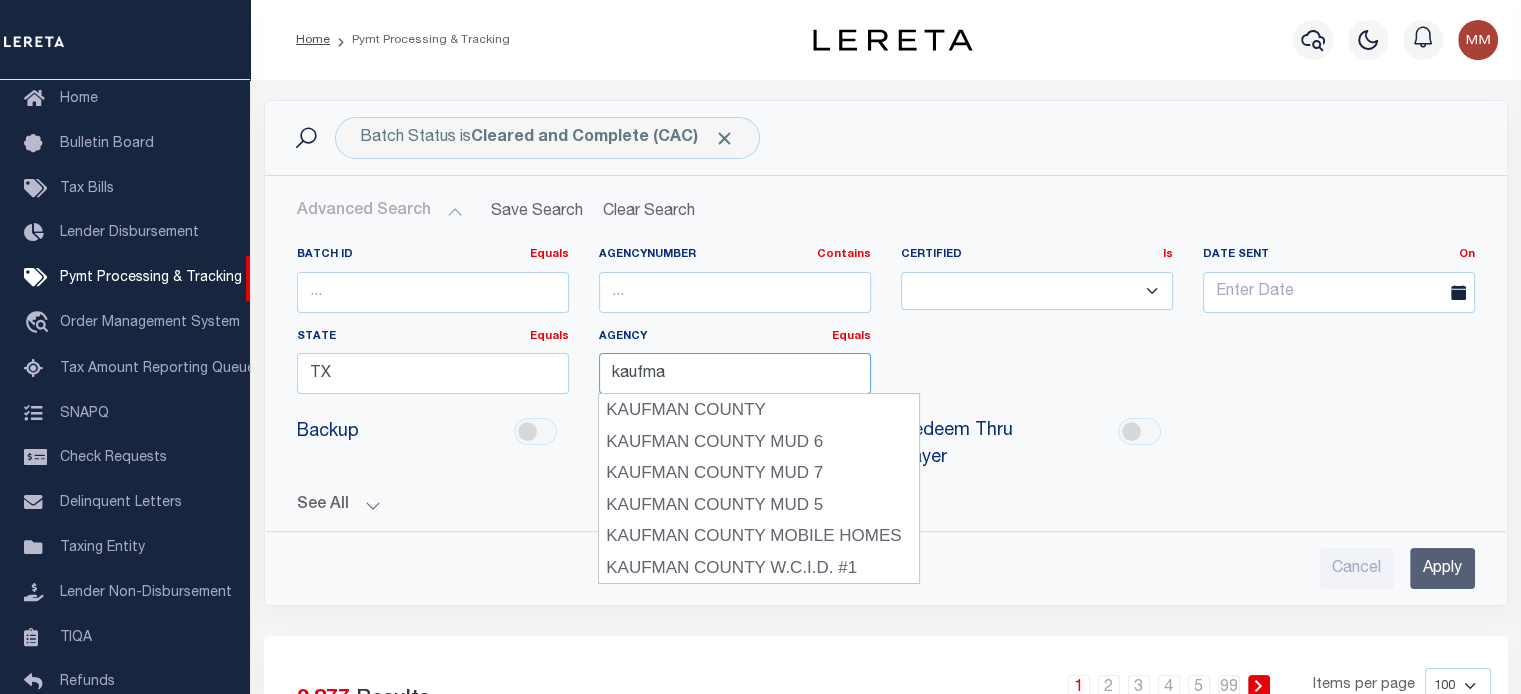 type on "[CITY] [STATE]" 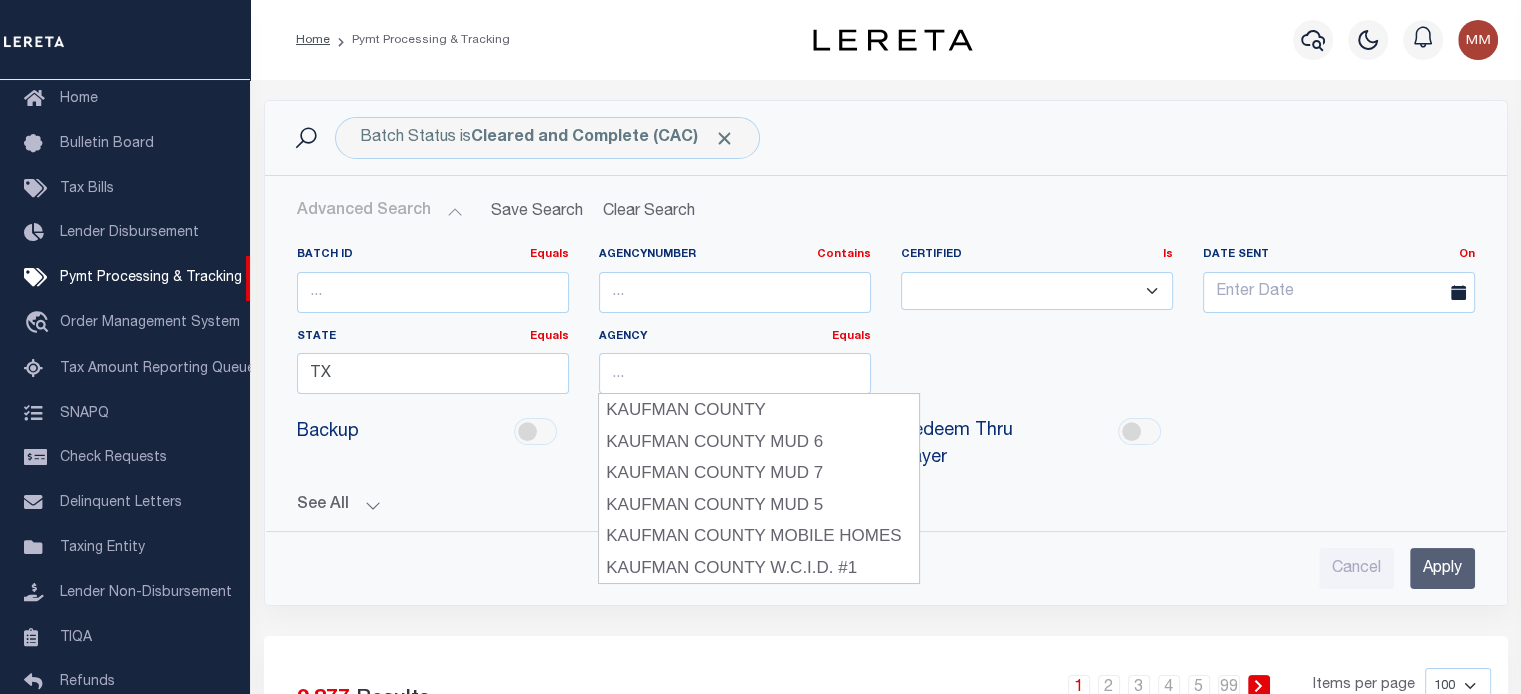 click on "Apply" at bounding box center [1442, 568] 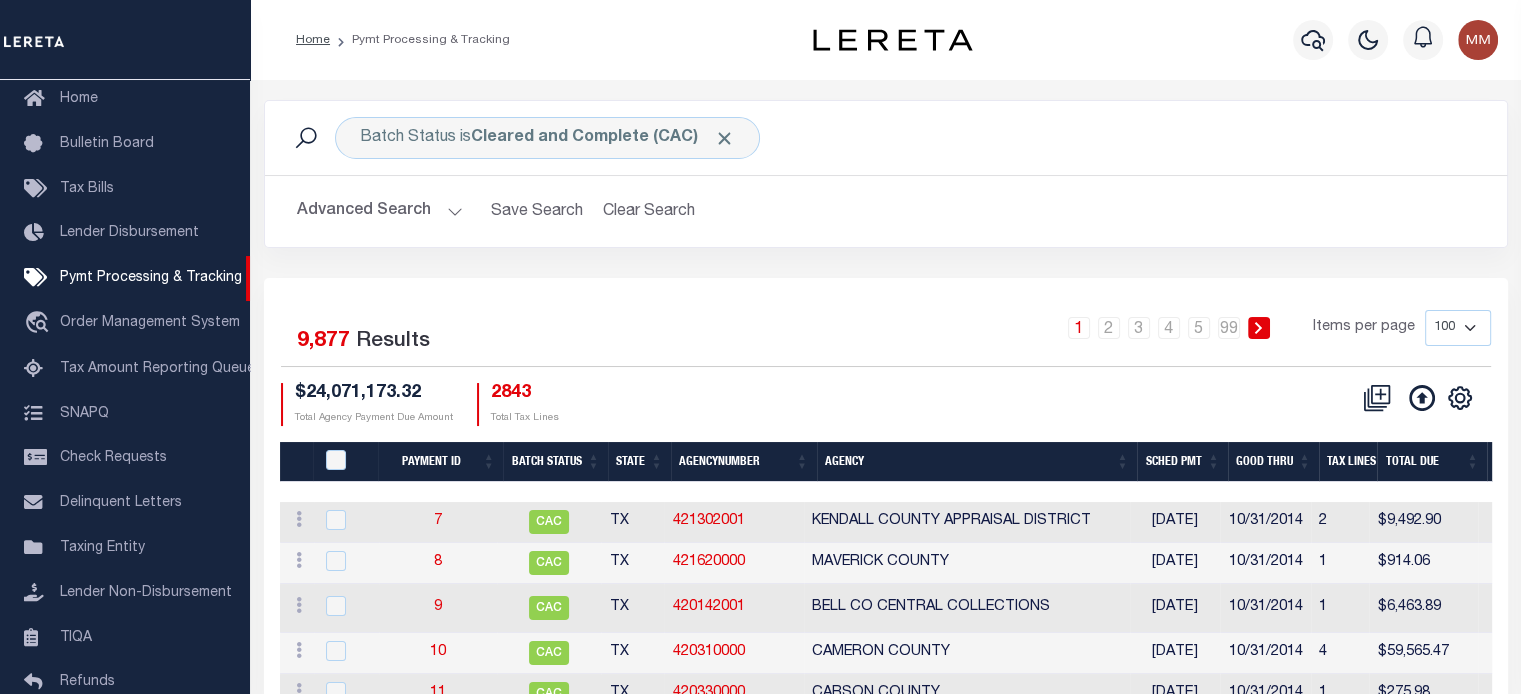 click on "Advanced Search" at bounding box center (380, 211) 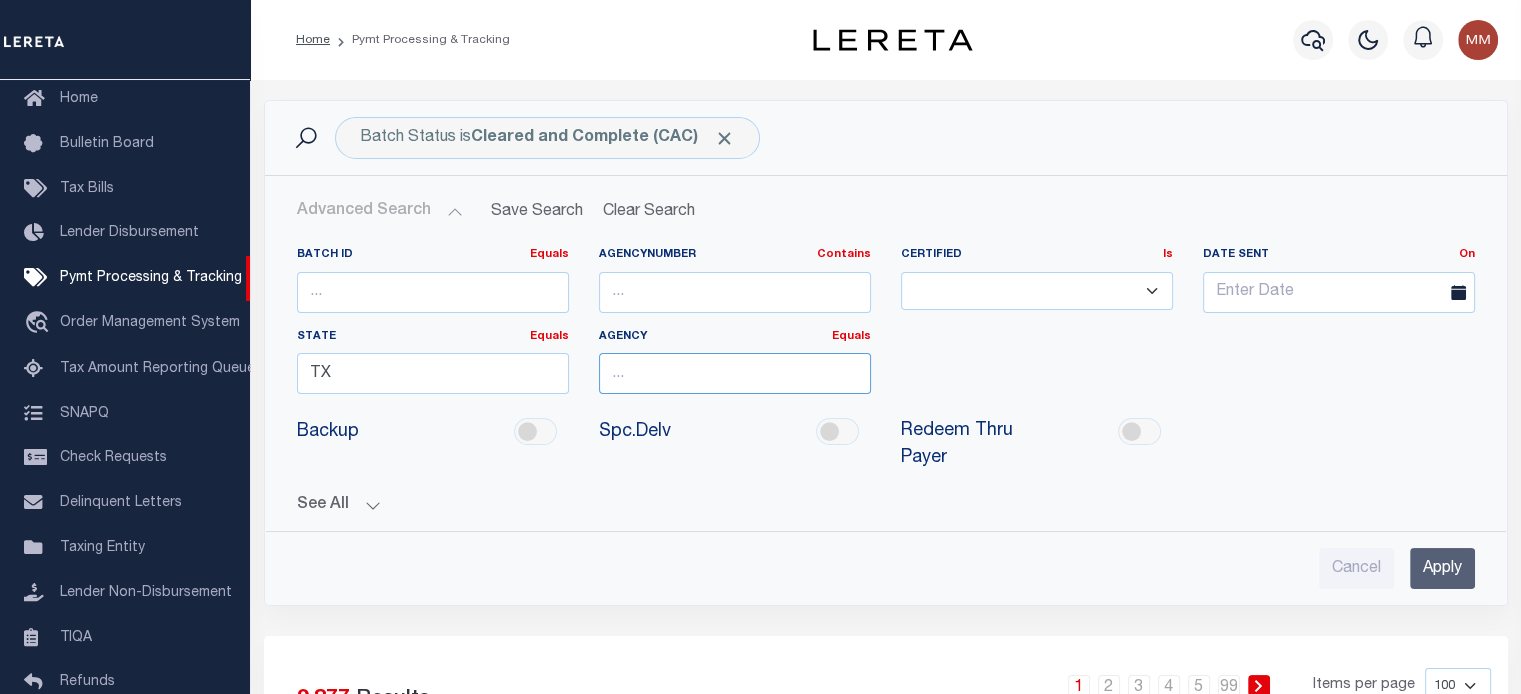 click at bounding box center (735, 373) 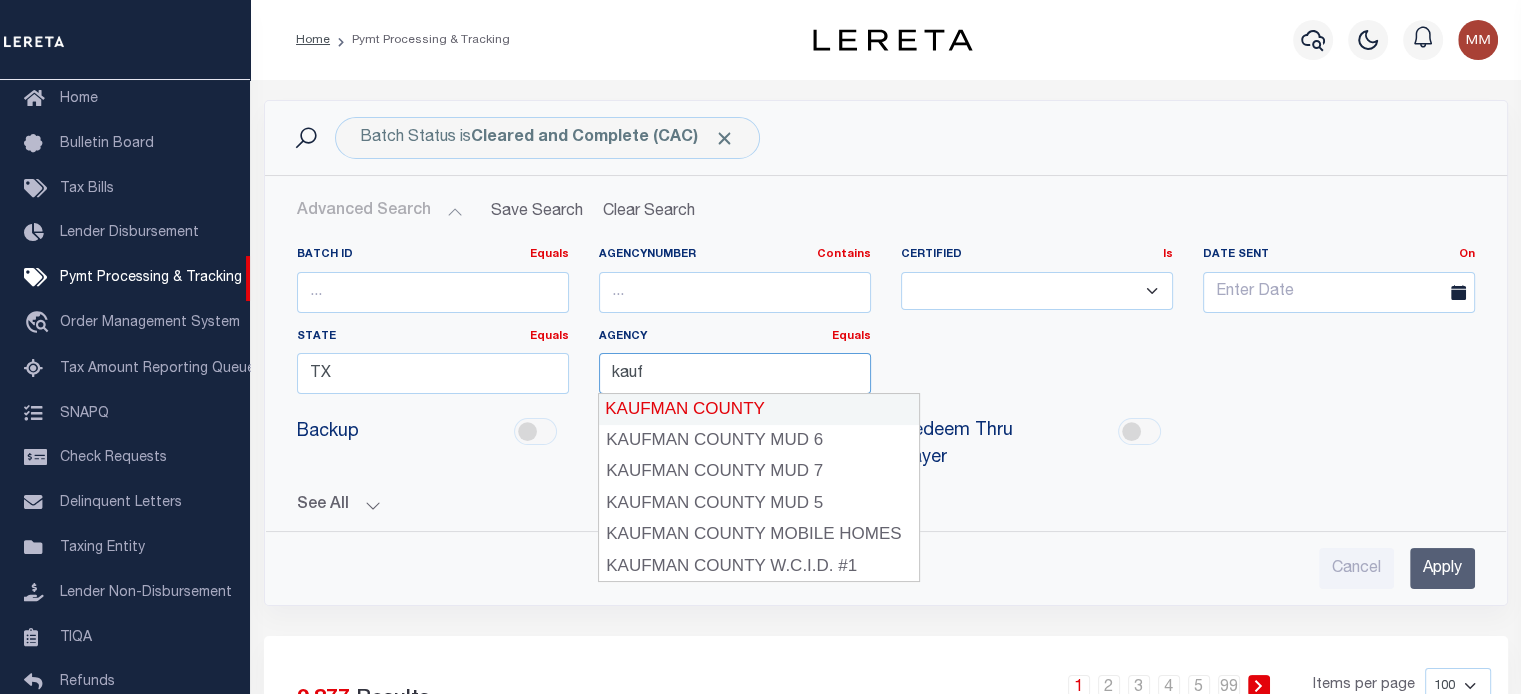 click on "KAUFMAN COUNTY" at bounding box center [759, 409] 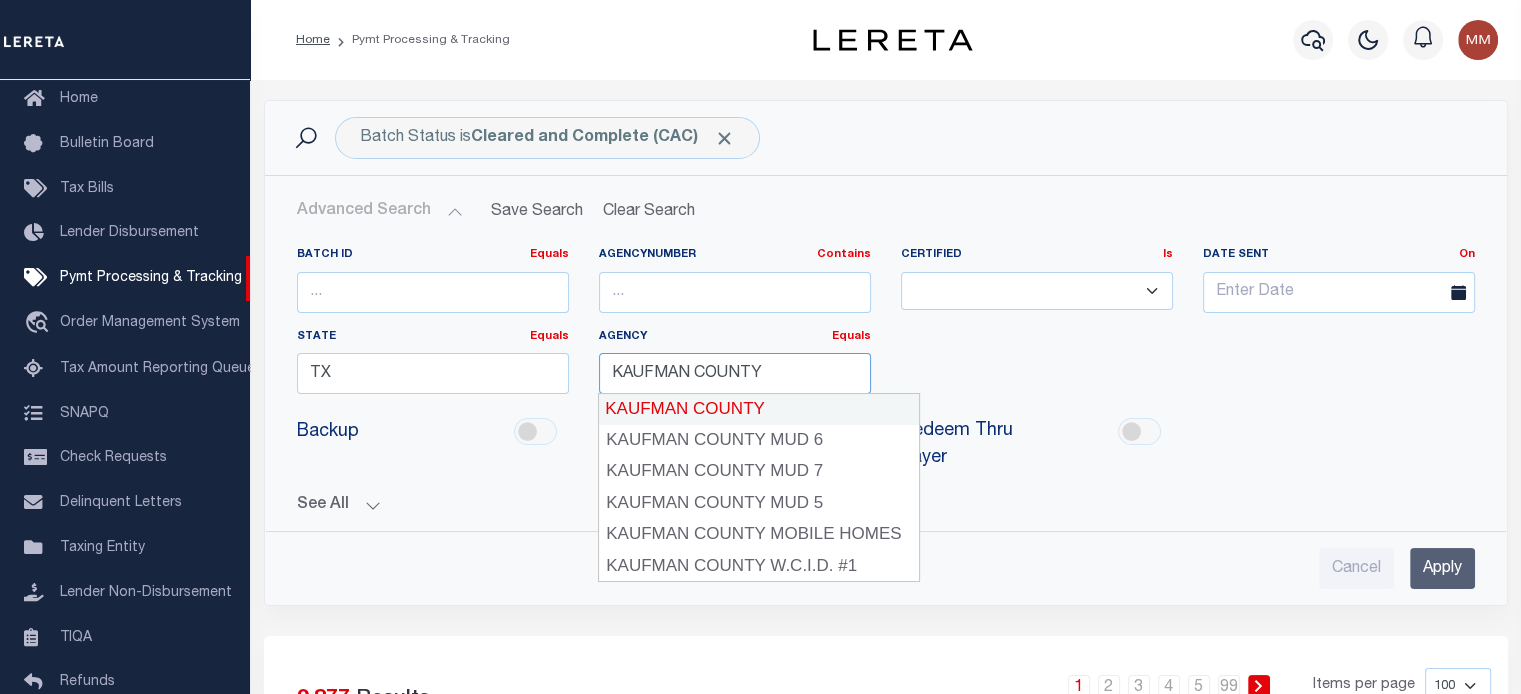 type on "KAUFMAN COUNTY" 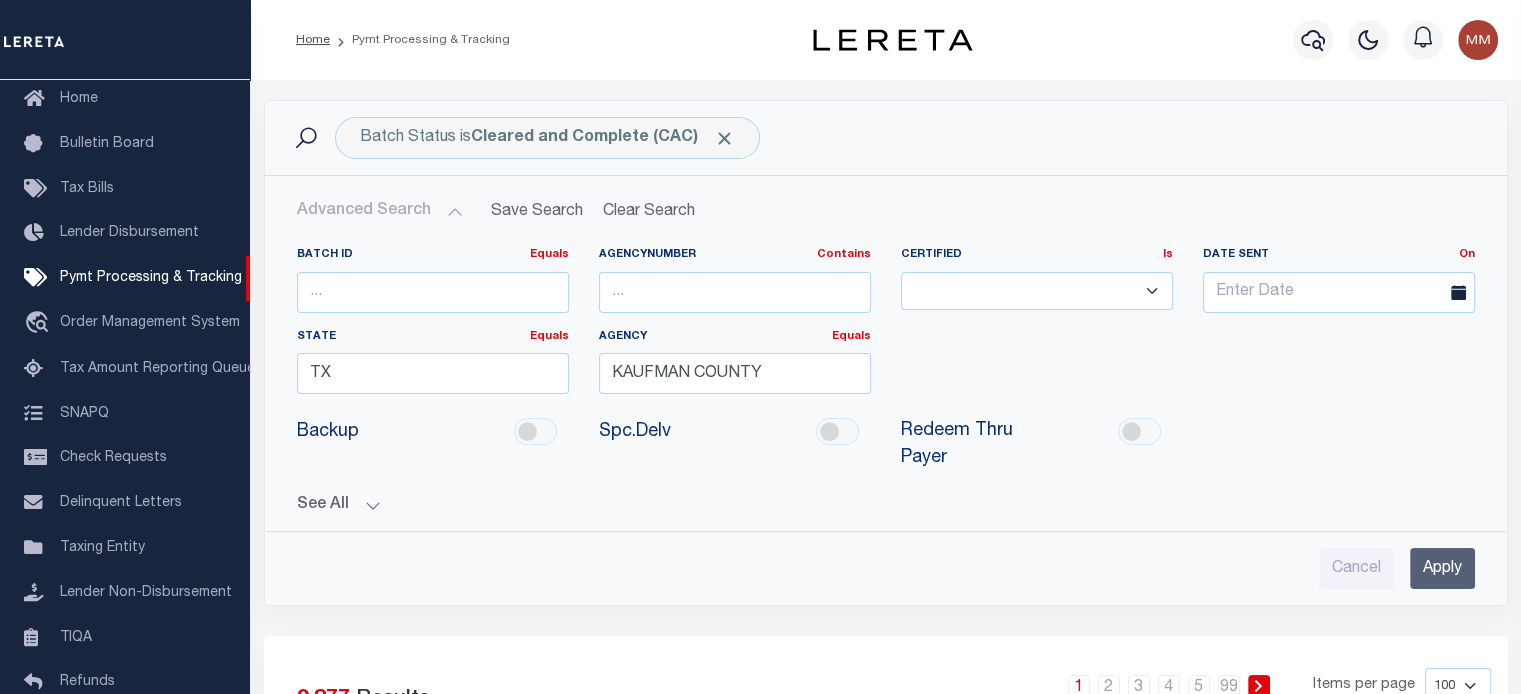 click on "Spc.Delv" at bounding box center [635, 432] 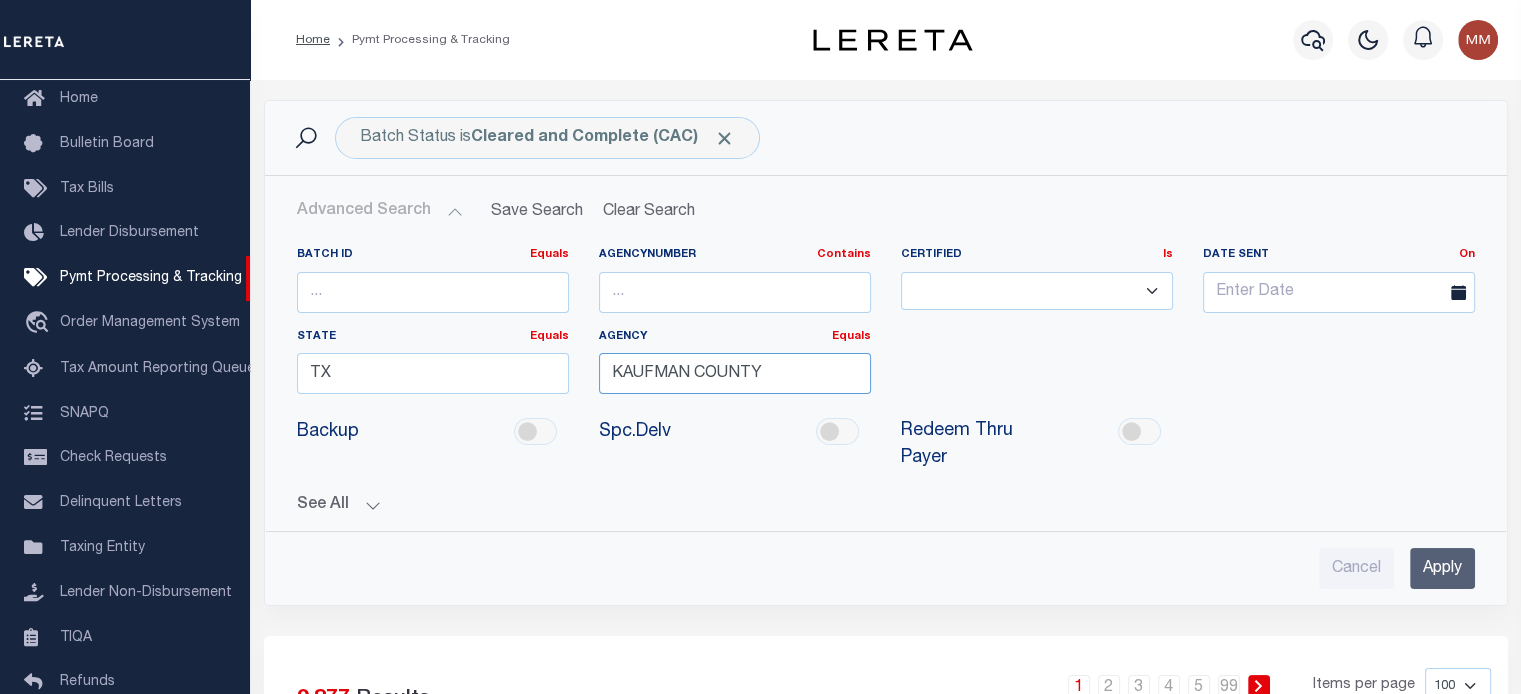 click on "KAUFMAN COUNTY" at bounding box center [735, 373] 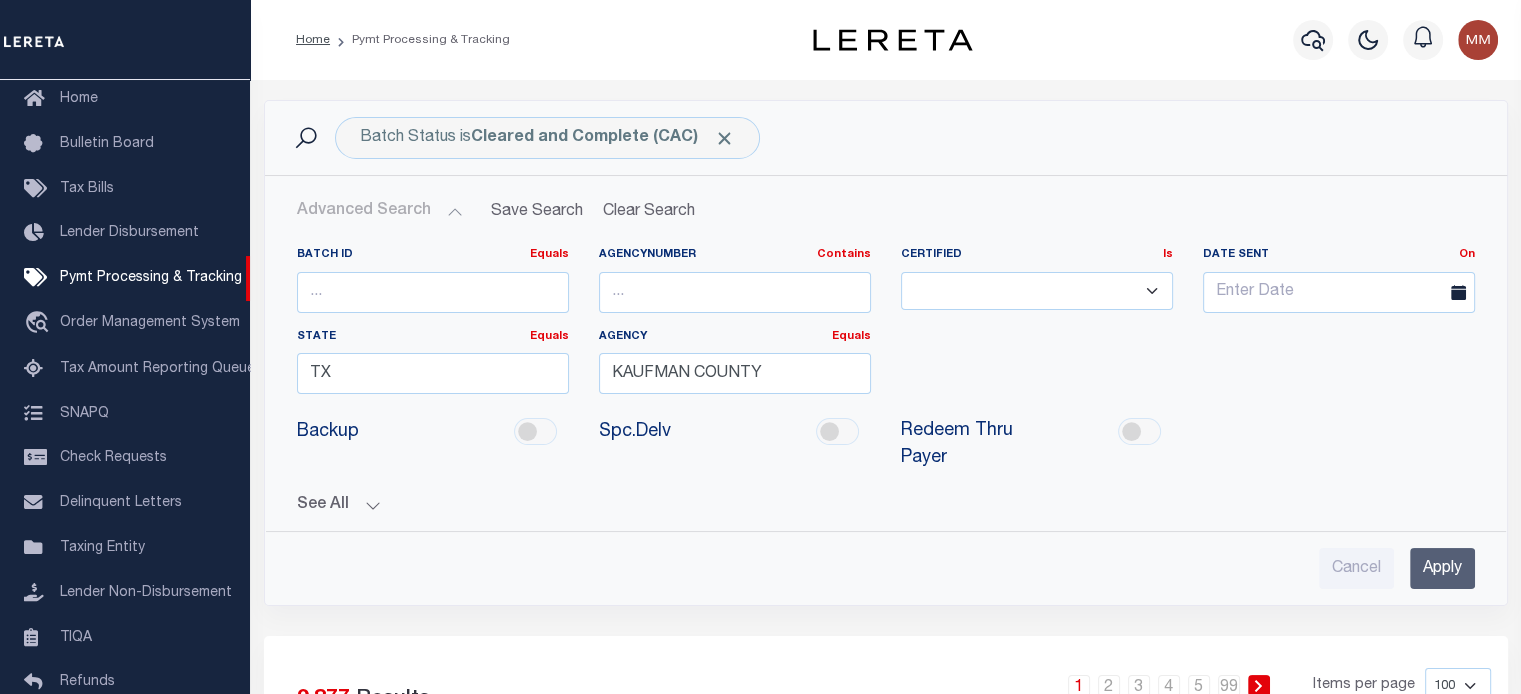click on "Apply" at bounding box center [1442, 568] 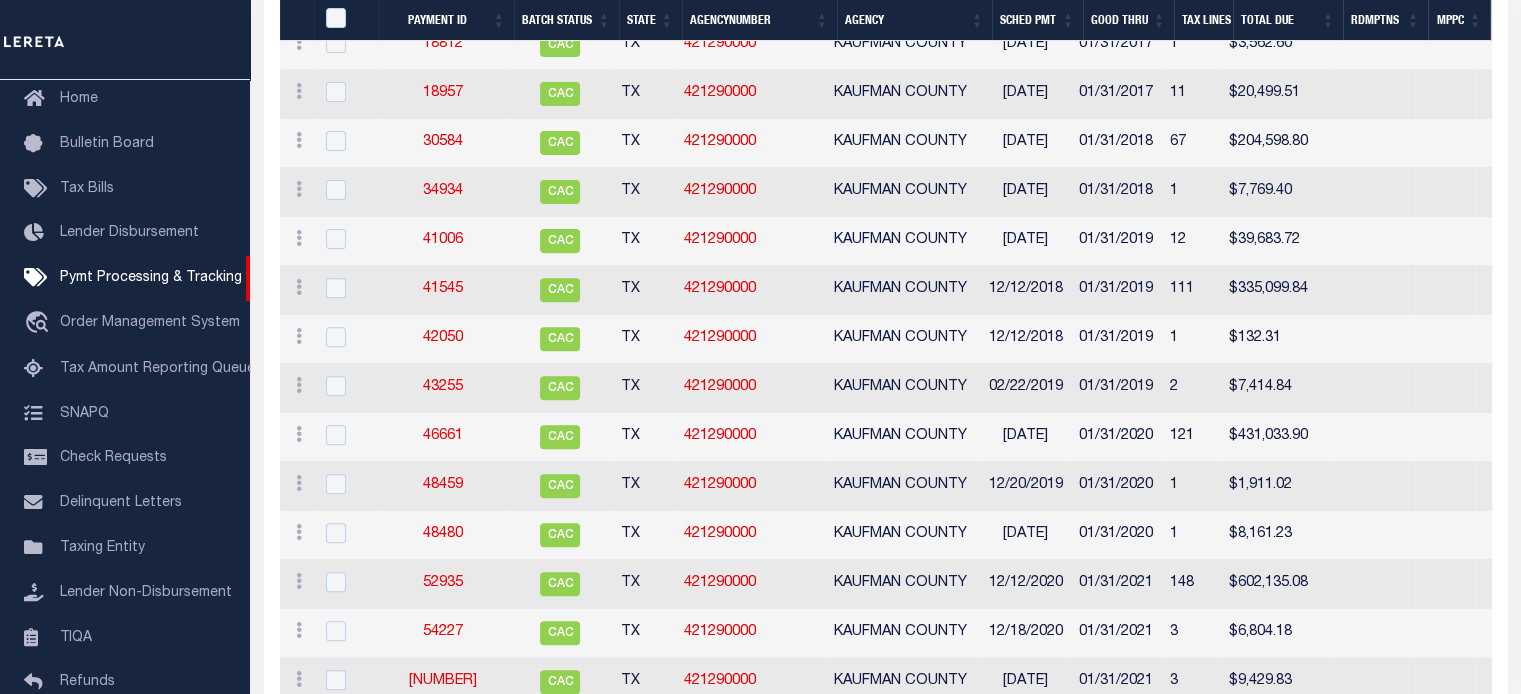 scroll, scrollTop: 1336, scrollLeft: 0, axis: vertical 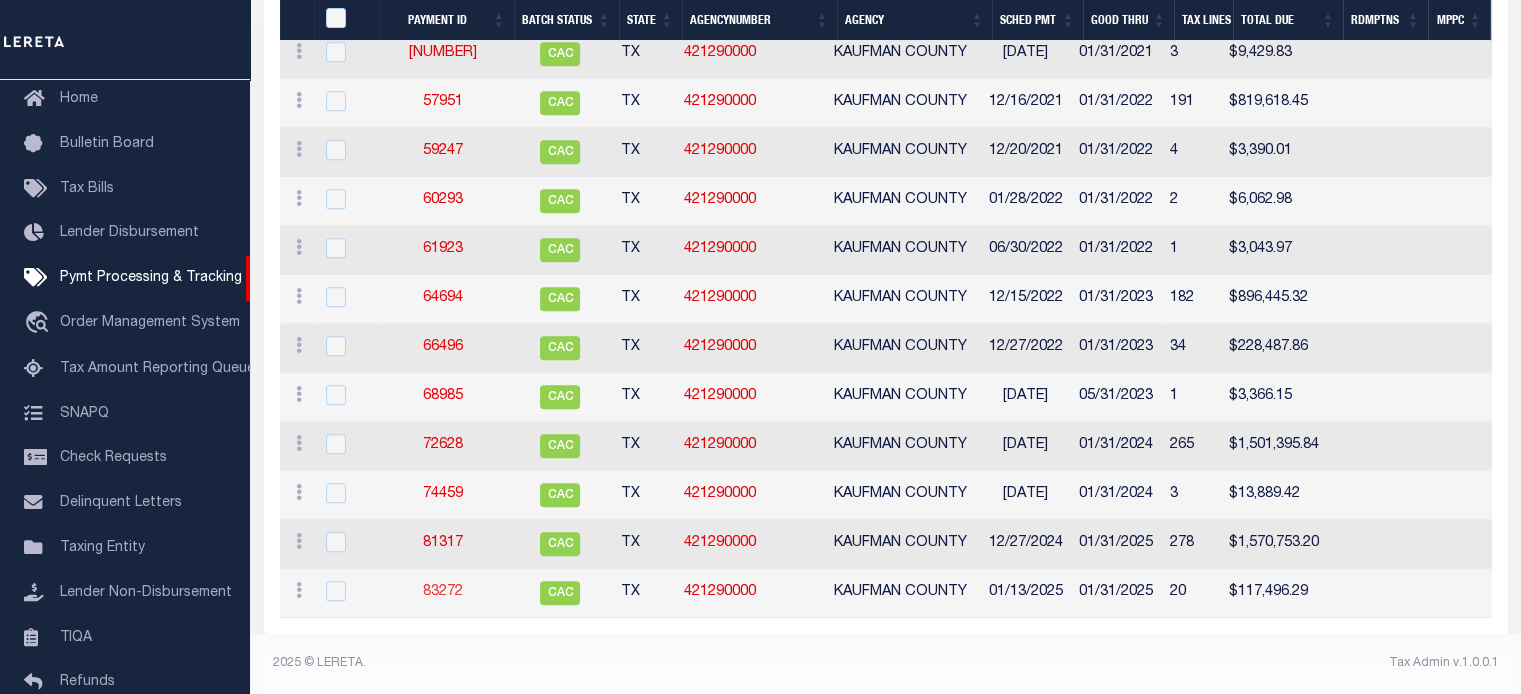 click on "83272" at bounding box center [443, 592] 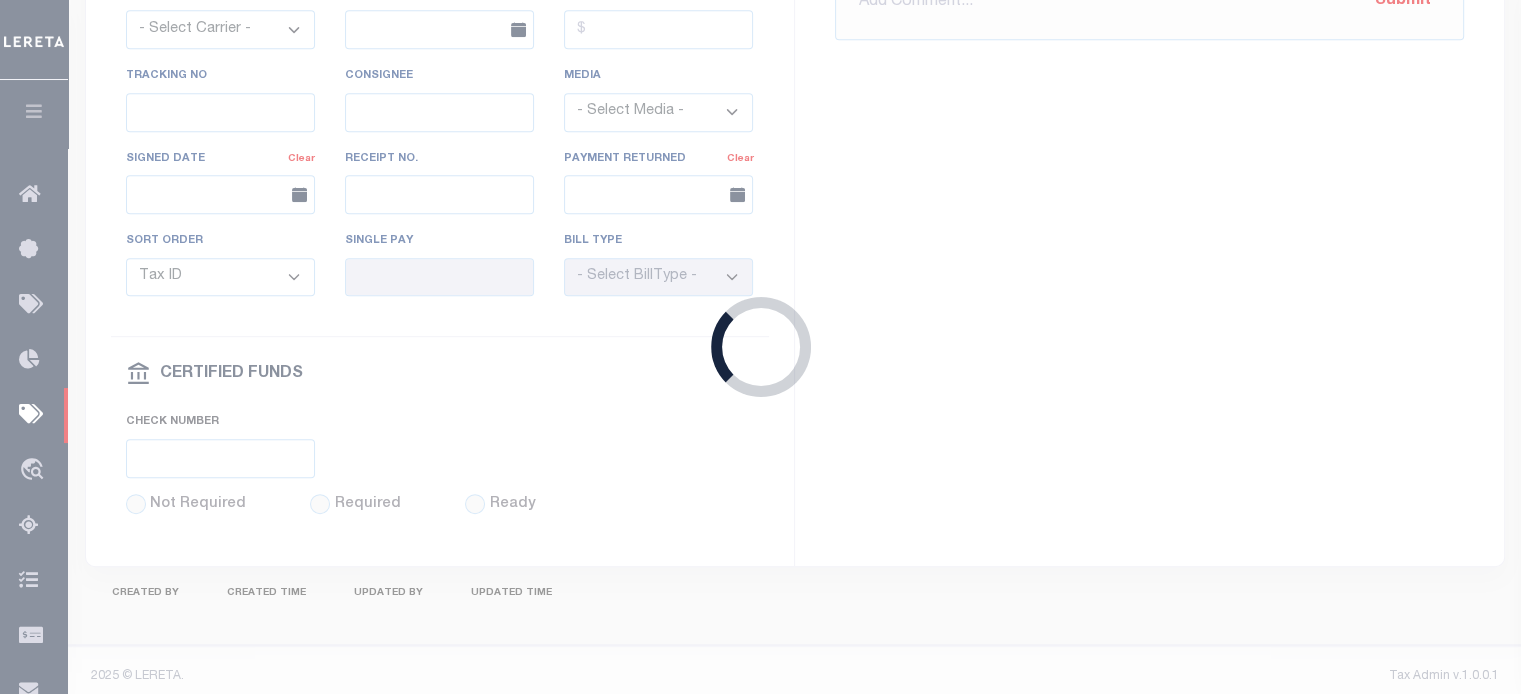 select on "CAC" 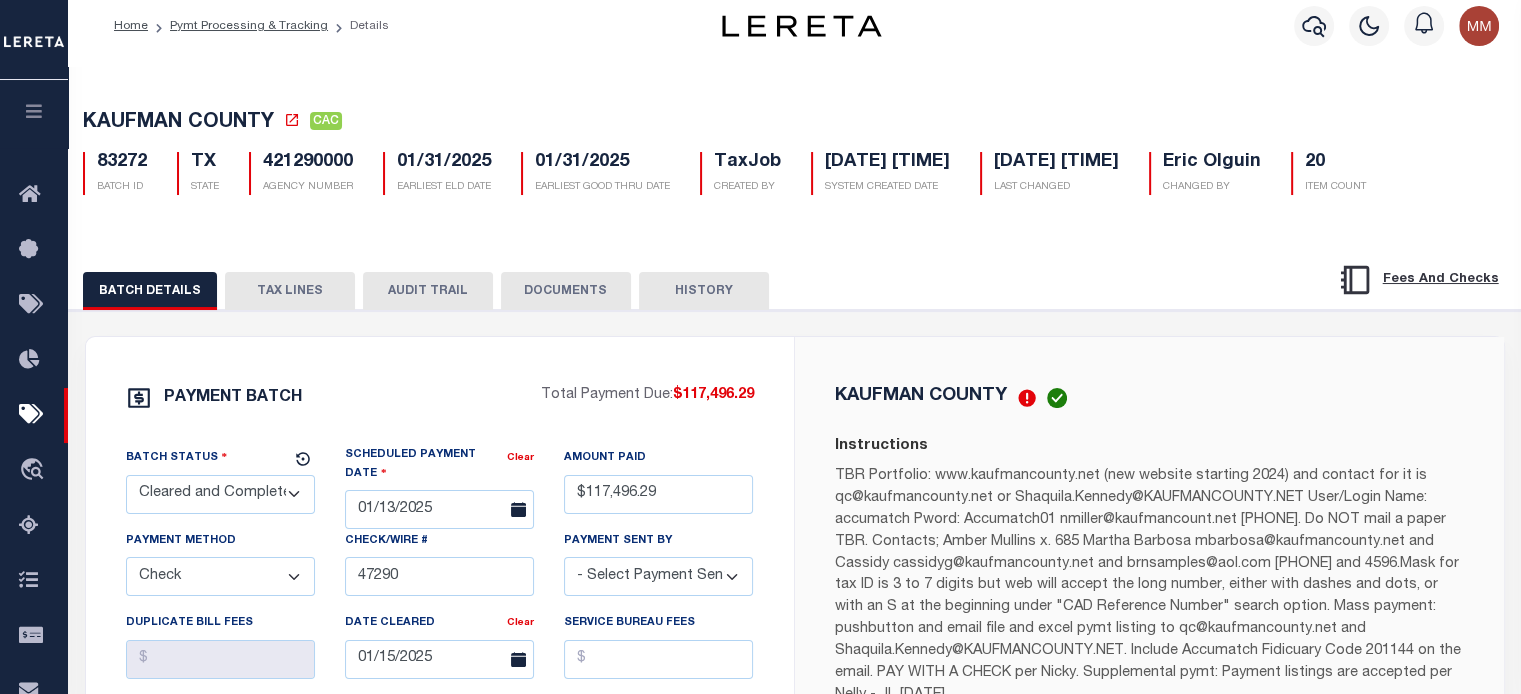 scroll, scrollTop: 0, scrollLeft: 0, axis: both 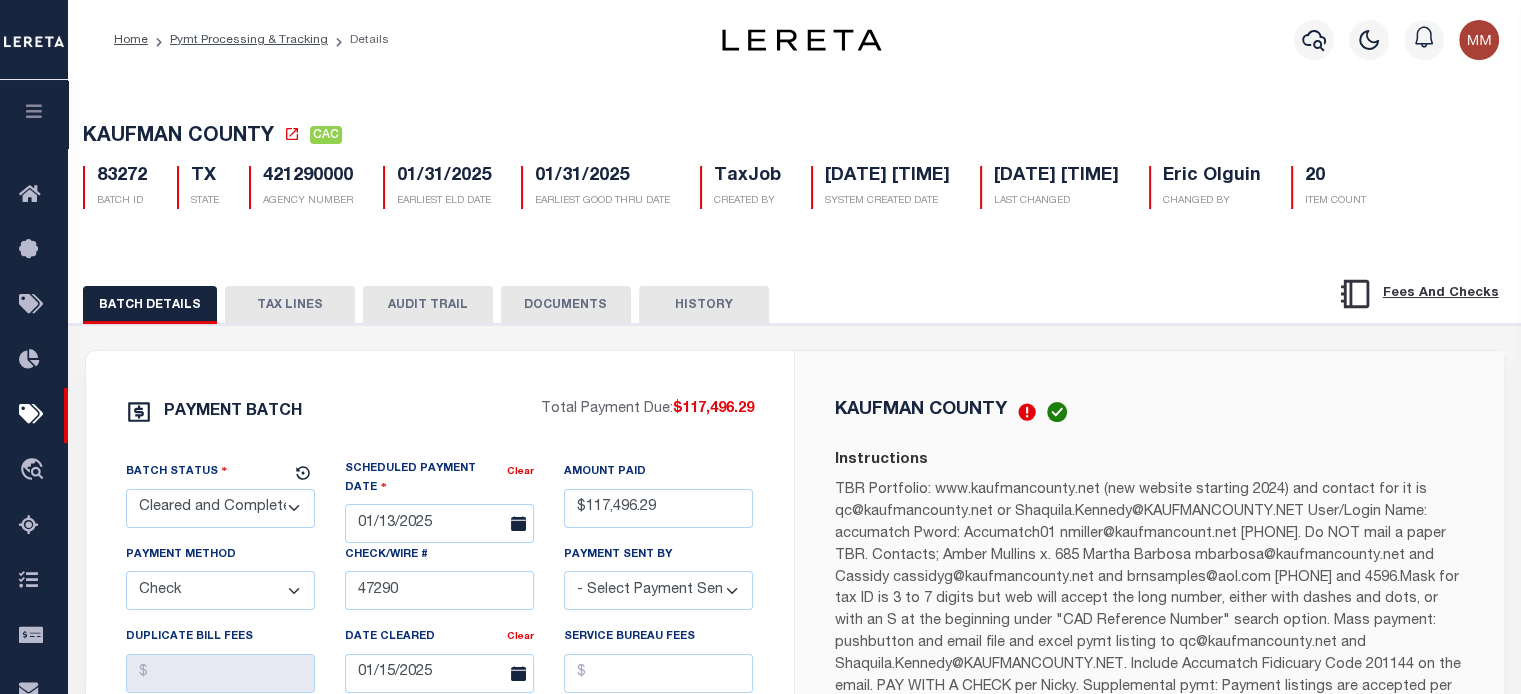 click on "TAX LINES" at bounding box center [290, 305] 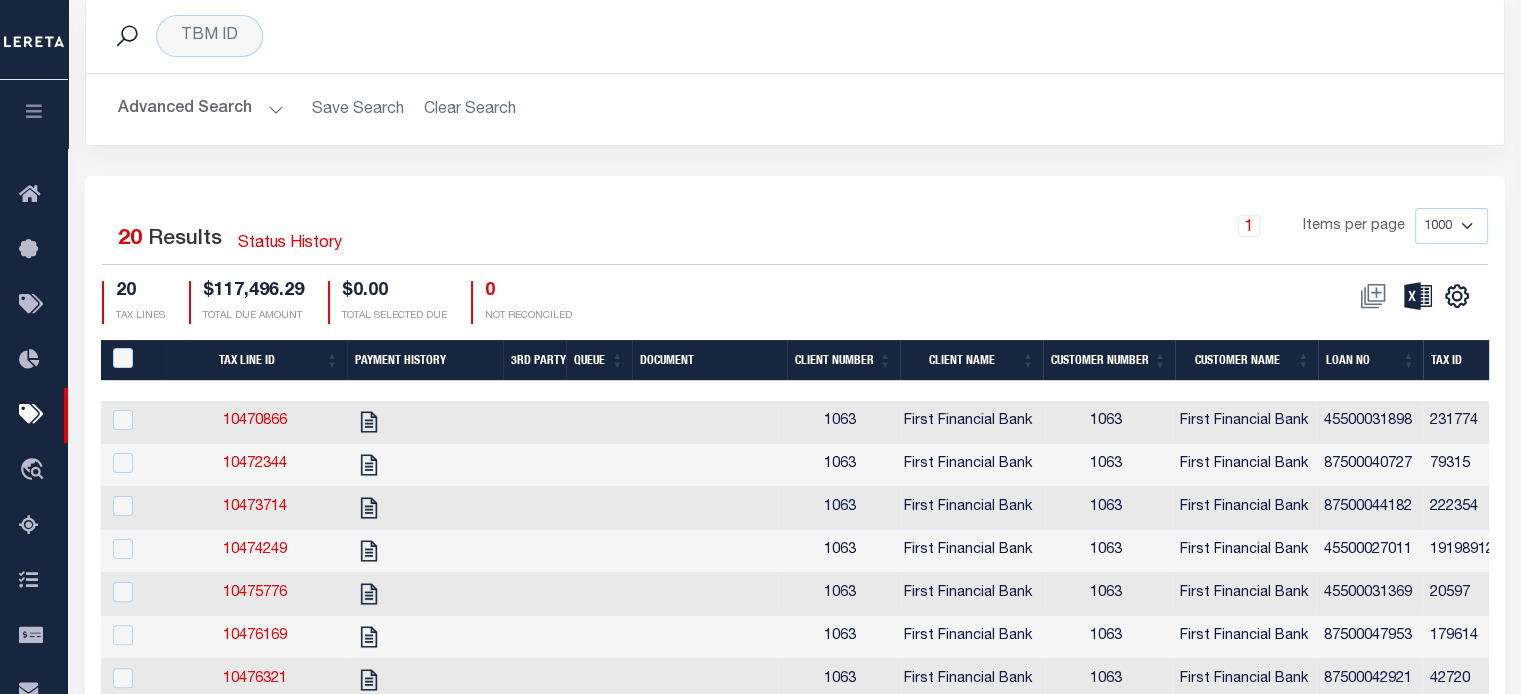 scroll, scrollTop: 400, scrollLeft: 0, axis: vertical 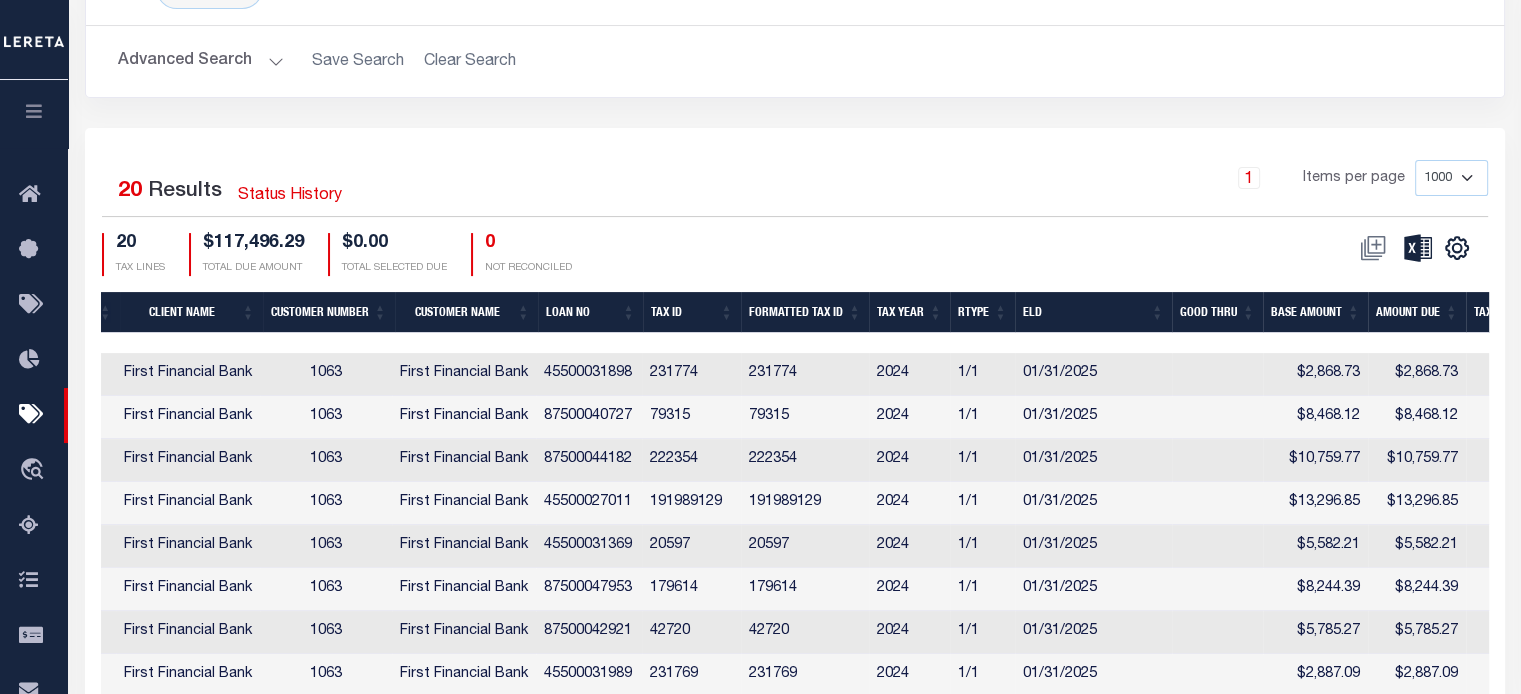 click on "Tax ID" at bounding box center [692, 312] 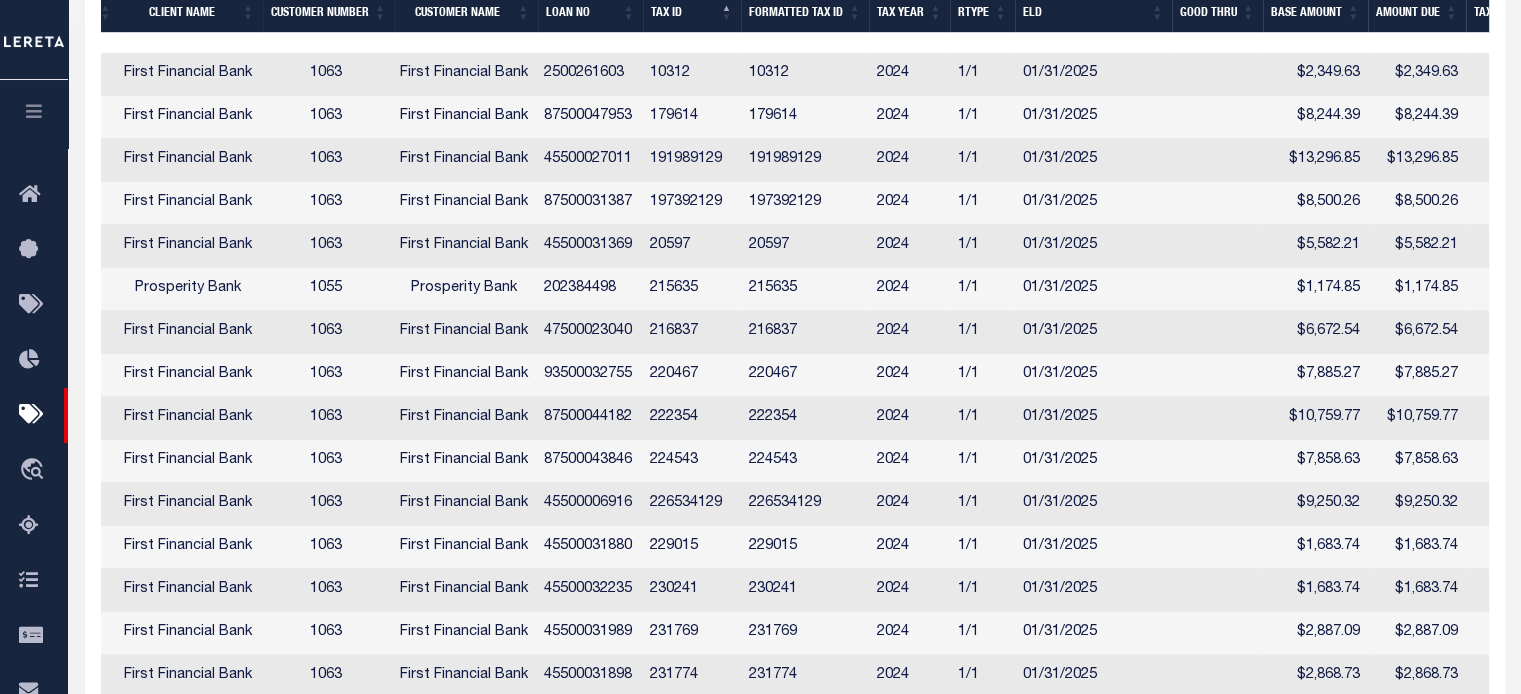 scroll, scrollTop: 1070, scrollLeft: 0, axis: vertical 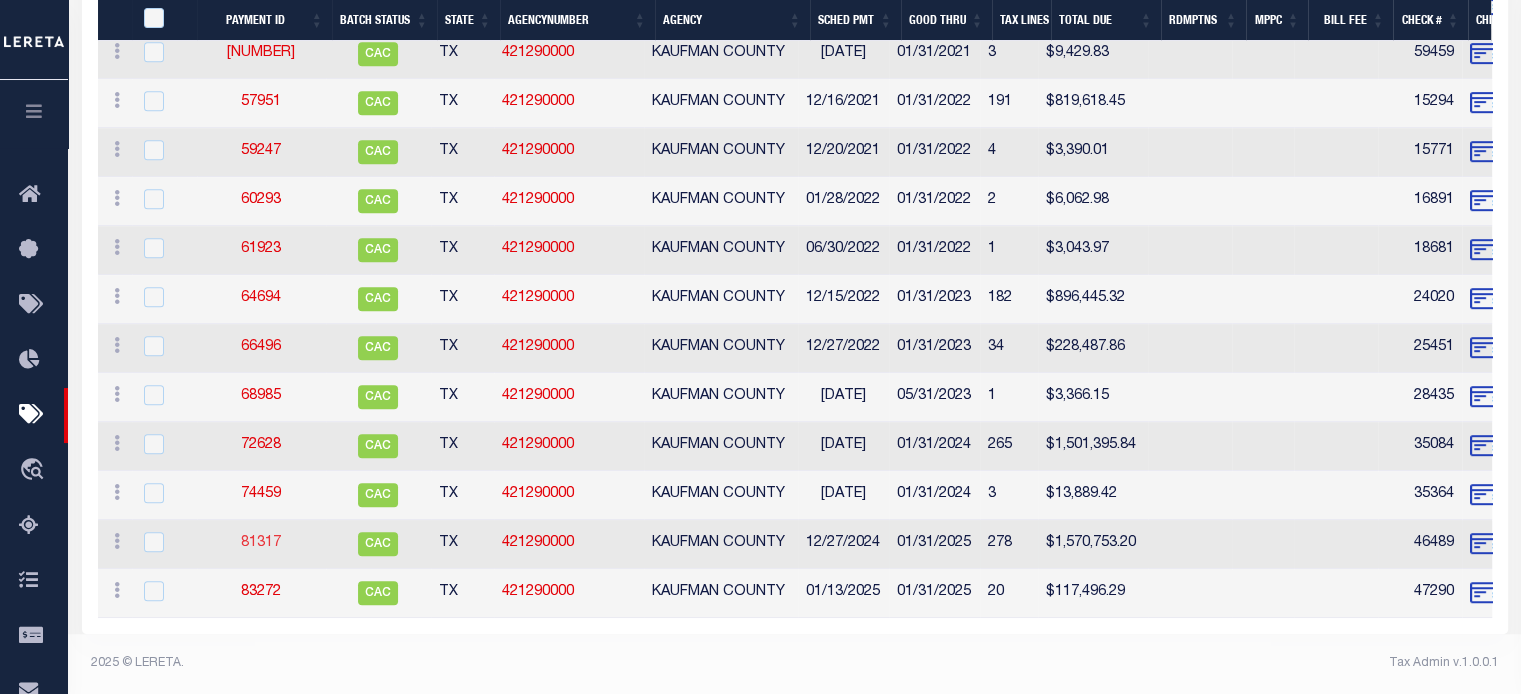 click on "81317" at bounding box center (261, 543) 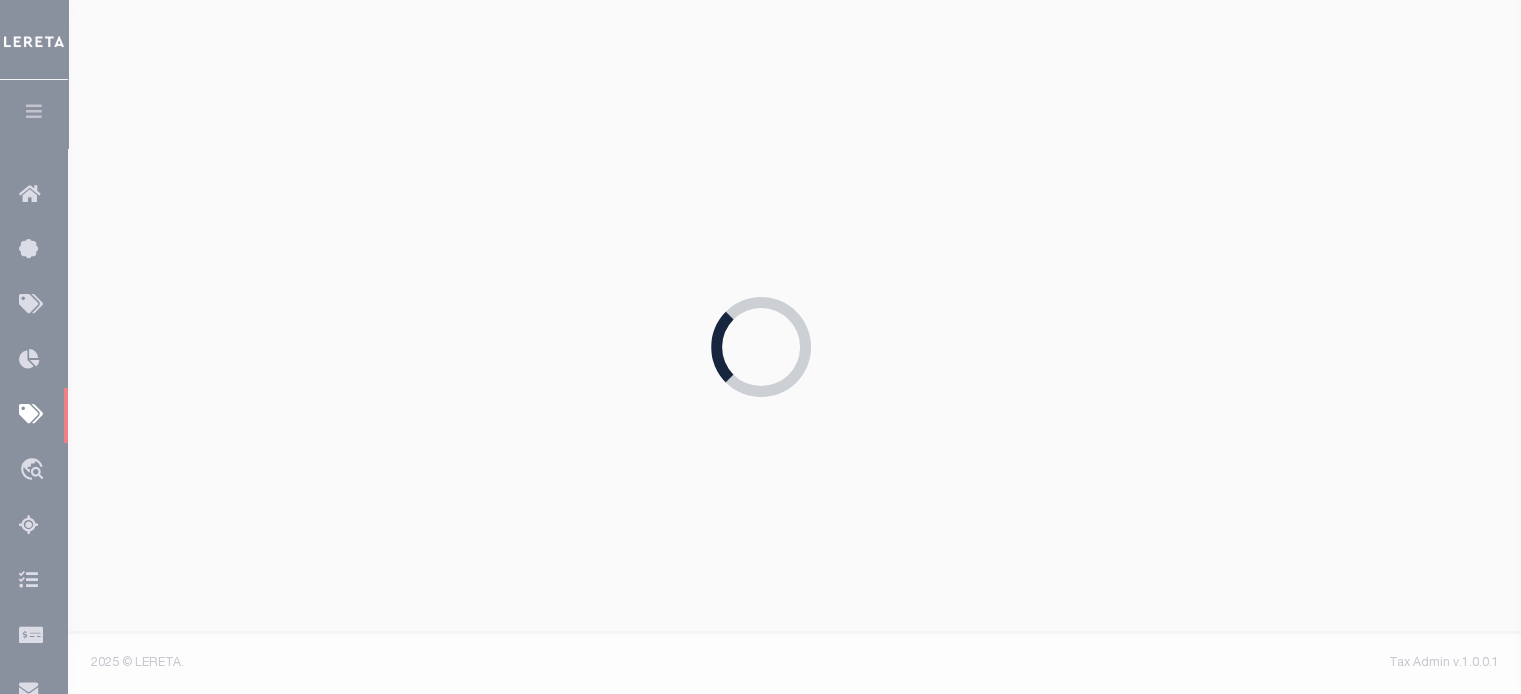 type on "12/27/2024" 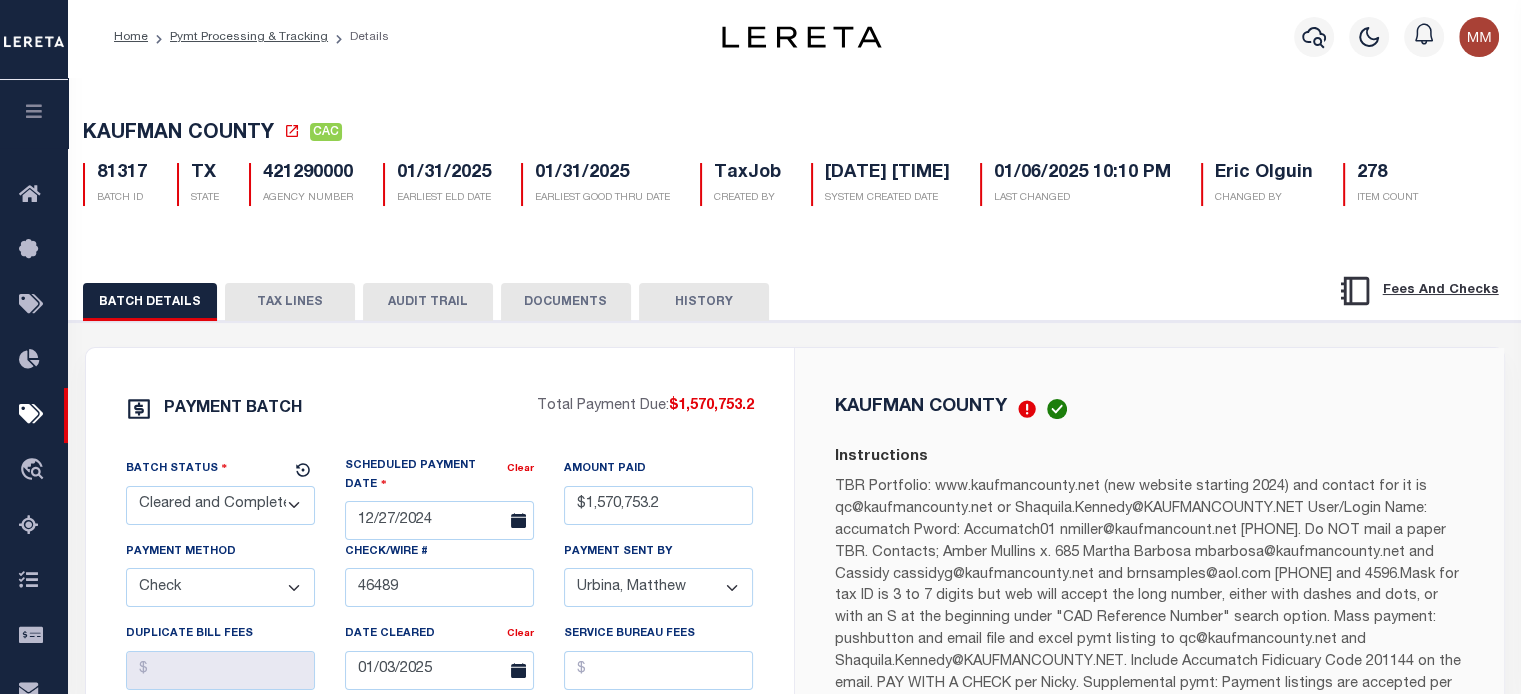 scroll, scrollTop: 0, scrollLeft: 0, axis: both 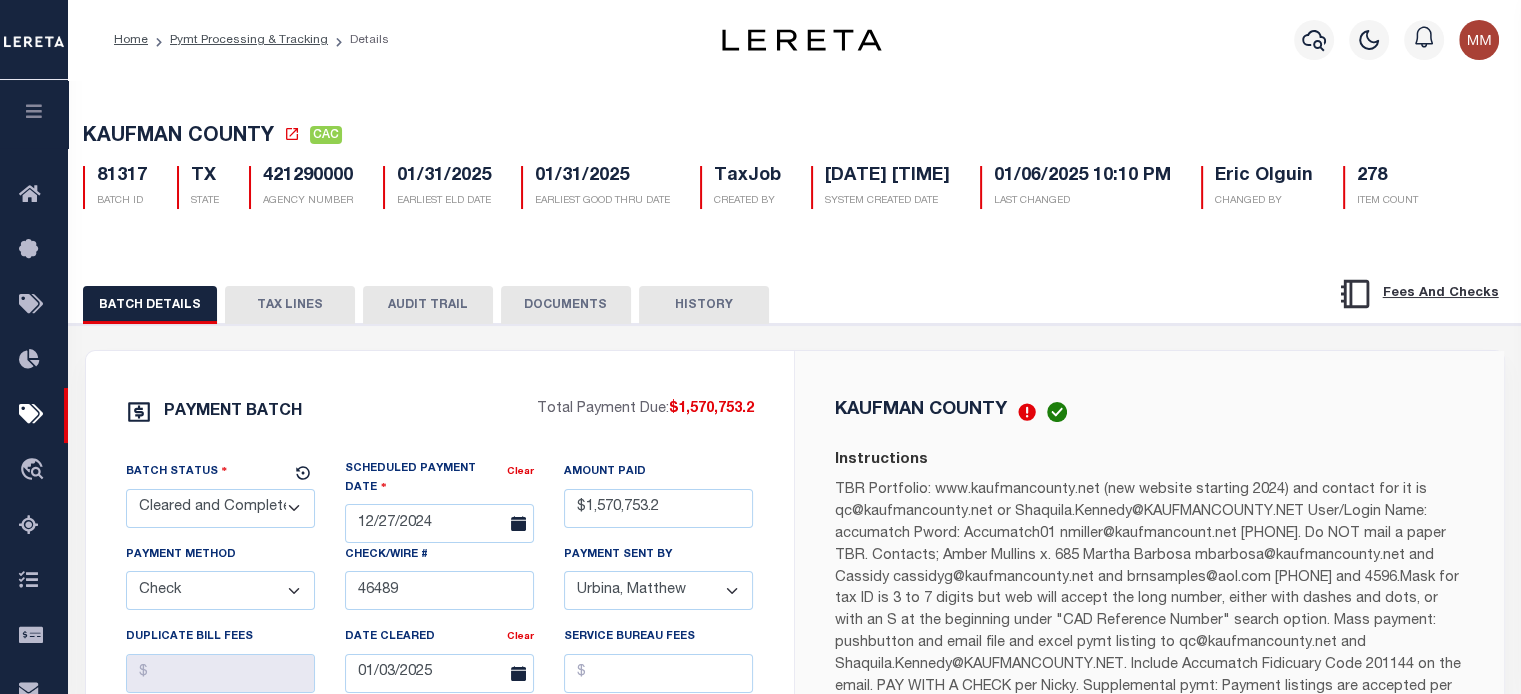 click on "TAX LINES" at bounding box center [290, 305] 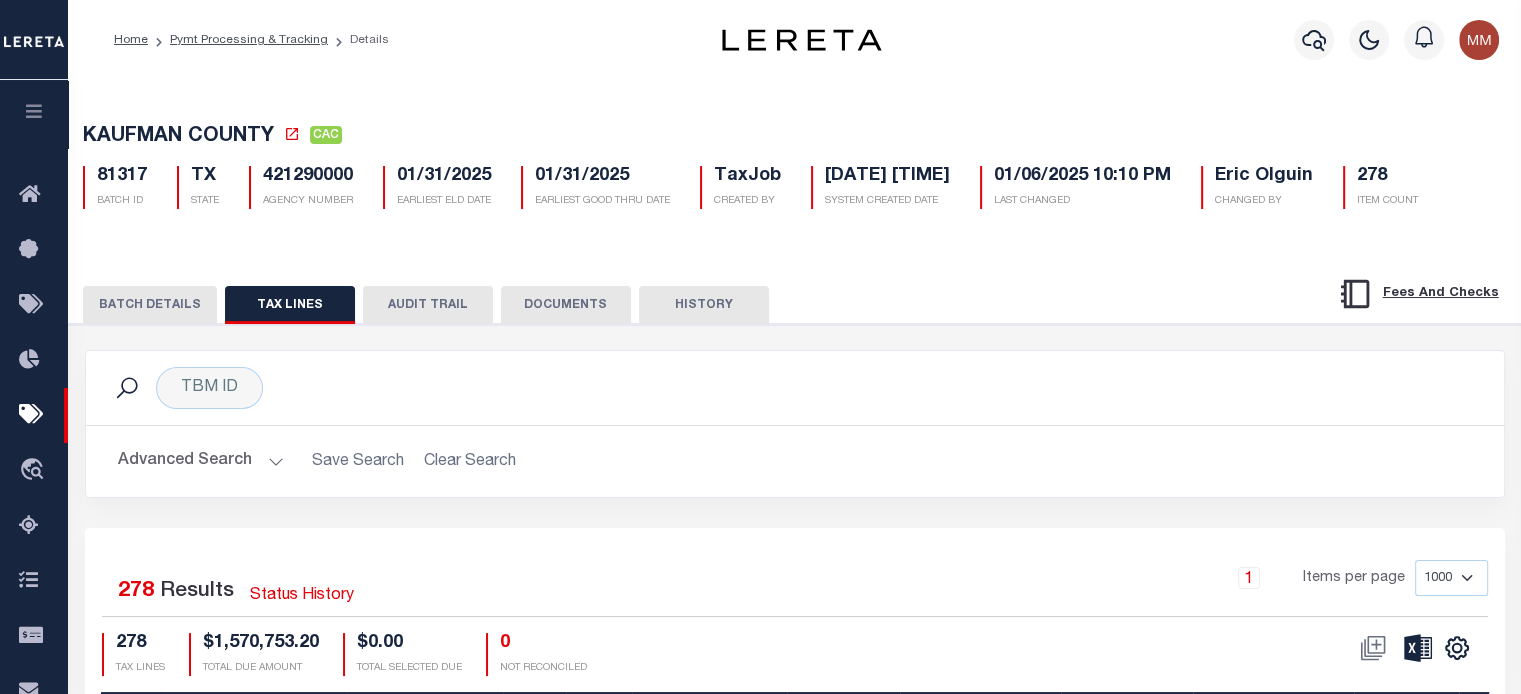 scroll, scrollTop: 400, scrollLeft: 0, axis: vertical 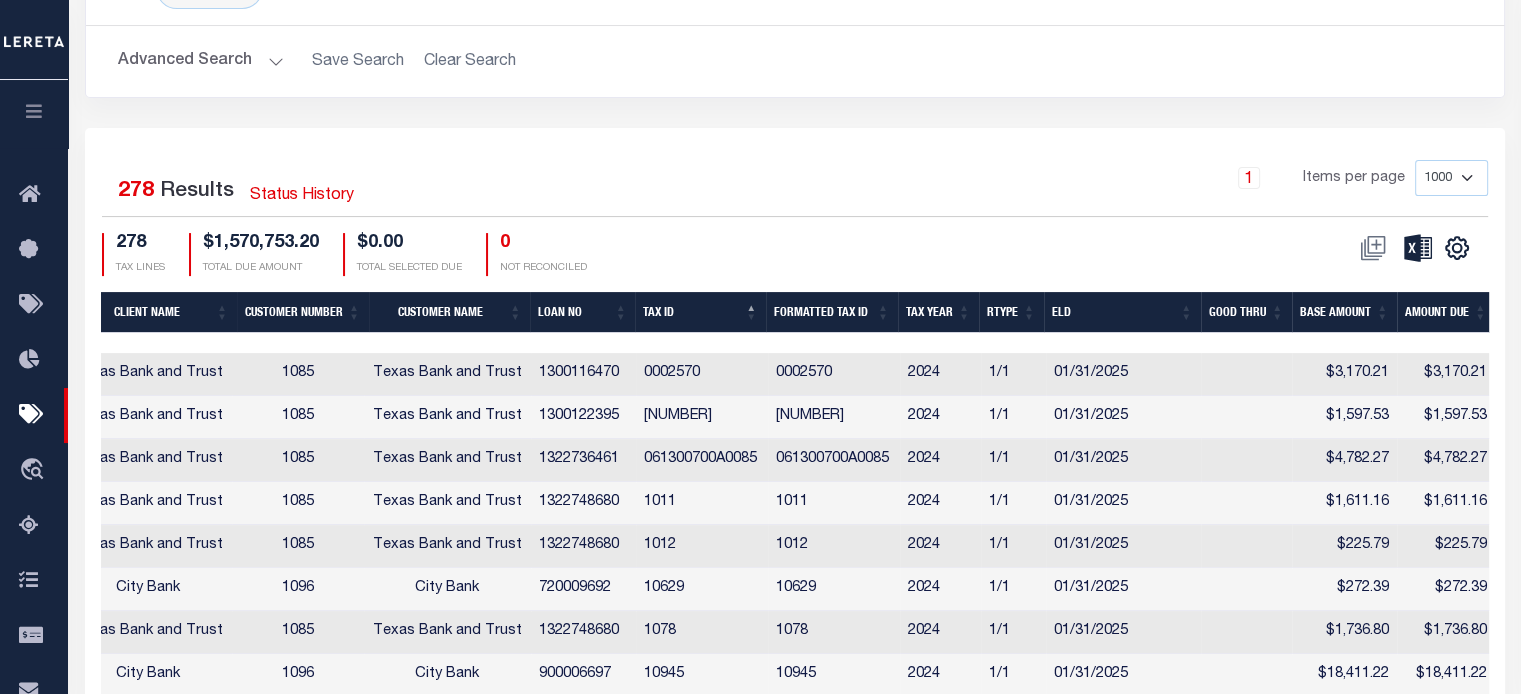 click on "Tax ID" at bounding box center (700, 312) 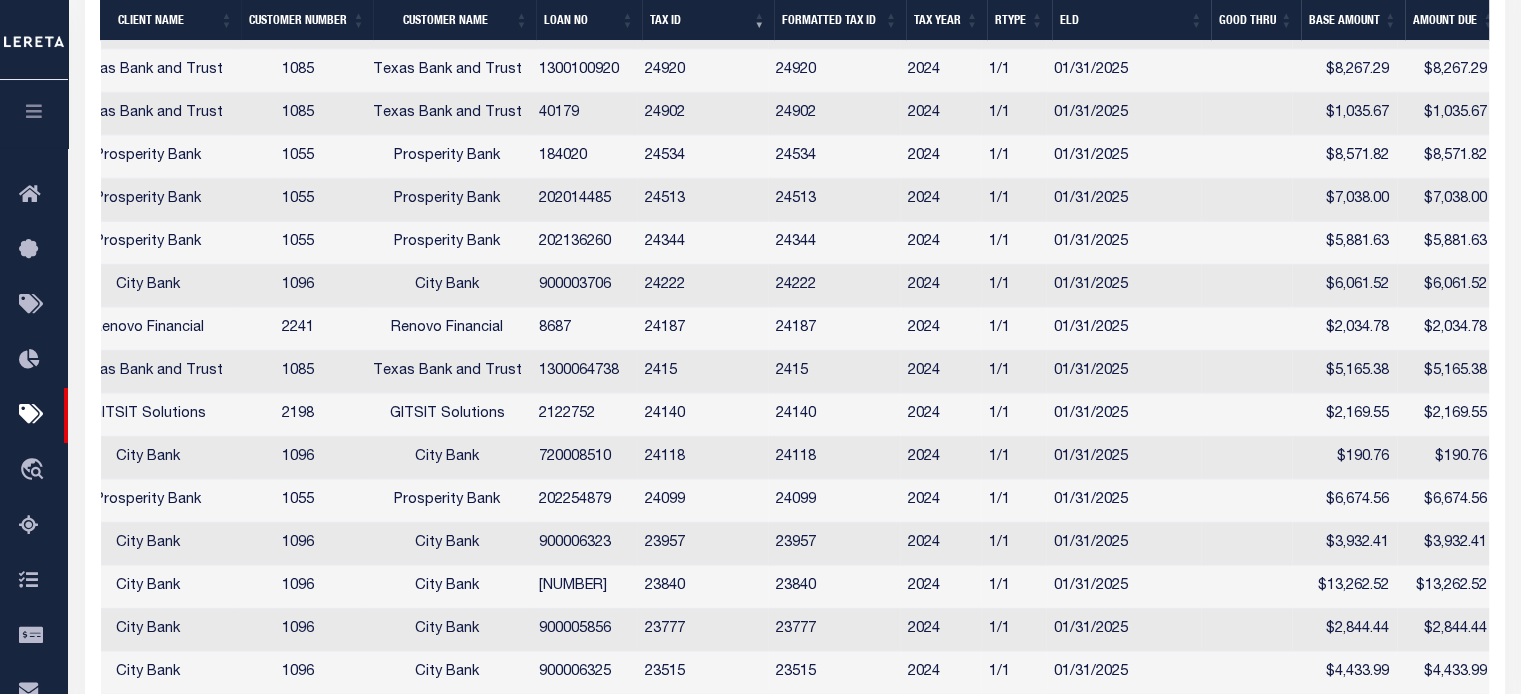 scroll, scrollTop: 5700, scrollLeft: 0, axis: vertical 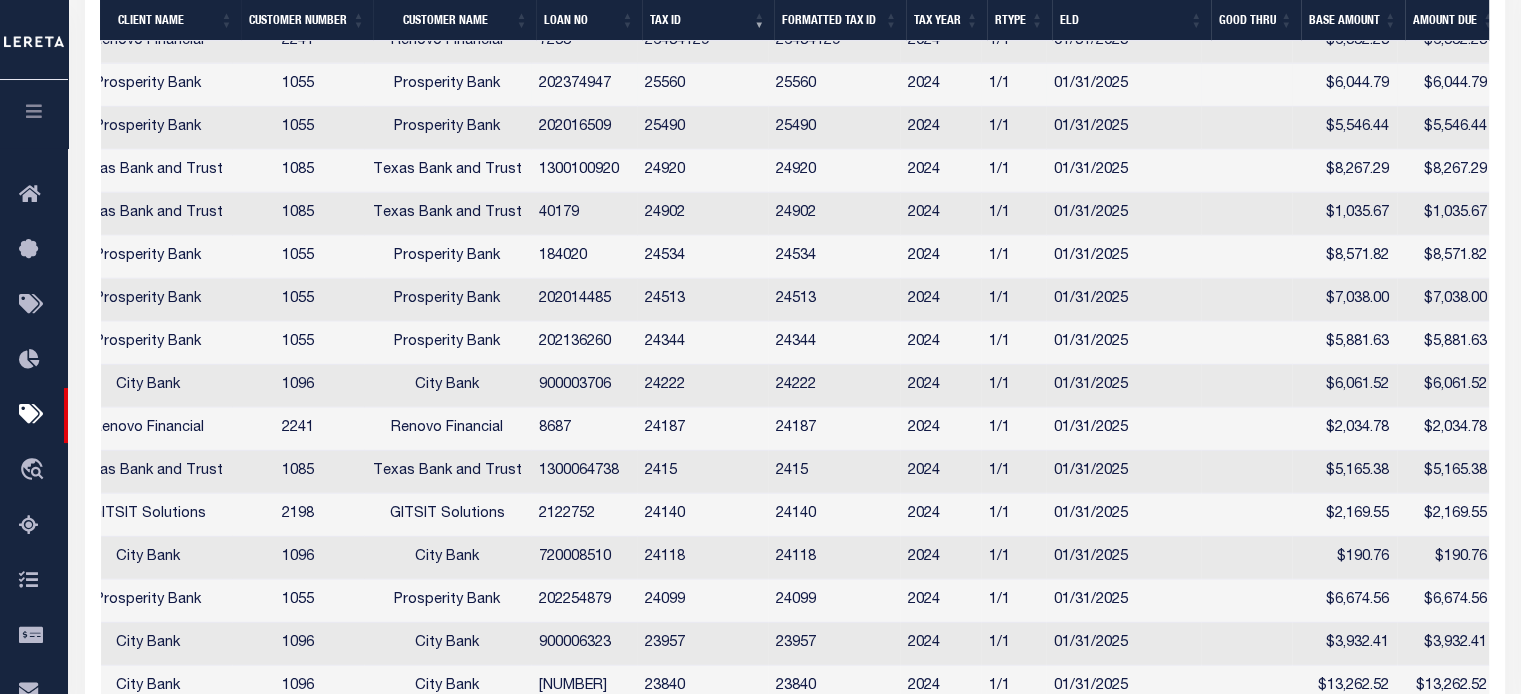 click on "25560" at bounding box center [703, 85] 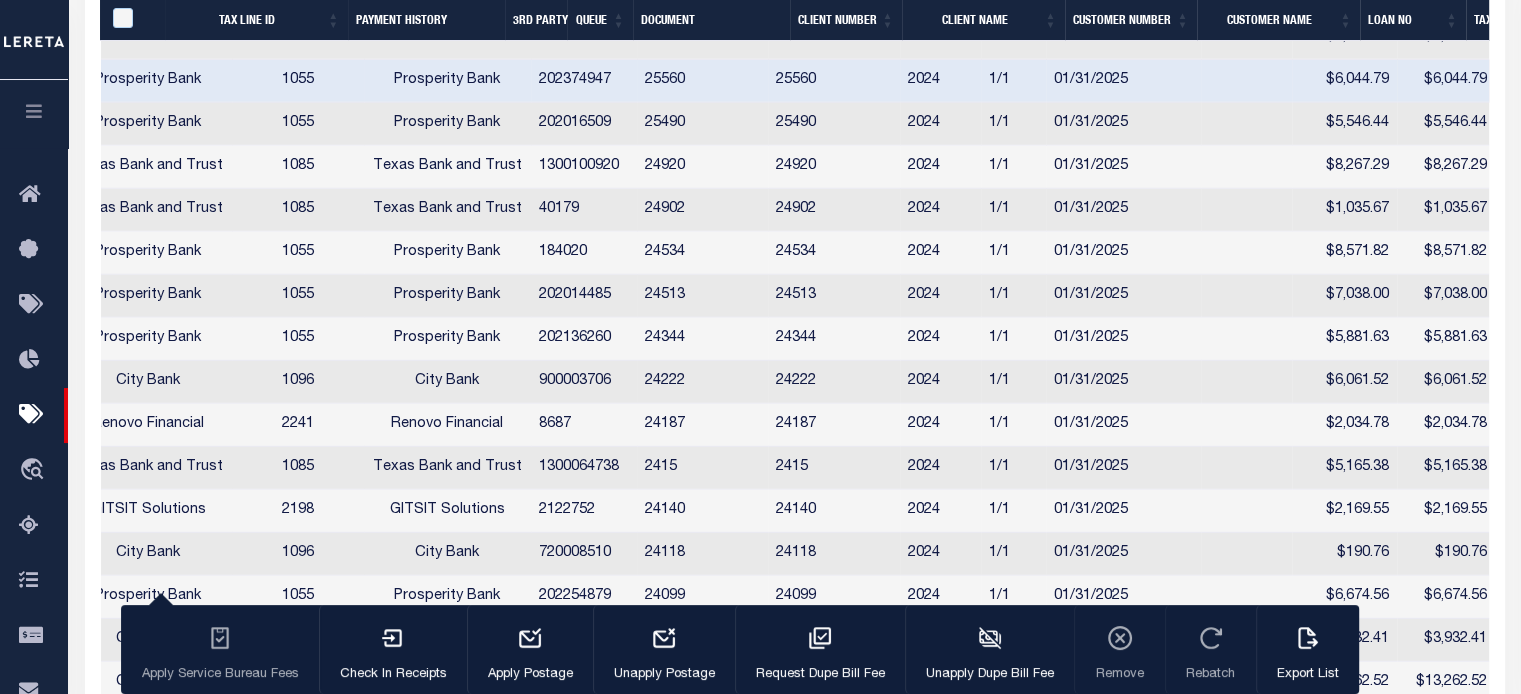 scroll, scrollTop: 0, scrollLeft: 824, axis: horizontal 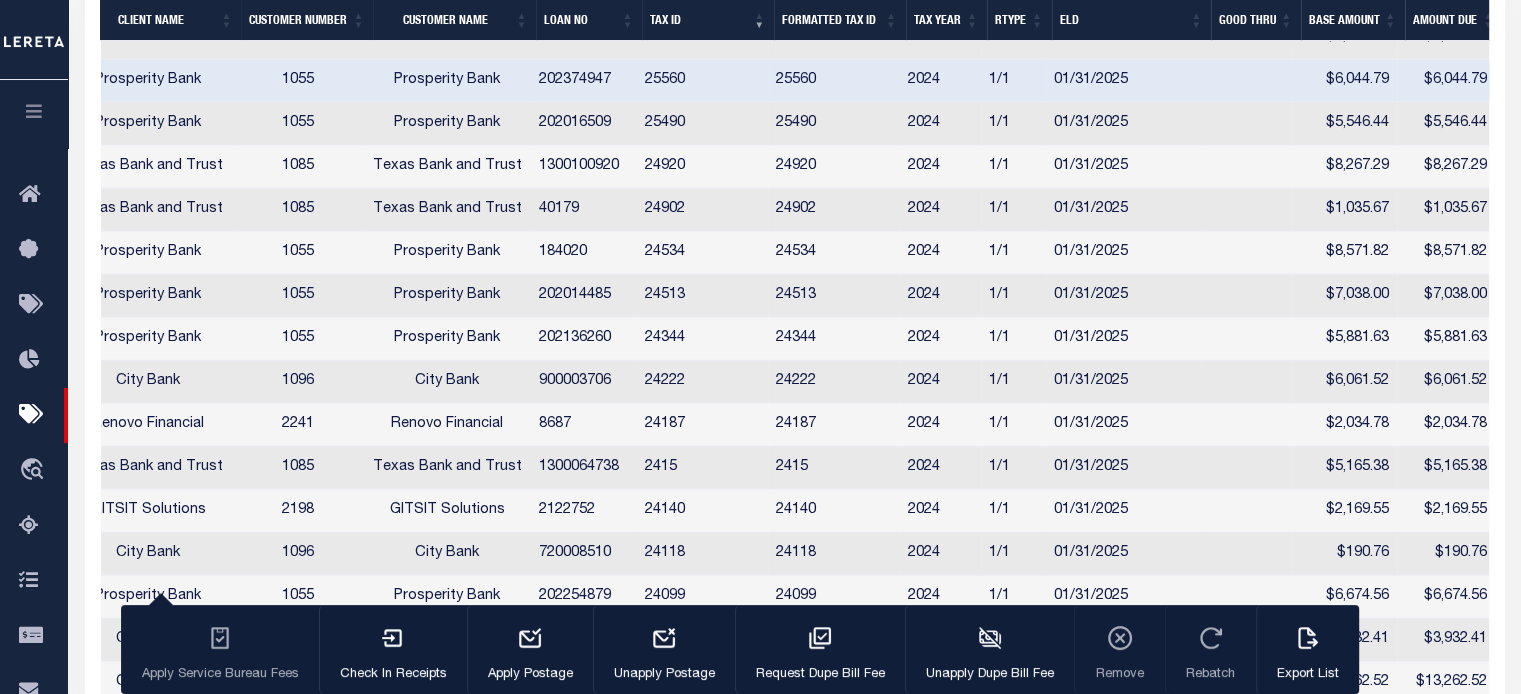 drag, startPoint x: 879, startPoint y: 40, endPoint x: 600, endPoint y: 52, distance: 279.25793 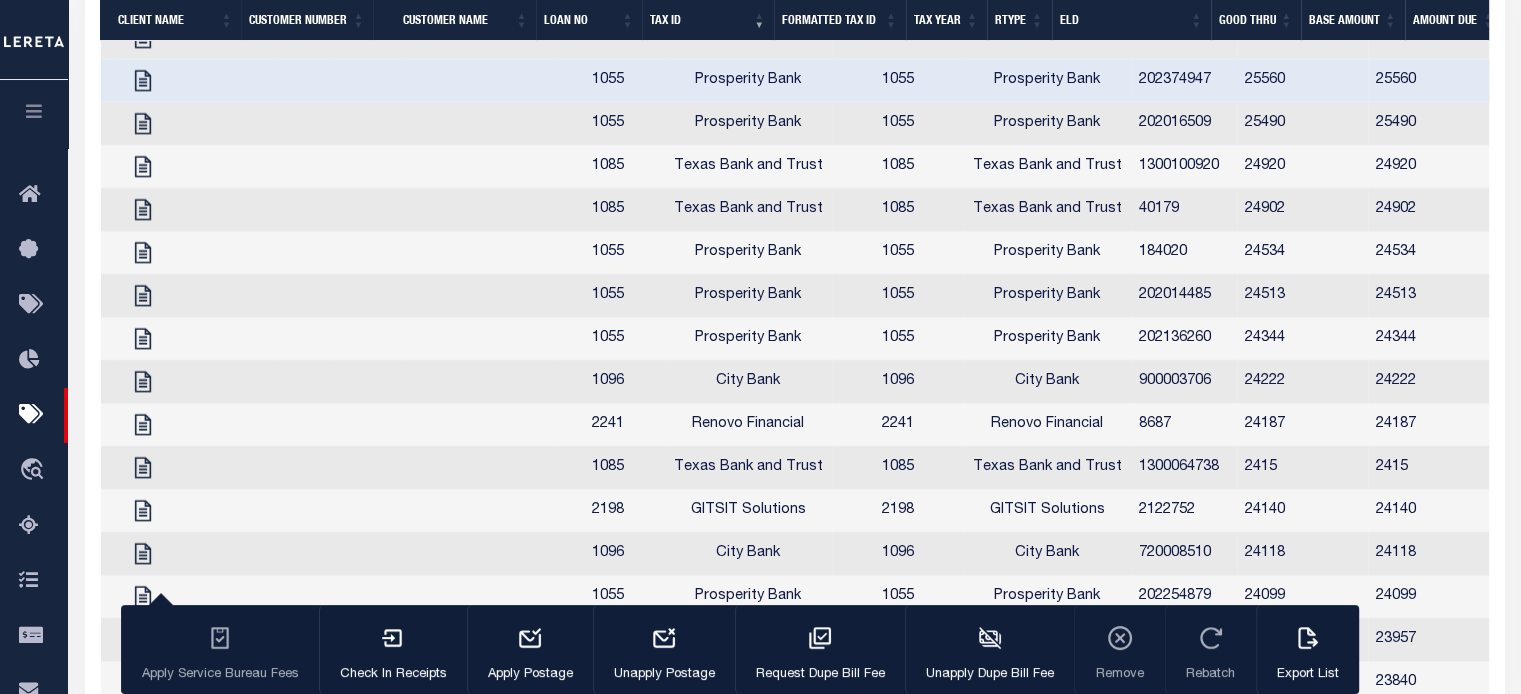scroll, scrollTop: 0, scrollLeft: 0, axis: both 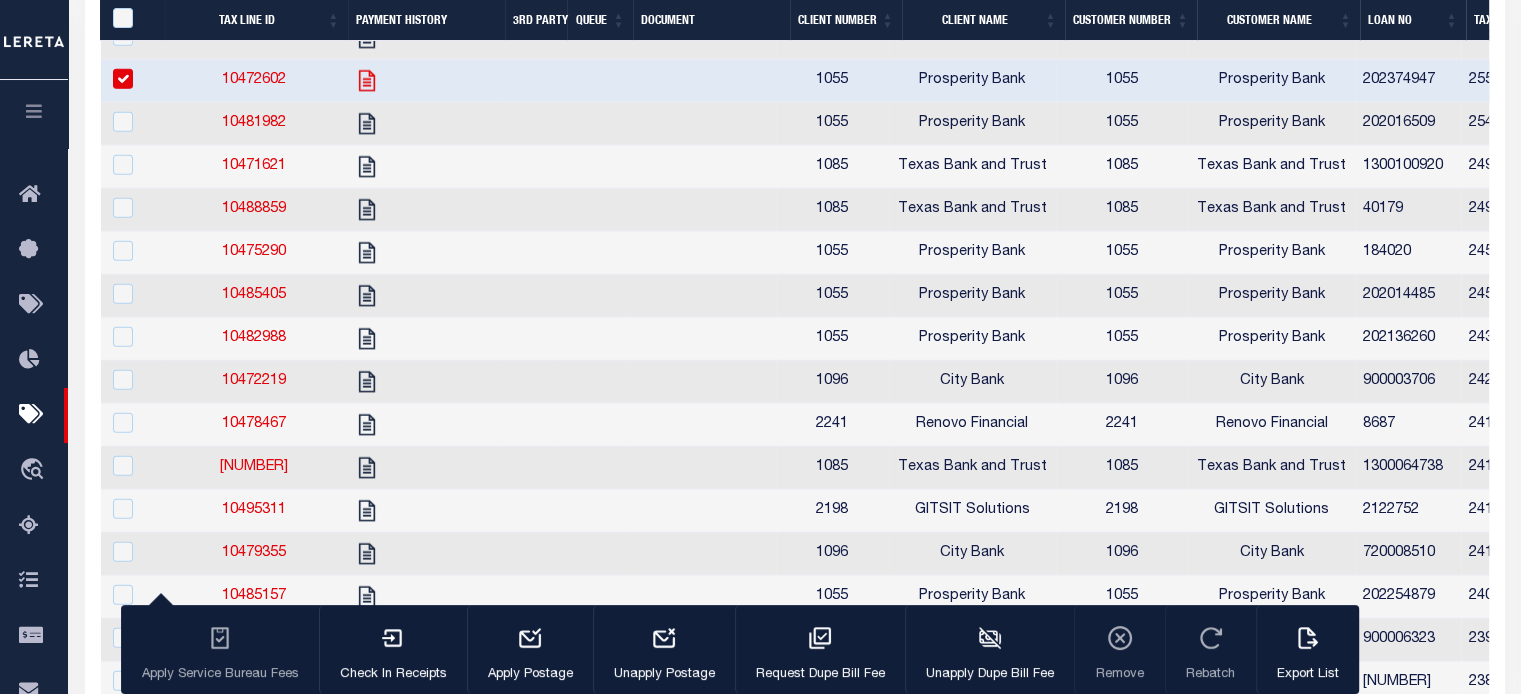 click 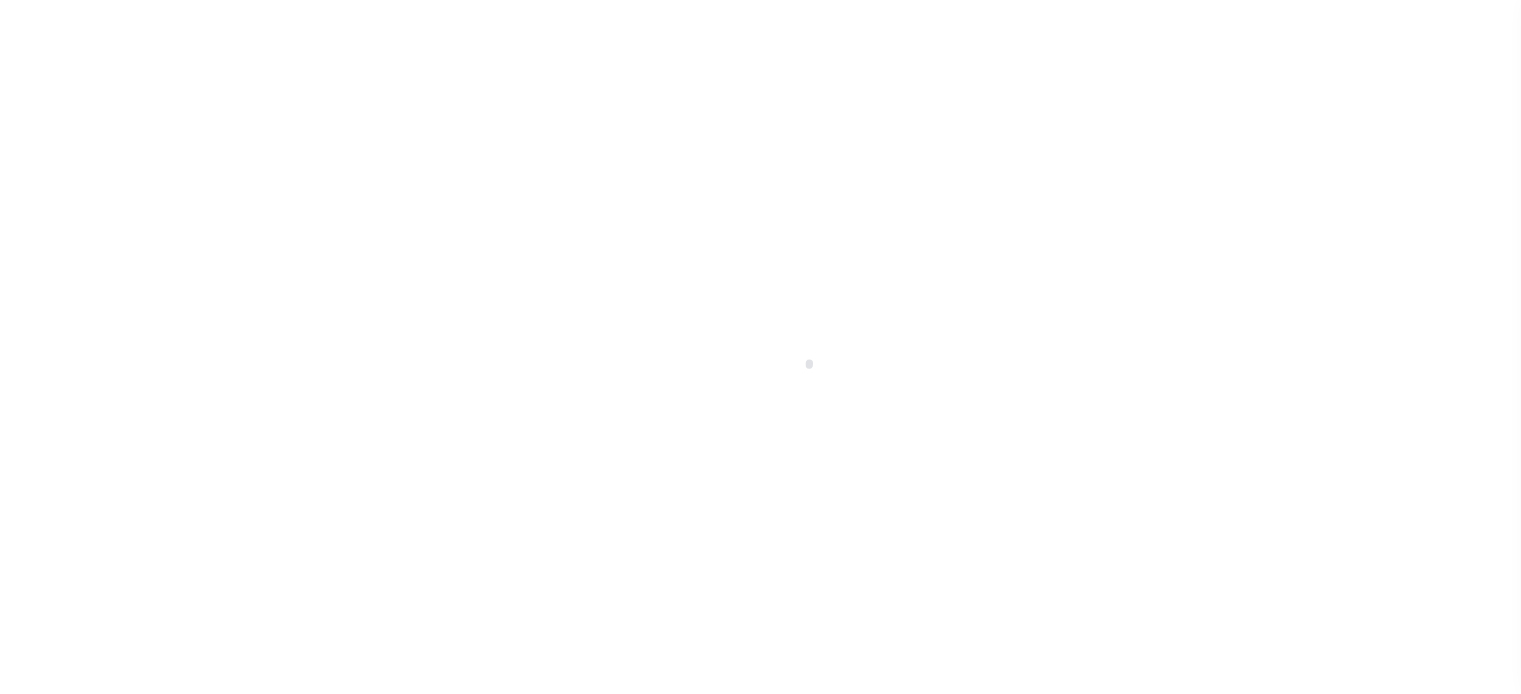 scroll, scrollTop: 0, scrollLeft: 0, axis: both 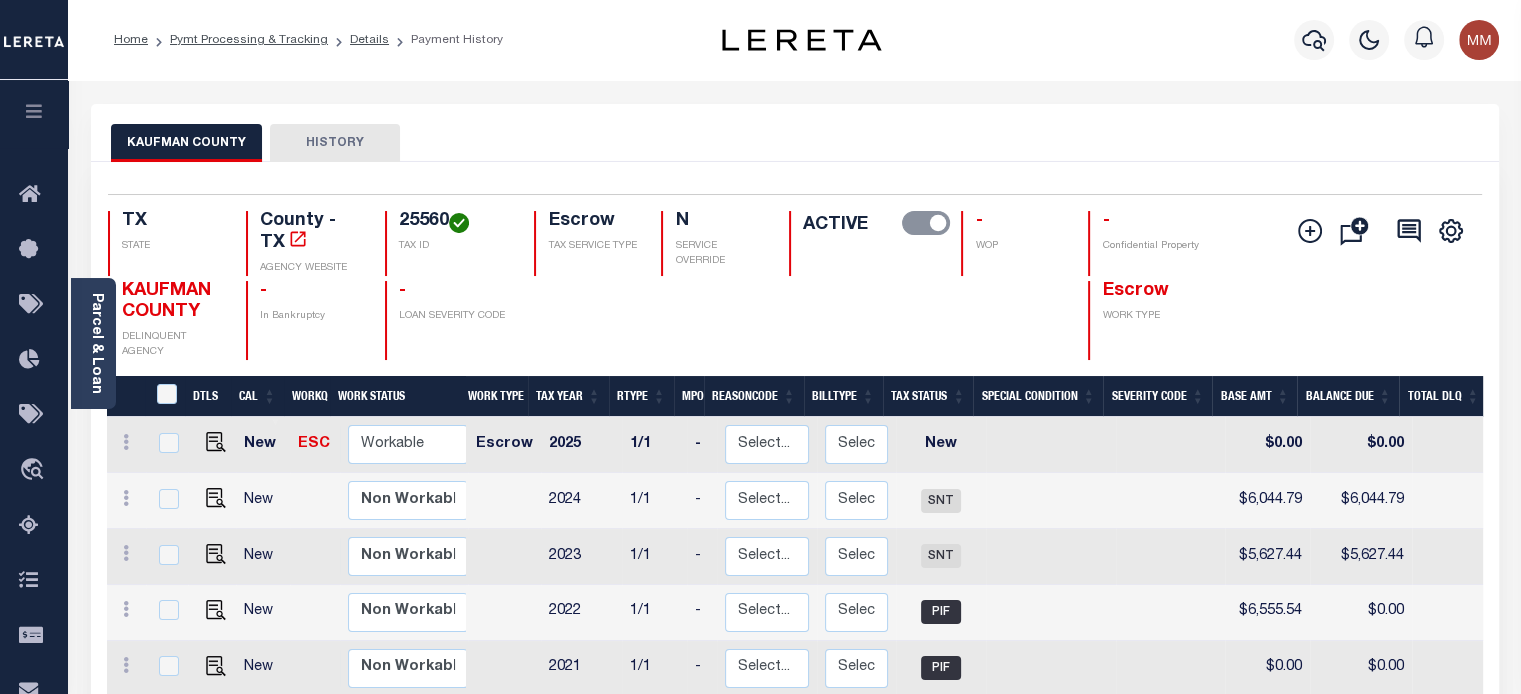 click on "Parcel & Loan" at bounding box center [93, 343] 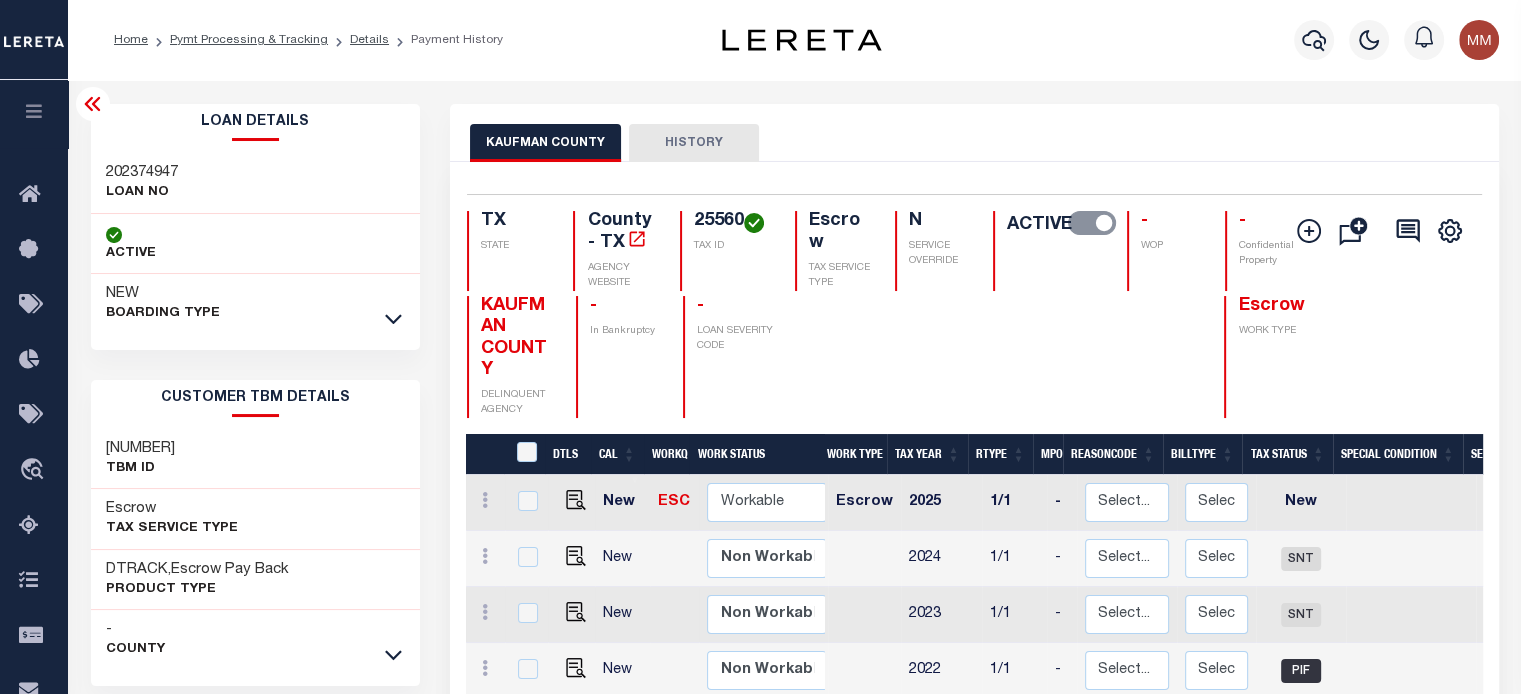 drag, startPoint x: 396, startPoint y: 315, endPoint x: 349, endPoint y: 383, distance: 82.661964 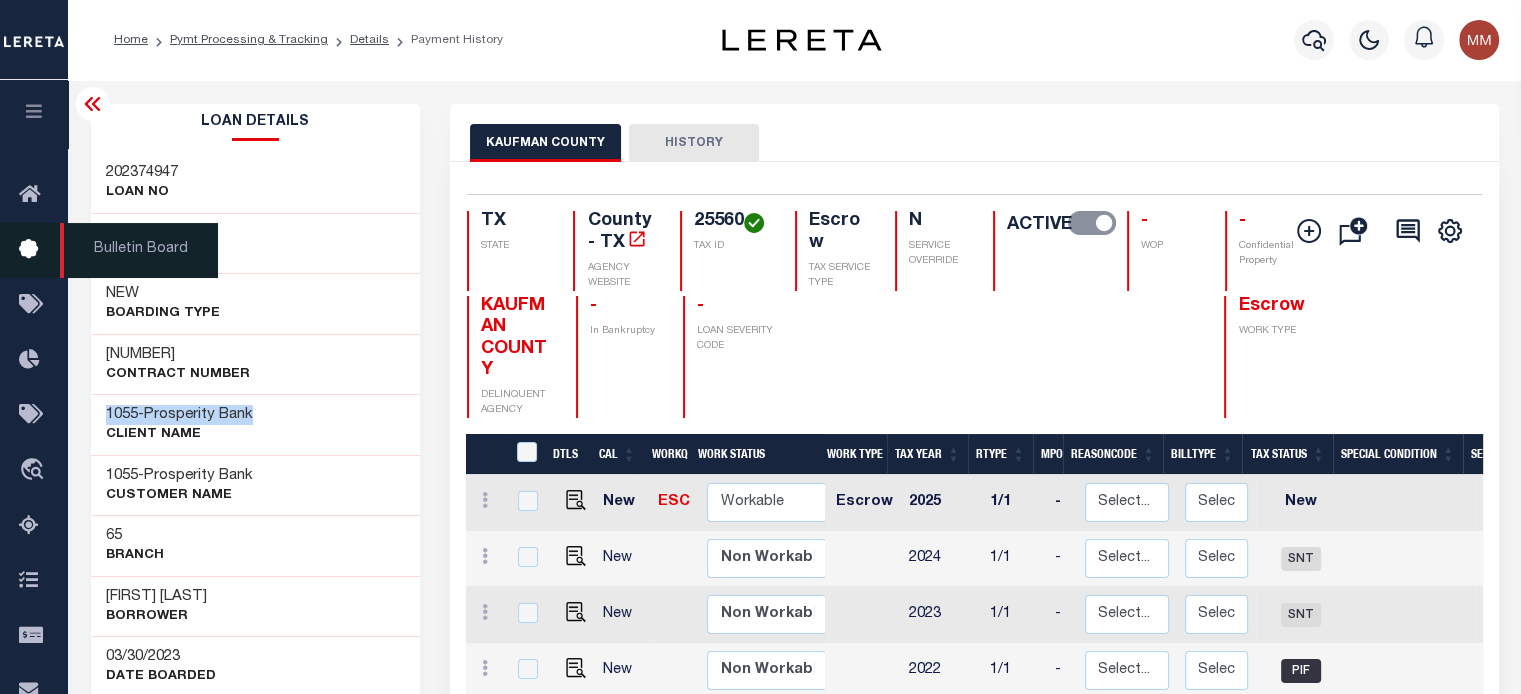 drag, startPoint x: 105, startPoint y: 410, endPoint x: 20, endPoint y: 241, distance: 189.17188 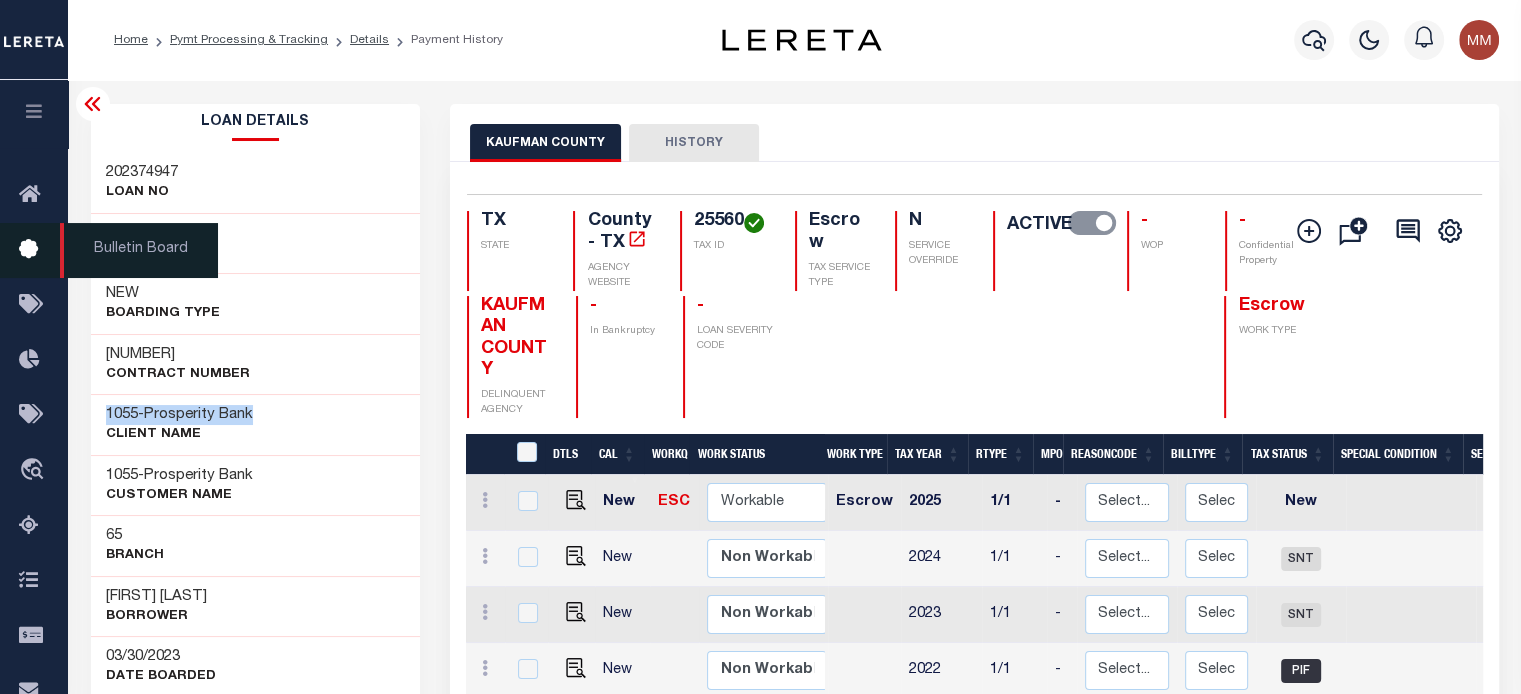 click on "1055  -   Prosperity Bank
CLIENT Name" at bounding box center (256, 424) 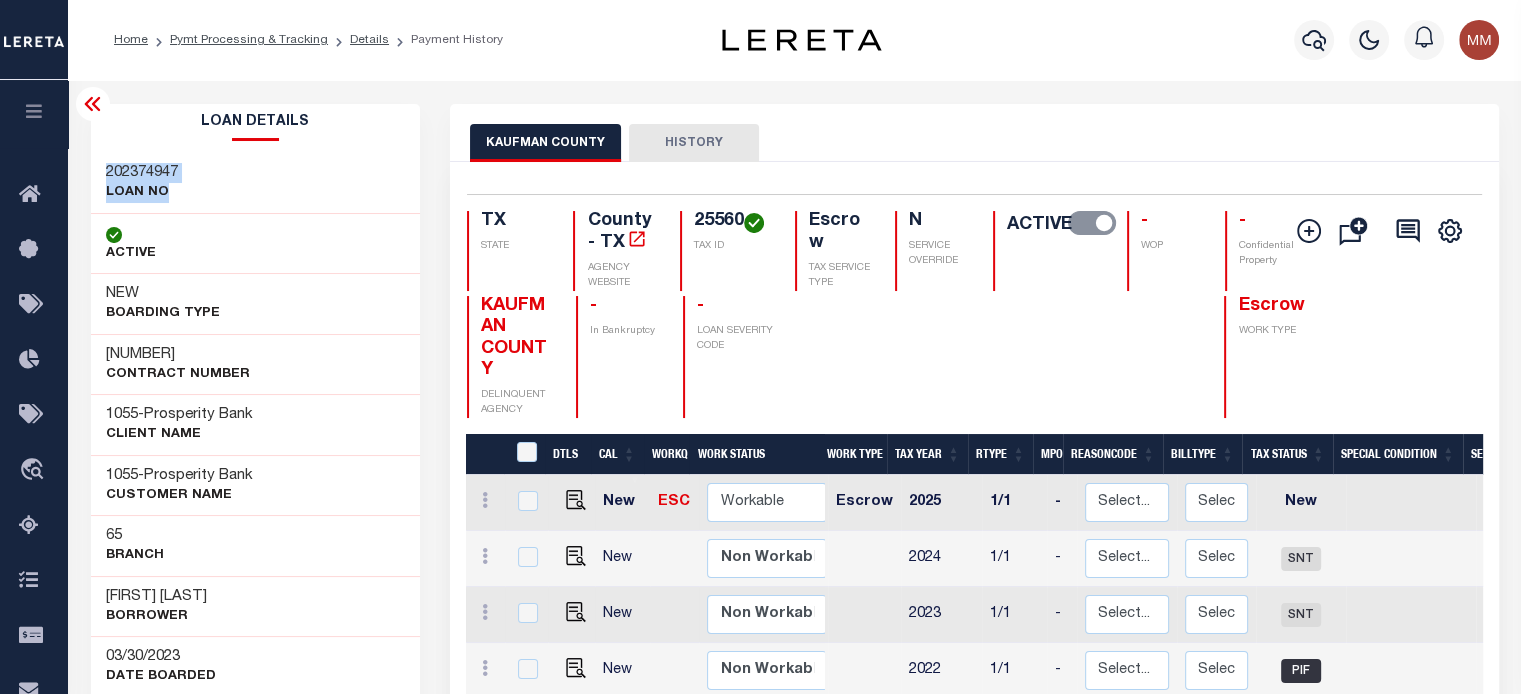 drag, startPoint x: 99, startPoint y: 169, endPoint x: 303, endPoint y: 186, distance: 204.7071 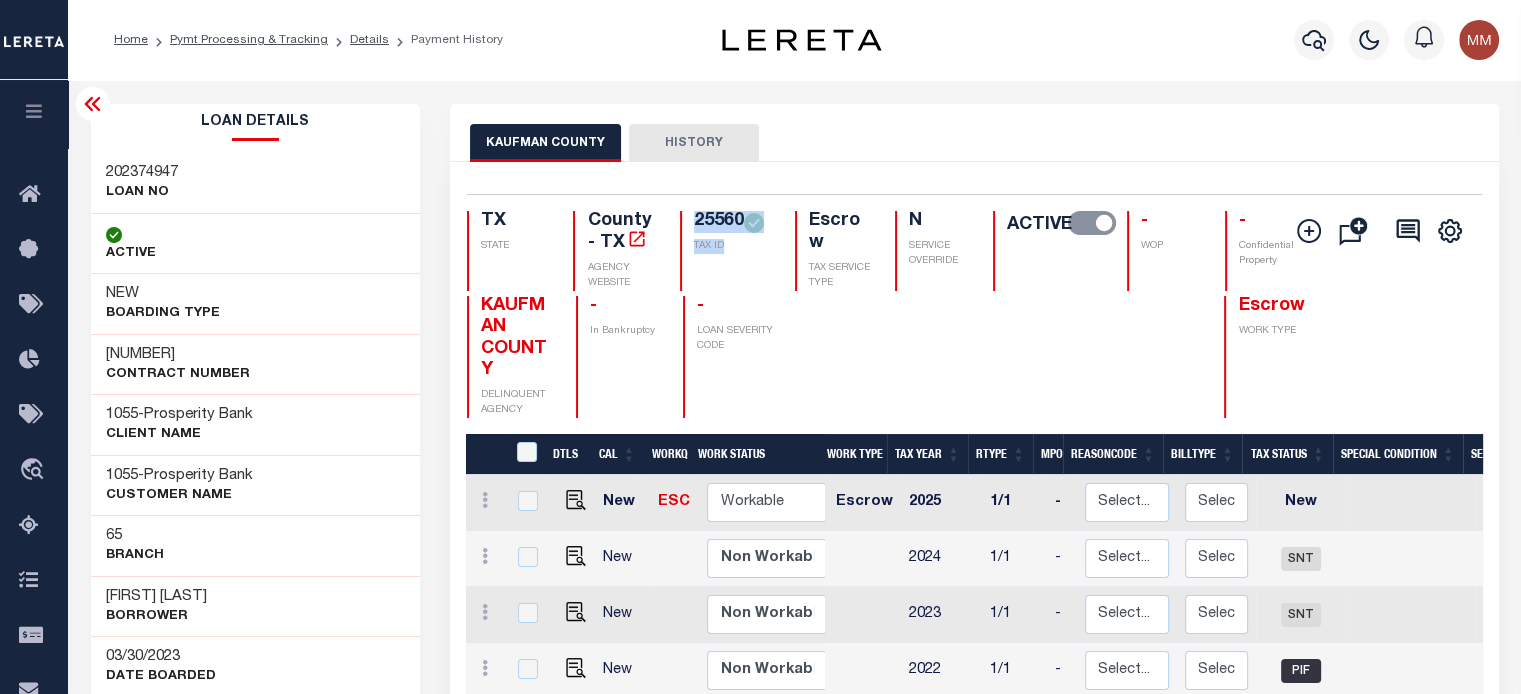 copy on "25560
TAX ID" 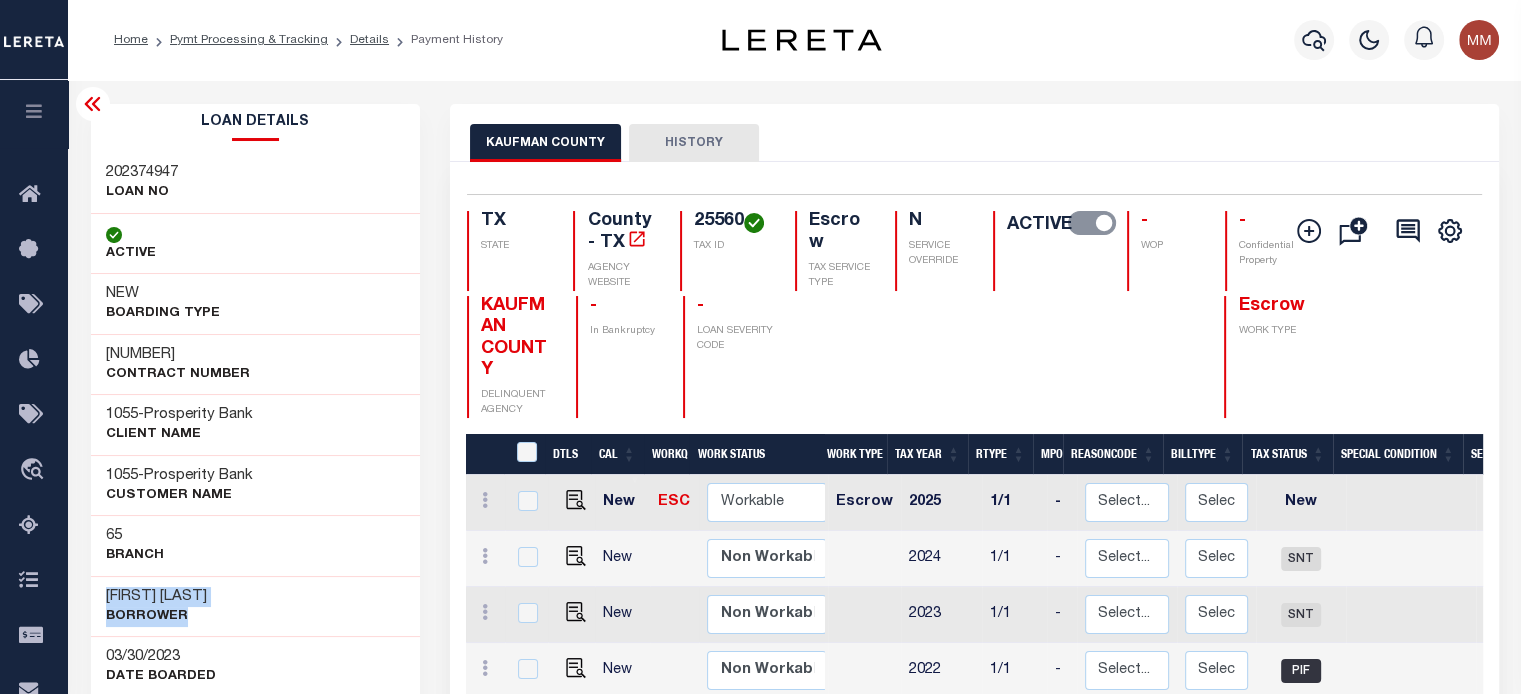 drag, startPoint x: 94, startPoint y: 591, endPoint x: 112, endPoint y: 537, distance: 56.920998 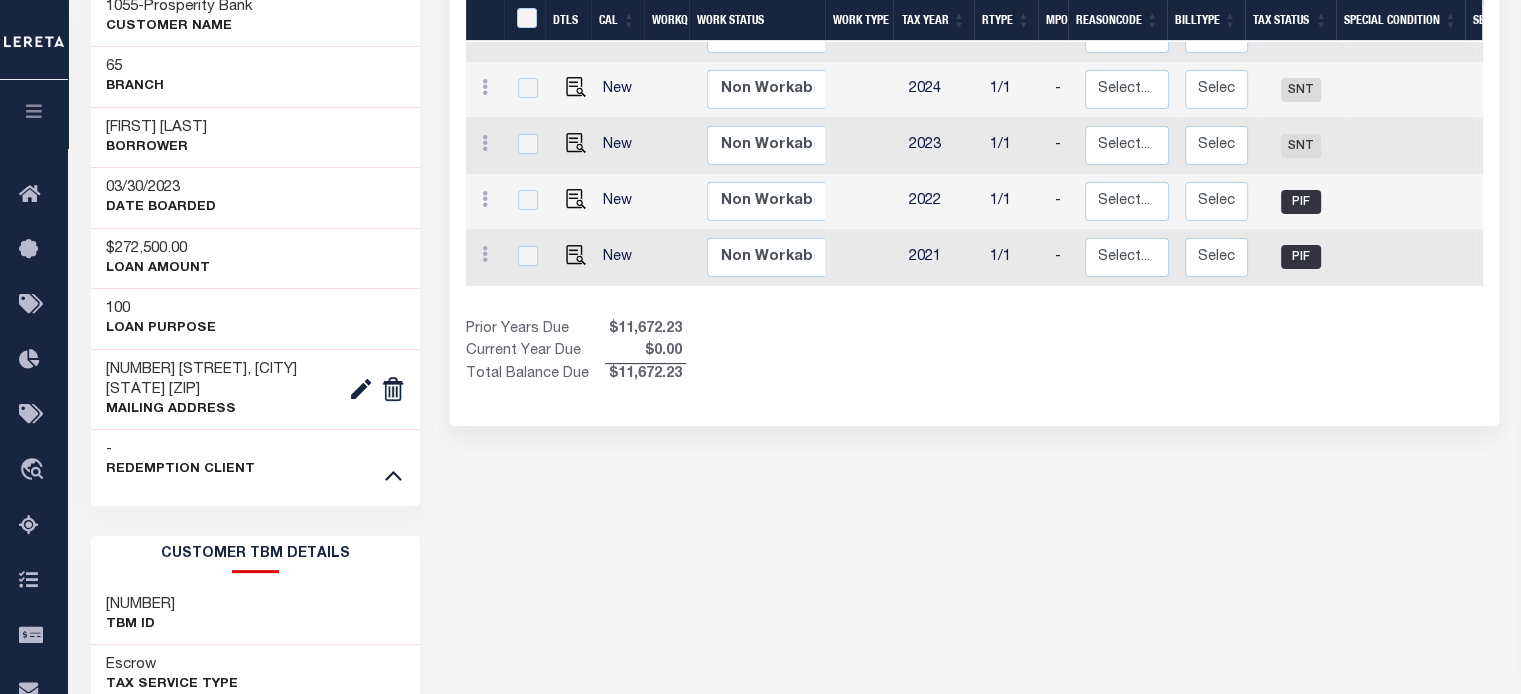 scroll, scrollTop: 500, scrollLeft: 0, axis: vertical 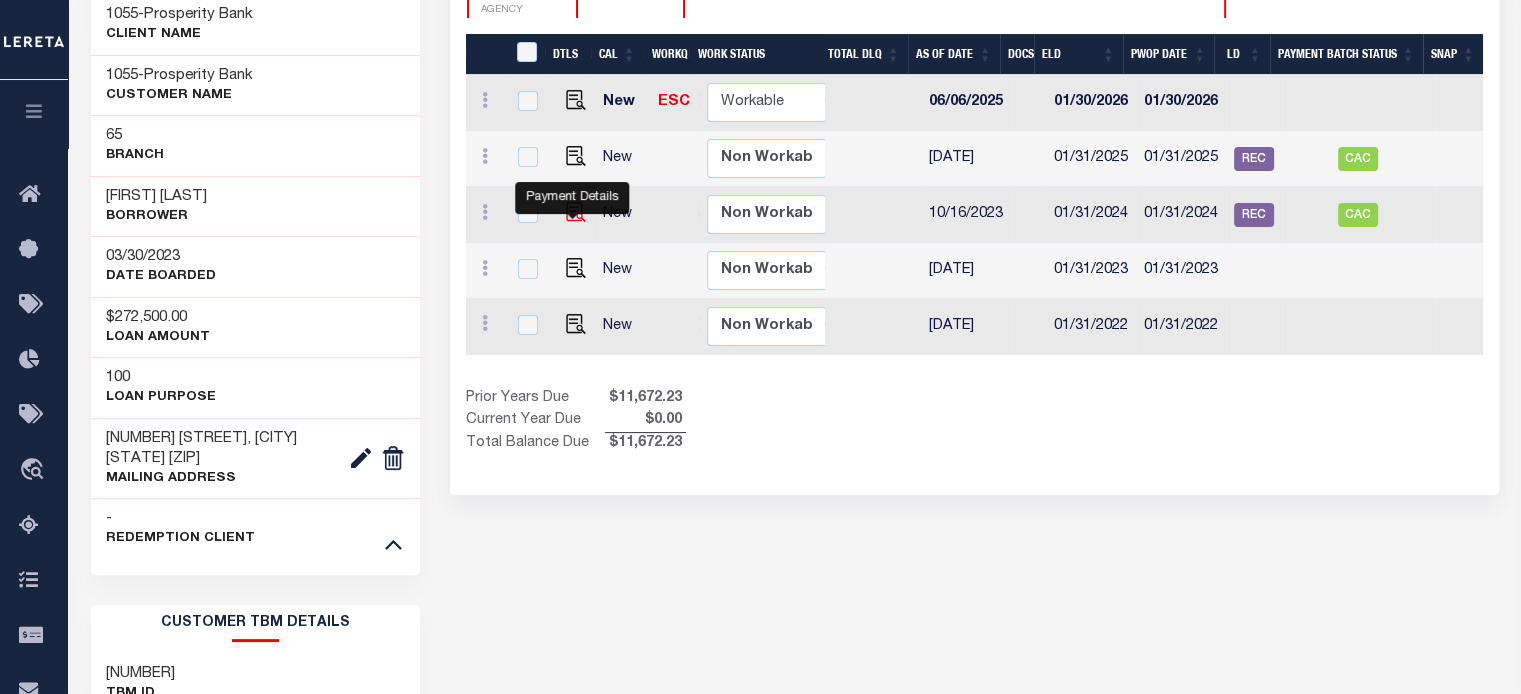 click at bounding box center [576, 212] 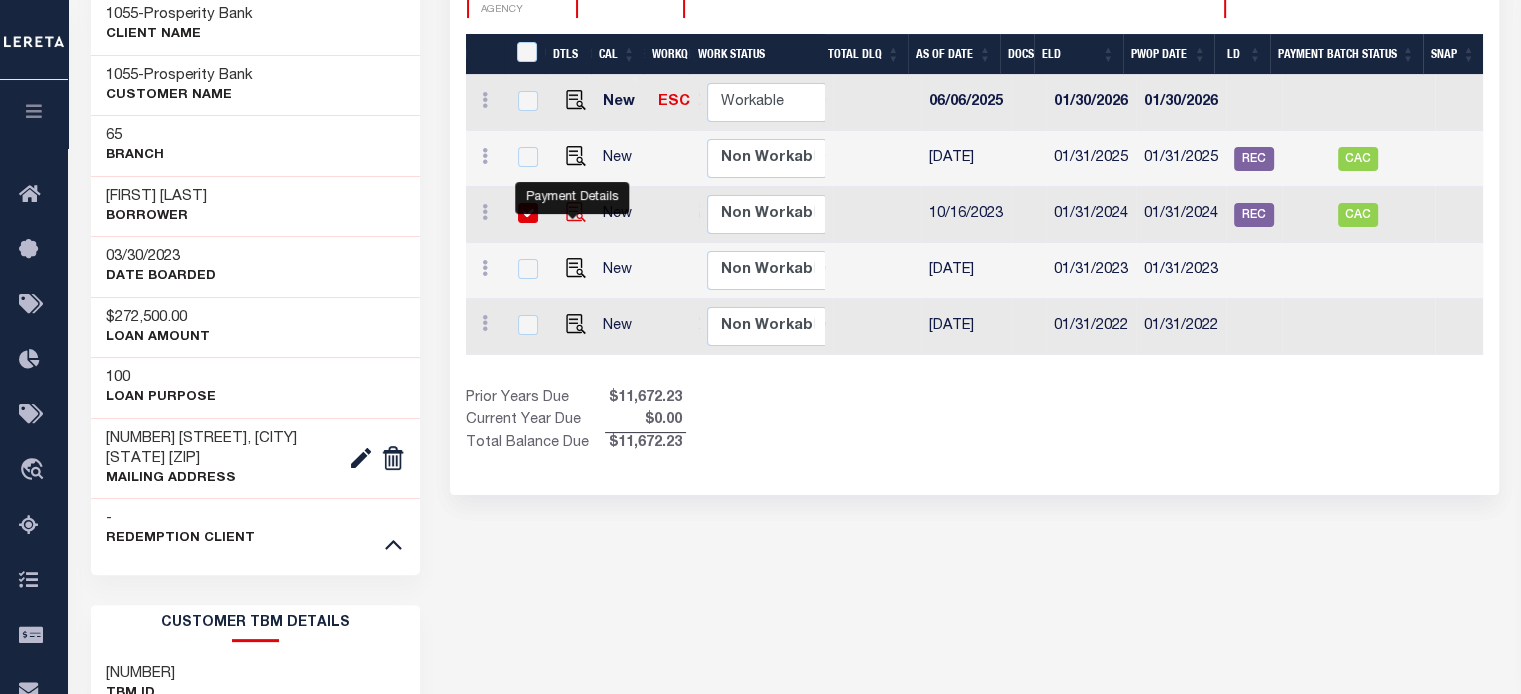 checkbox on "true" 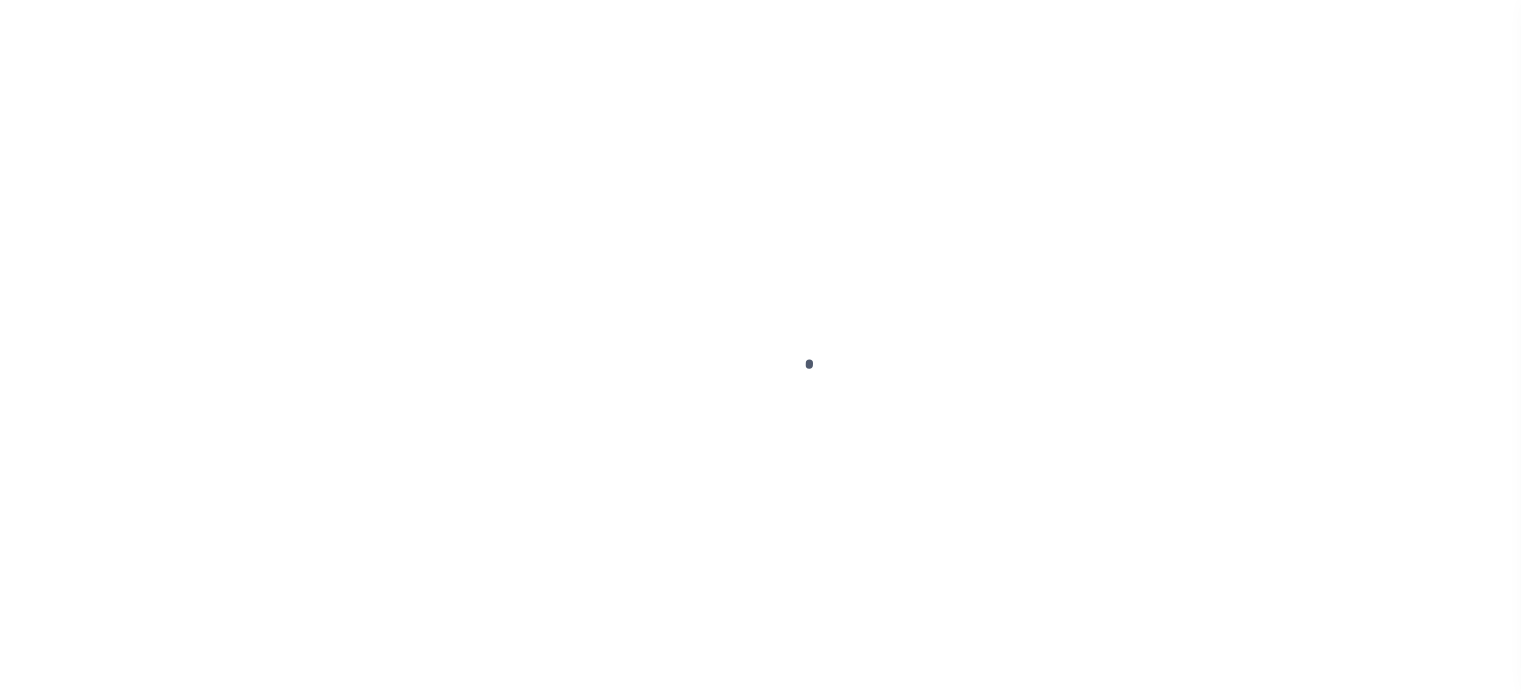 scroll, scrollTop: 0, scrollLeft: 0, axis: both 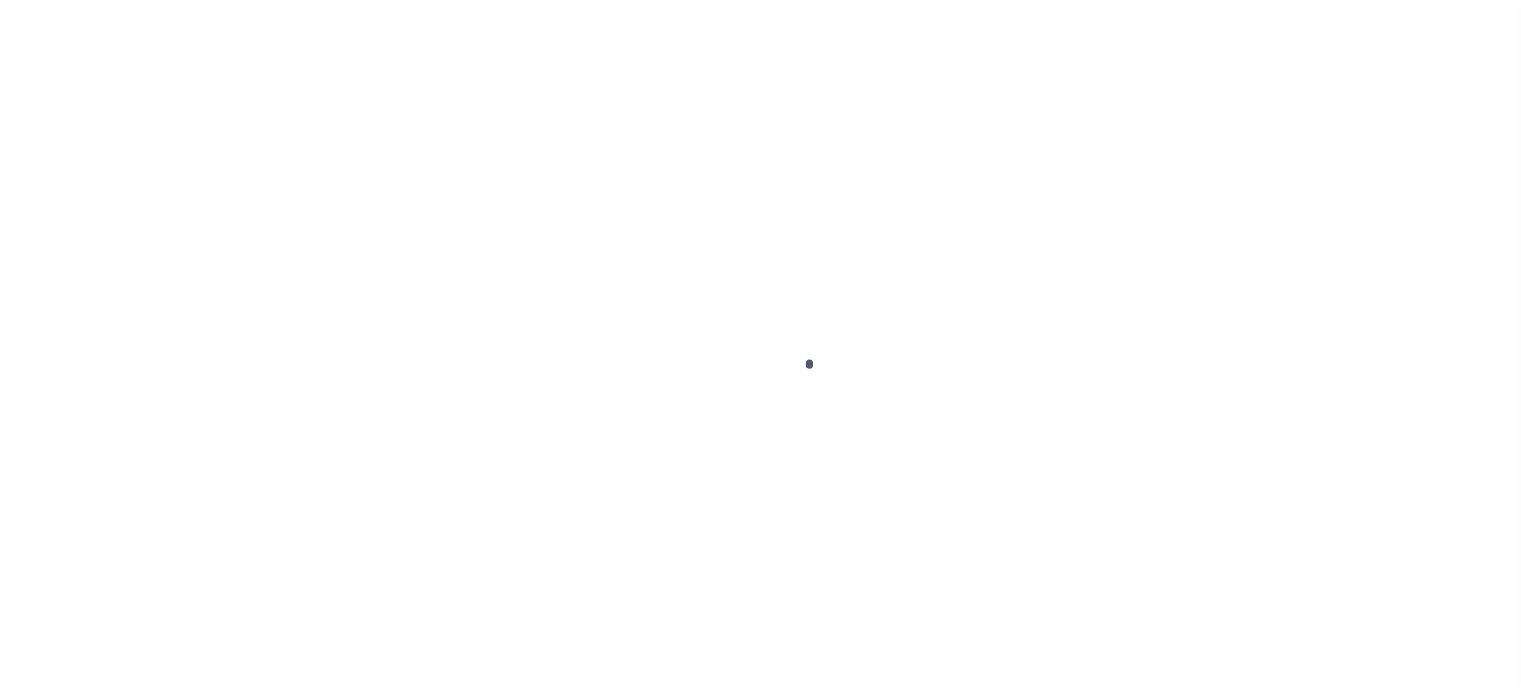 checkbox on "false" 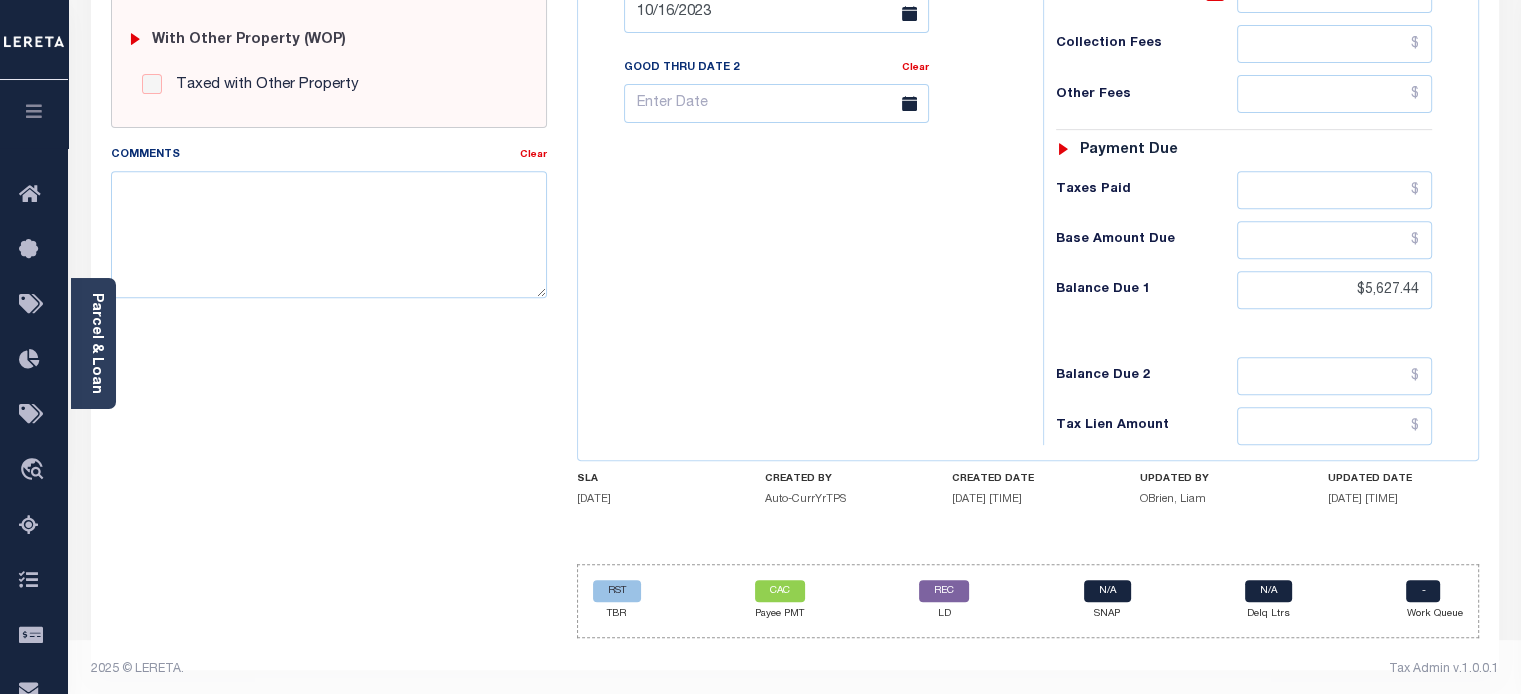 scroll, scrollTop: 815, scrollLeft: 0, axis: vertical 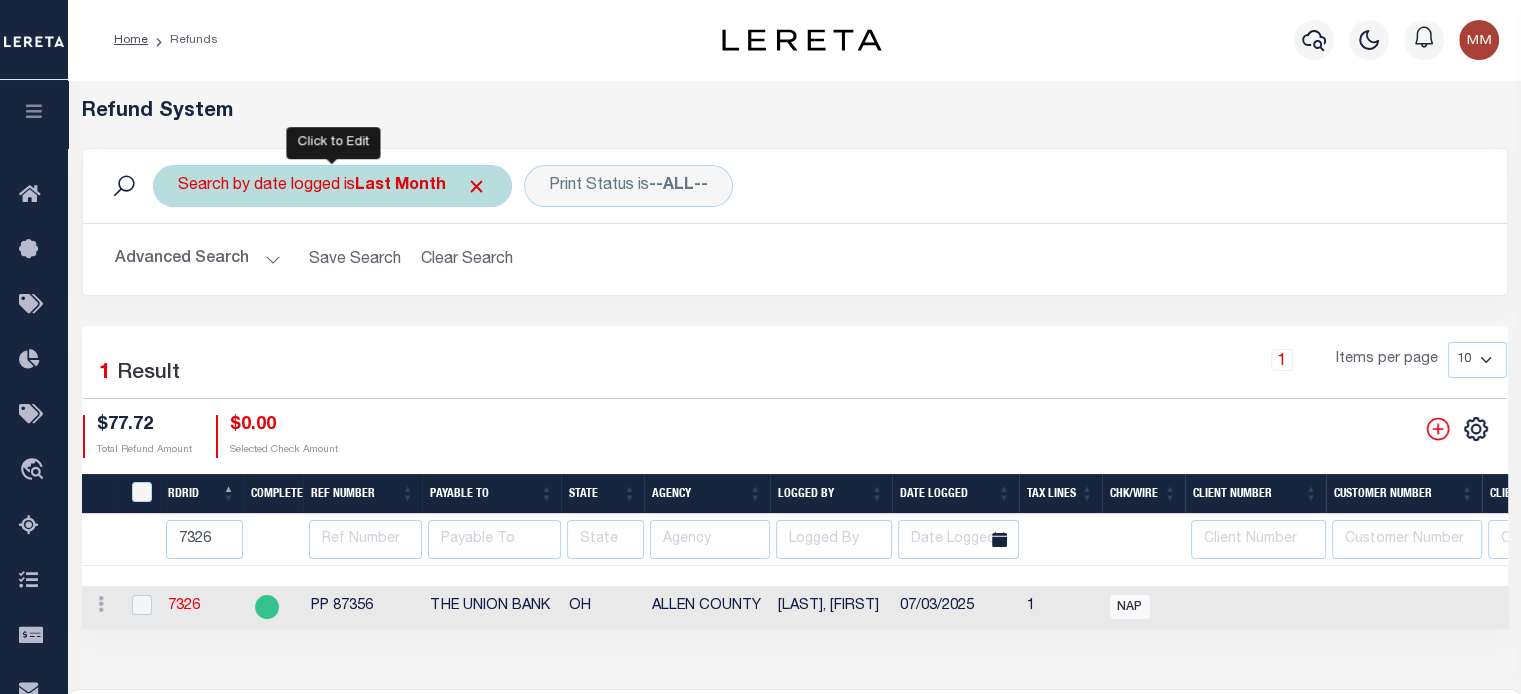 click on "Last Month" at bounding box center (400, 186) 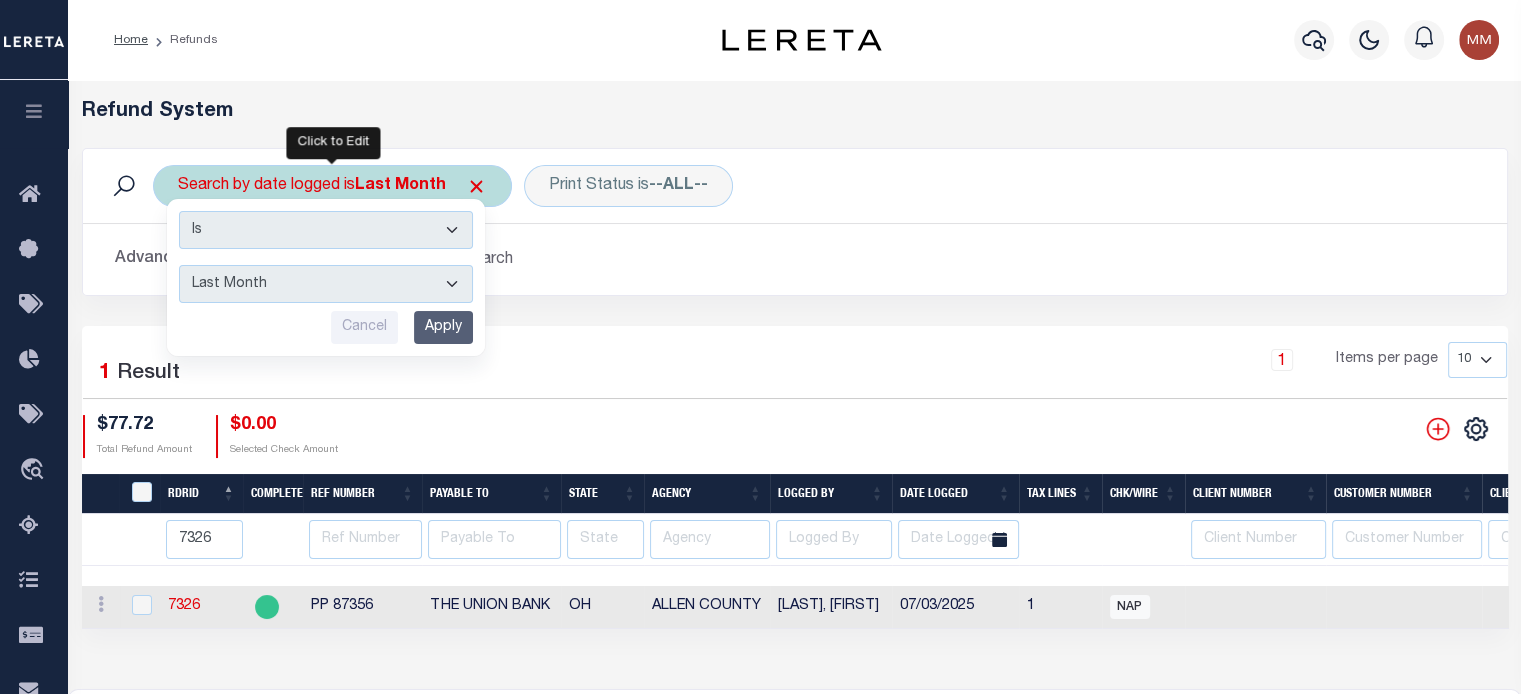 click on "This Month Last Month Last Three Months This Year Last Year" at bounding box center (326, 284) 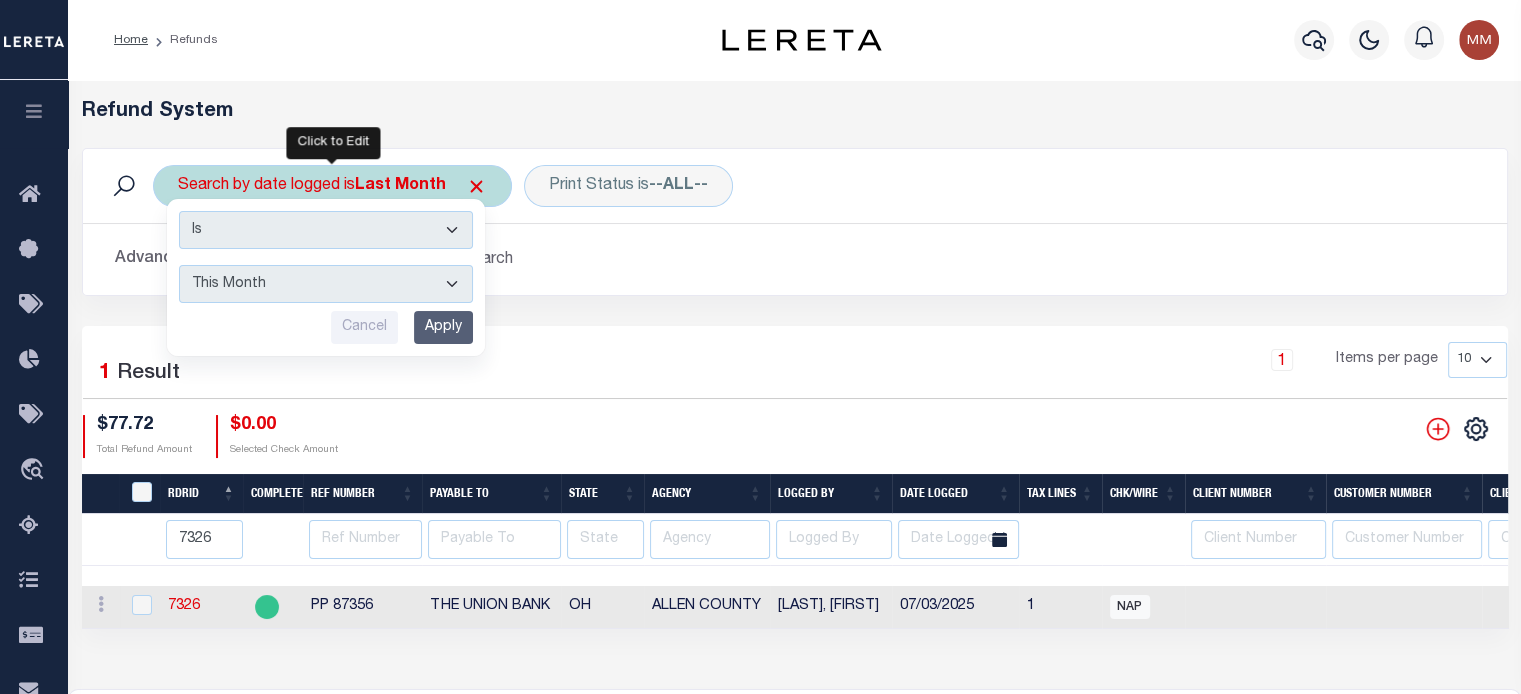 click on "This Month Last Month Last Three Months This Year Last Year" at bounding box center [326, 284] 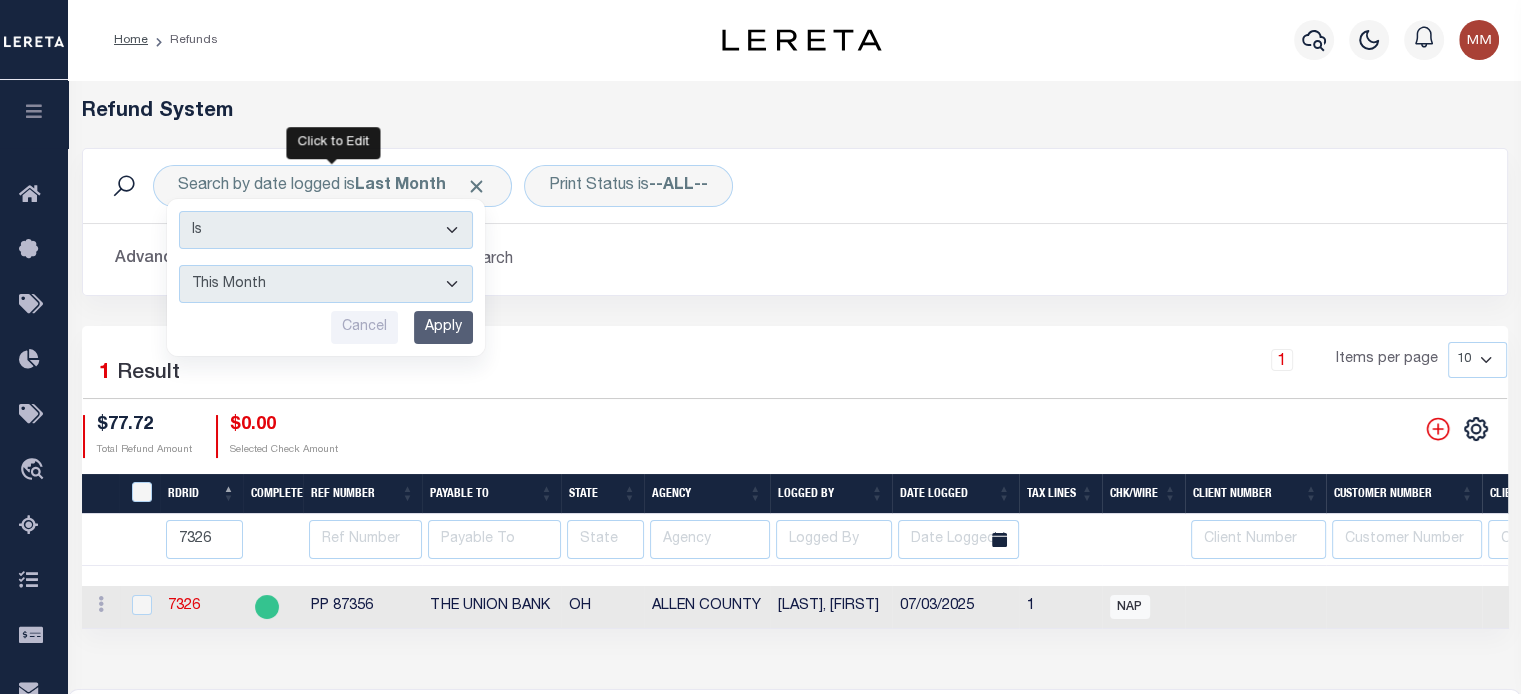 click on "Apply" at bounding box center [443, 327] 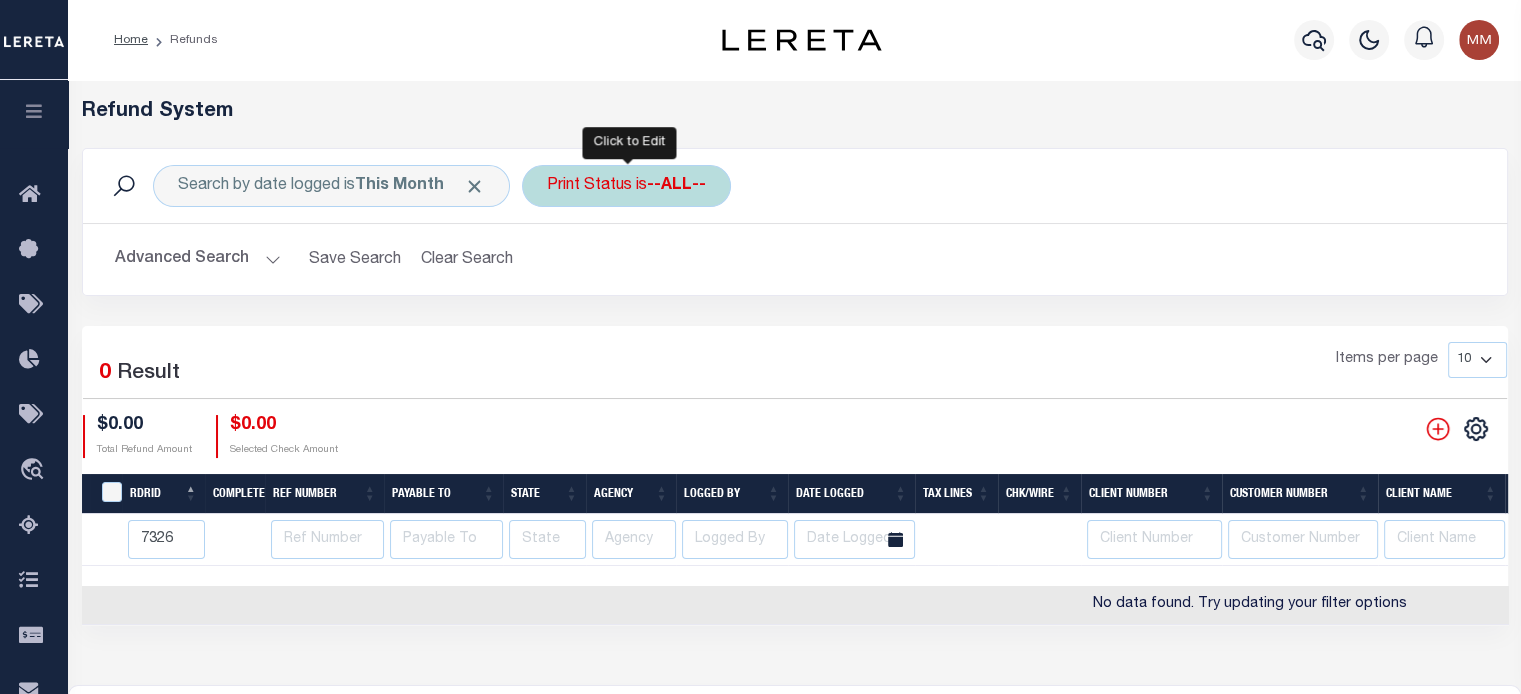 click on "Print Status is  --ALL--" at bounding box center [626, 186] 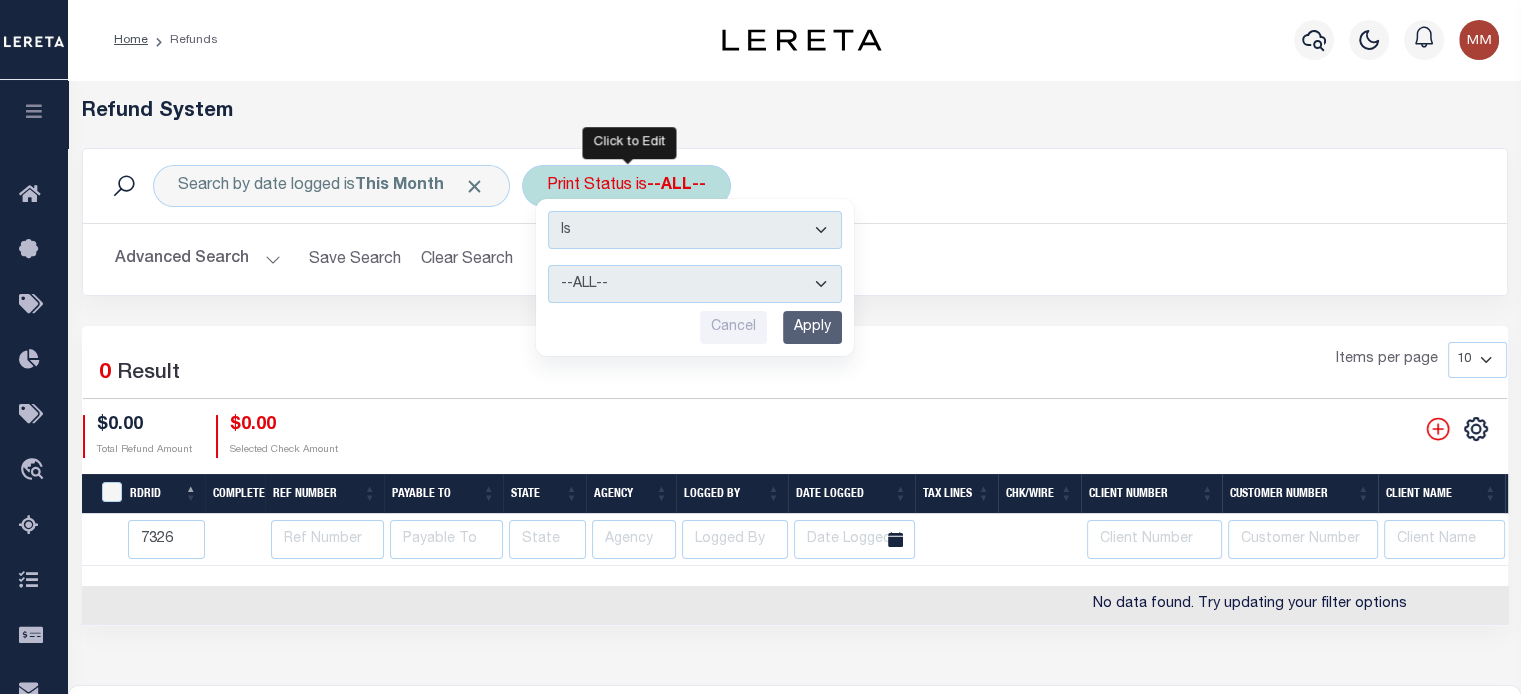 drag, startPoint x: 605, startPoint y: 283, endPoint x: 592, endPoint y: 288, distance: 13.928389 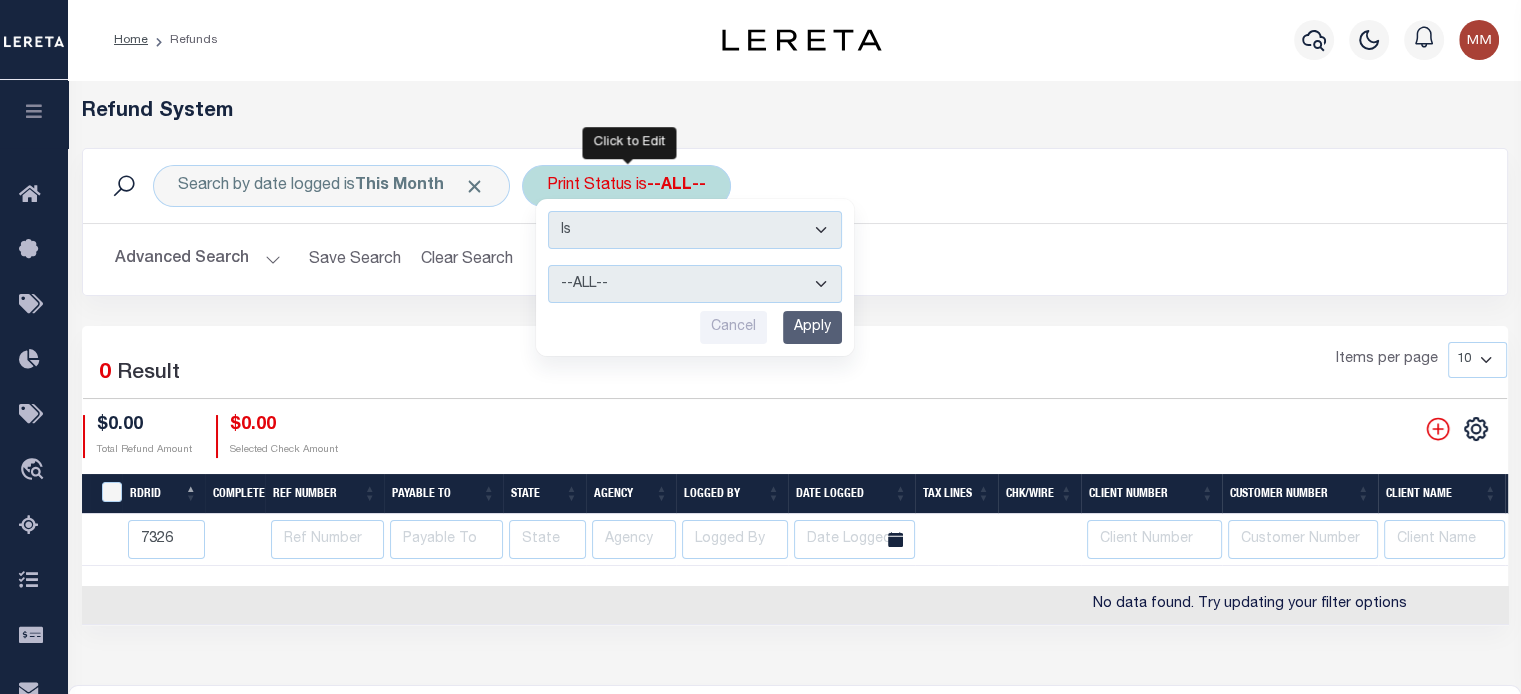 drag, startPoint x: 821, startPoint y: 325, endPoint x: 796, endPoint y: 331, distance: 25.70992 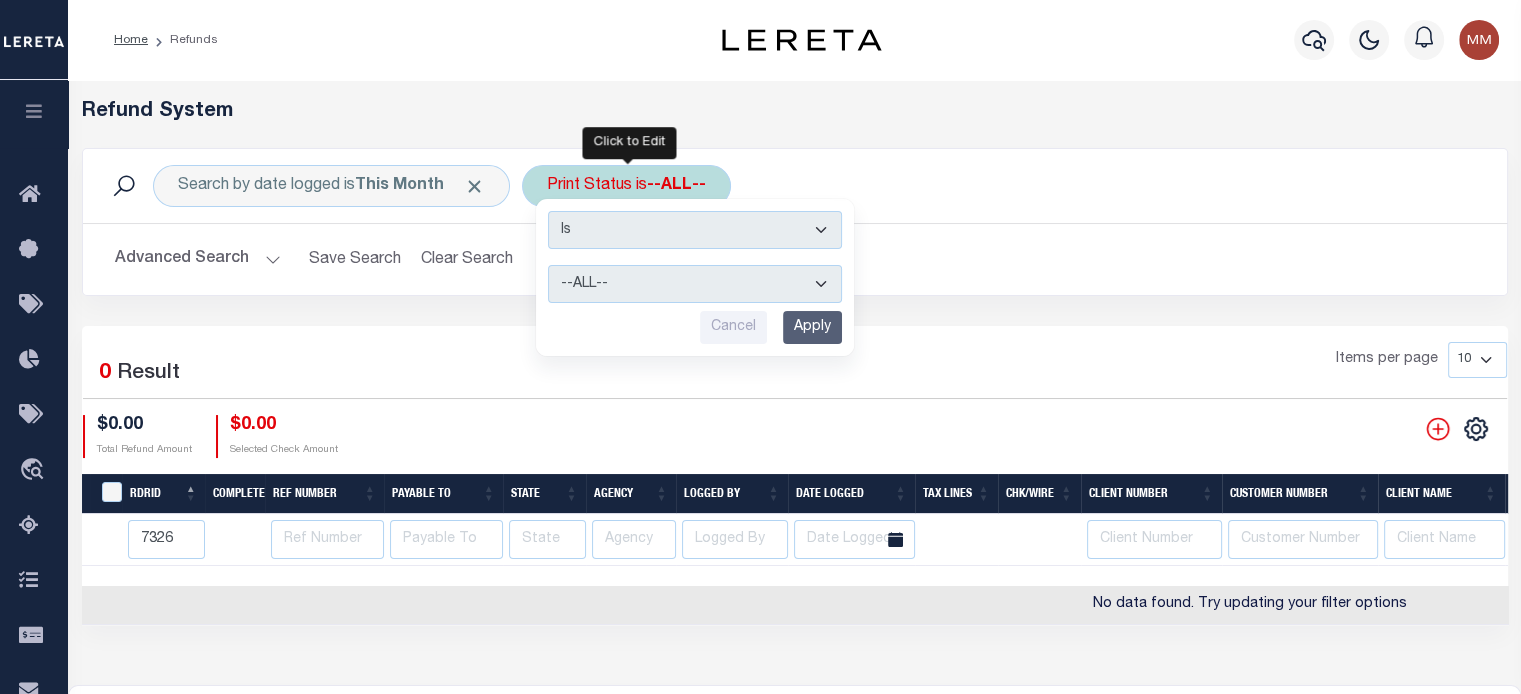 click on "Apply" at bounding box center (812, 327) 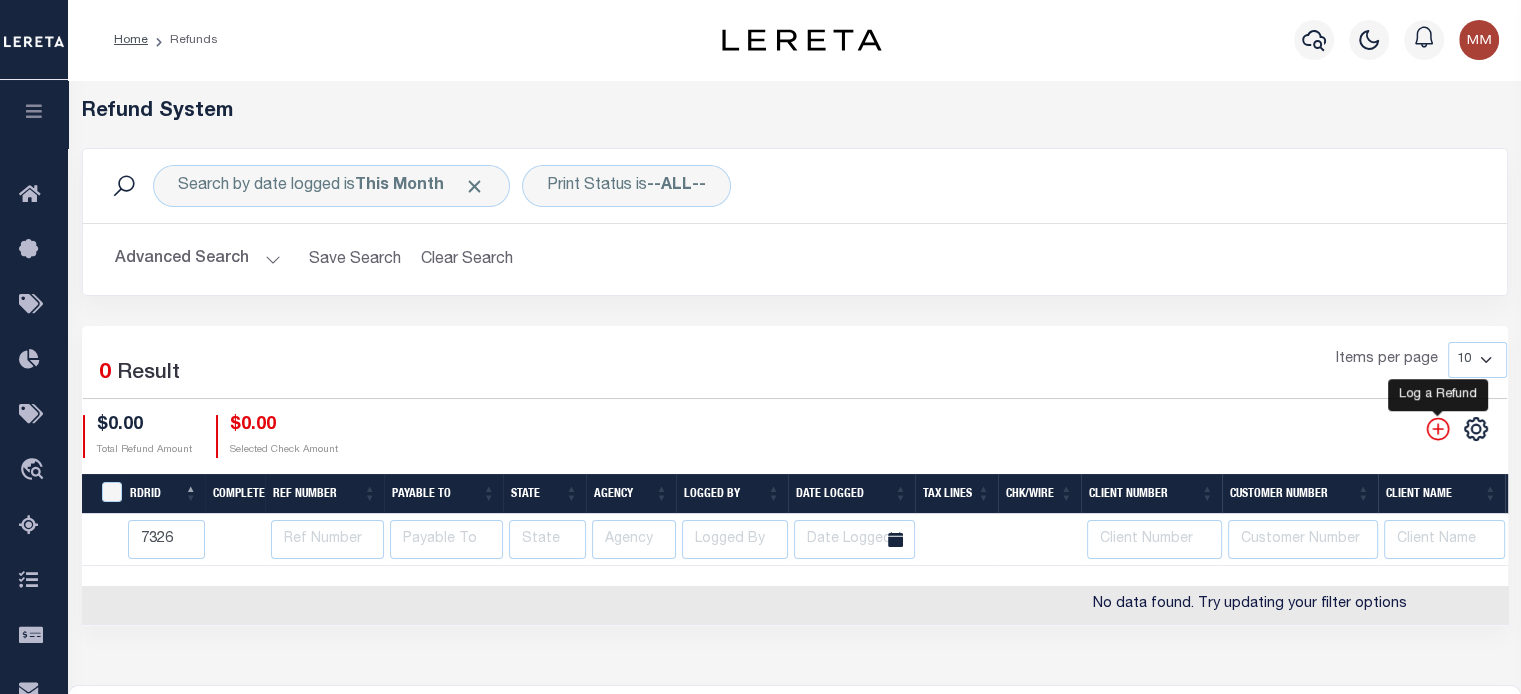 click 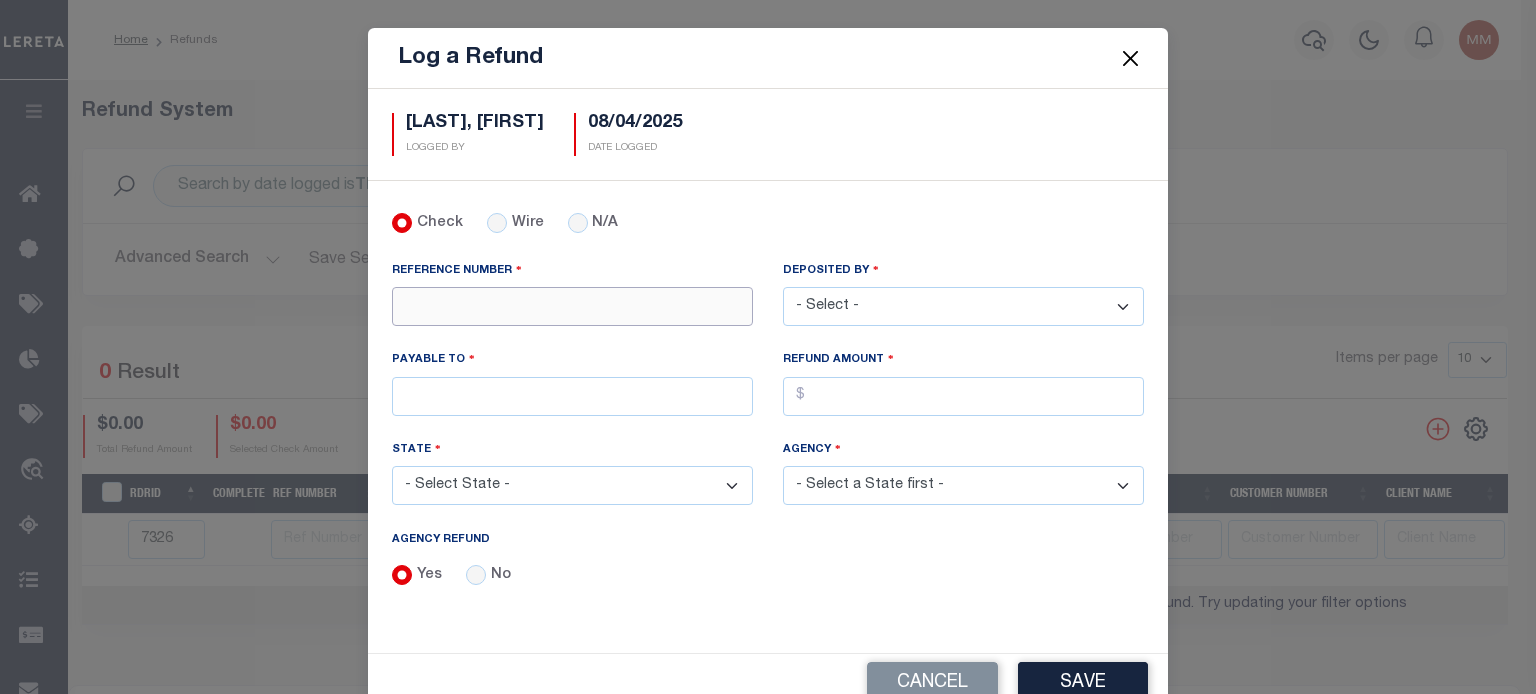 click on "REFERENCE NUMBER" at bounding box center (572, 306) 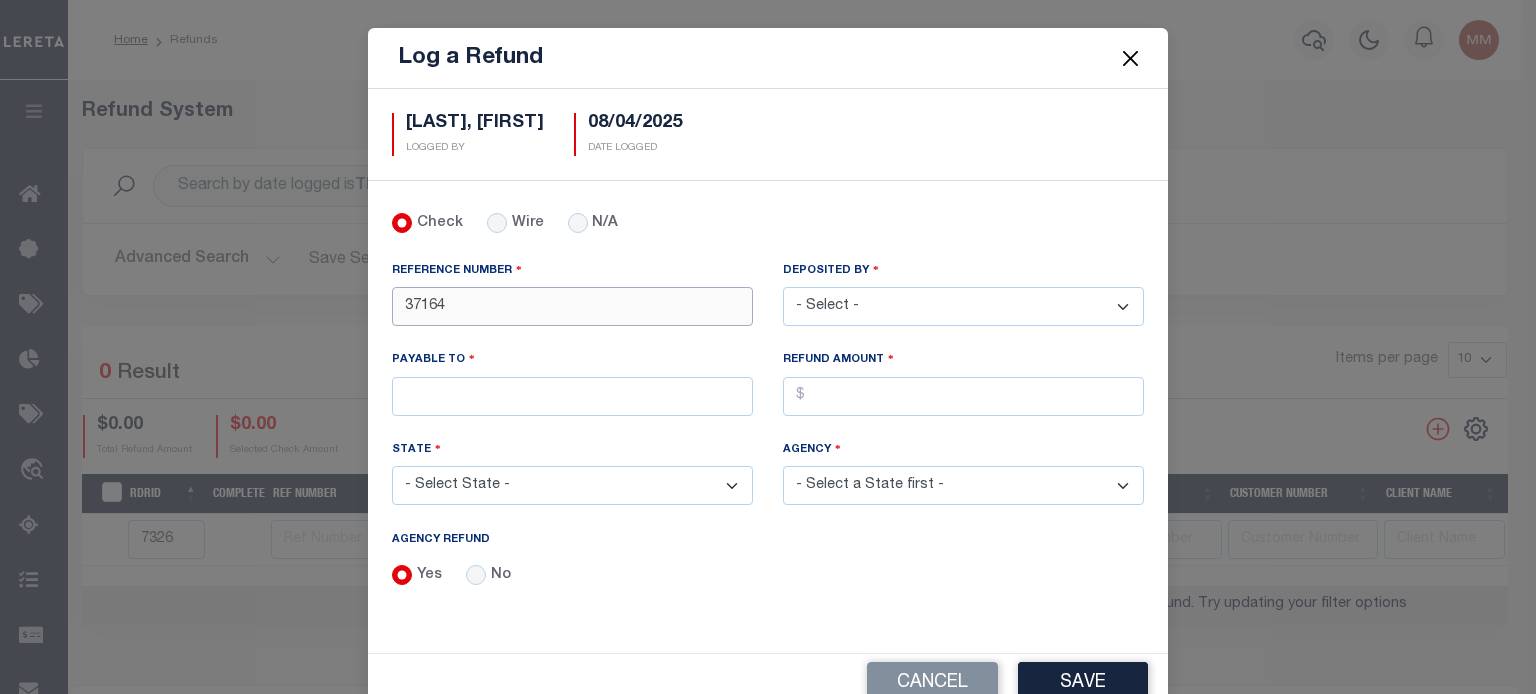 type on "37164" 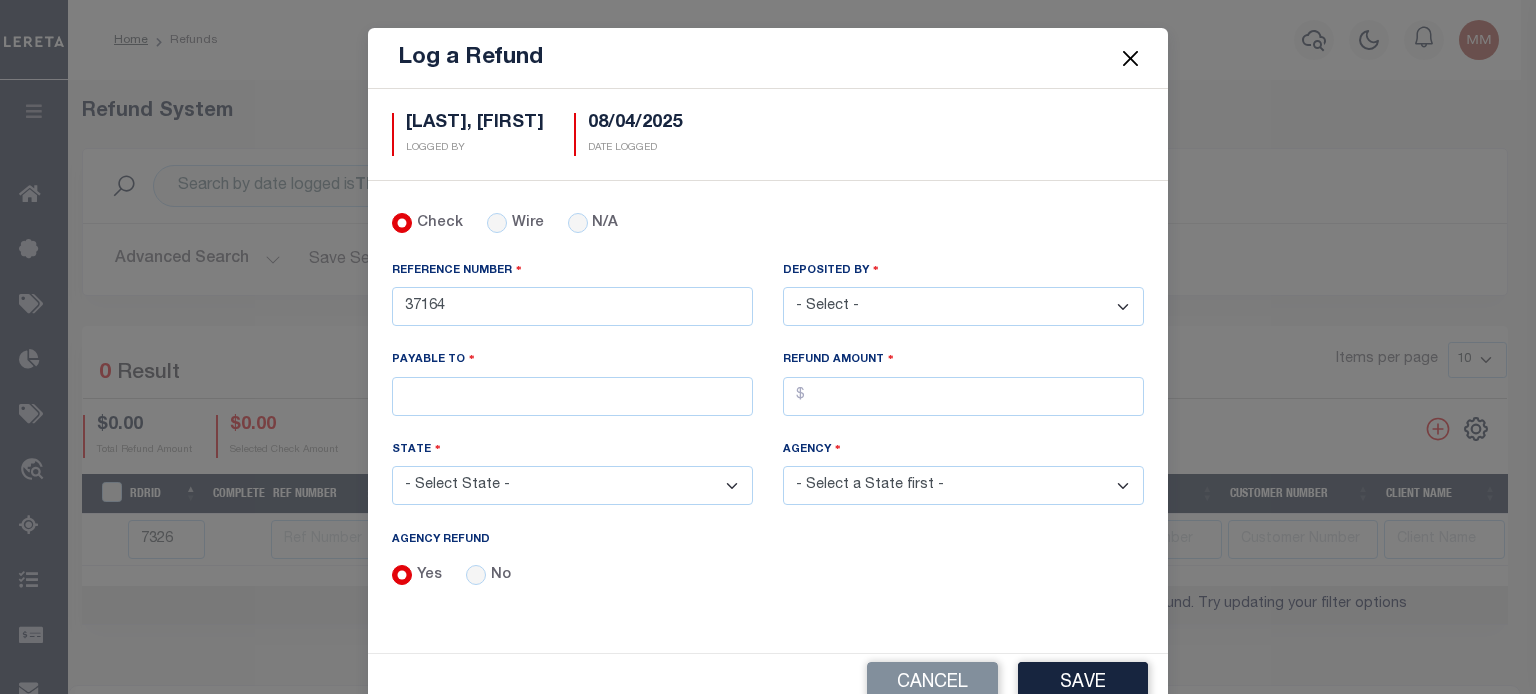 click on "- Select - Aakash Patel Abdul Muzain Adams, Pamela S Agustin Fernandez Agustin Maturino Ahmad Darwish Ajay Kumar Alberto Estrada Allen, Mark Allison, Rachael Amanulla Arbin Amick, Heather Anders, Tim Anderson, Juanita Armstrong, Sheila Artiga, Mario Asad, Rameela Ashwini Manjegowda Avery, Jane Avila, Veronica Babu Bhargavi Bailon, Alysha Baiza, Deserie Balachandra Bhat Barlag, Lisa Bartels, Verna Beard, Shannon Beebe, Mike Beech, Jory Betty Boultinghouse Bharat Mendapara Blas Alan Bledsoe, Mitch Boede, Kate Bolt, Keri A Boultinghouse, Betty Bowers, Cynthia Brad Martin Bradford, Gavin Bradley, Gabrielle Brinn, Jana Butler, Joanne M Byrnes, Louise Cadorine Robert Caple, Debra Carlos Contreres Carmody, Brian Carranco, Crystian Casillas, Travis Castanon, Jesse Castillo, Laura Cendejas, Eunice Charles Angela M Chatterjee, Amrita Chavez, Arthur Chethan Kasturi Chethan Vijaykumar Christensen Donald" at bounding box center (963, 306) 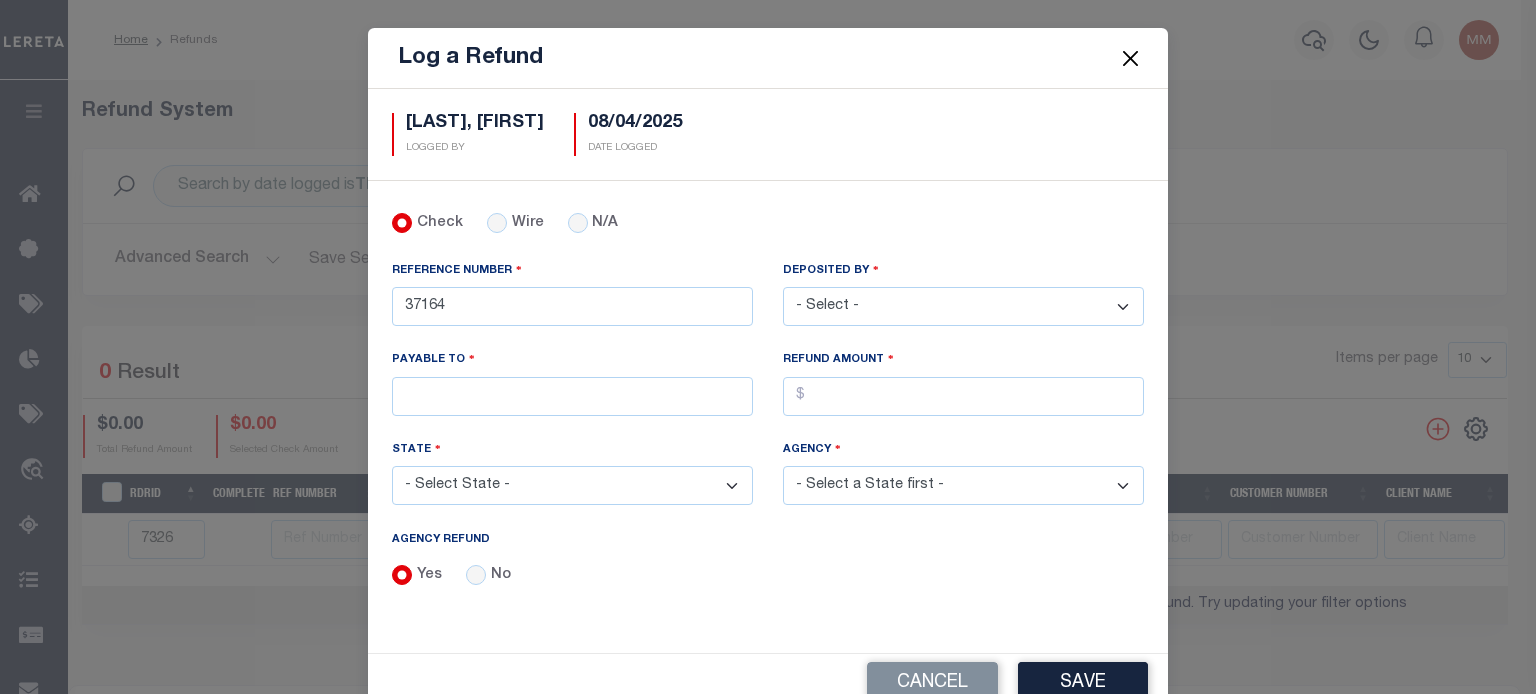select on "[LAST], [FIRST]" 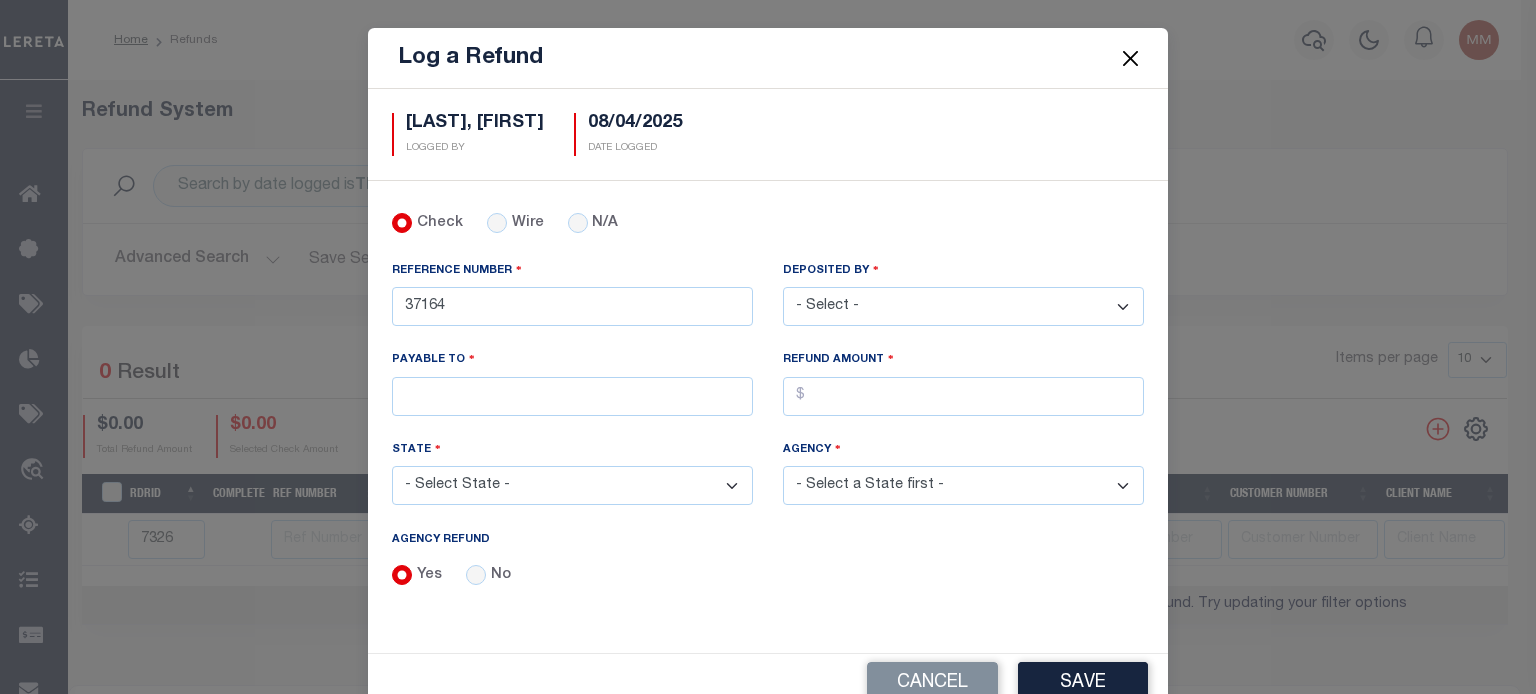 click on "- Select - Aakash Patel Abdul Muzain Adams, Pamela S Agustin Fernandez Agustin Maturino Ahmad Darwish Ajay Kumar Alberto Estrada Allen, Mark Allison, Rachael Amanulla Arbin Amick, Heather Anders, Tim Anderson, Juanita Armstrong, Sheila Artiga, Mario Asad, Rameela Ashwini Manjegowda Avery, Jane Avila, Veronica Babu Bhargavi Bailon, Alysha Baiza, Deserie Balachandra Bhat Barlag, Lisa Bartels, Verna Beard, Shannon Beebe, Mike Beech, Jory Betty Boultinghouse Bharat Mendapara Blas Alan Bledsoe, Mitch Boede, Kate Bolt, Keri A Boultinghouse, Betty Bowers, Cynthia Brad Martin Bradford, Gavin Bradley, Gabrielle Brinn, Jana Butler, Joanne M Byrnes, Louise Cadorine Robert Caple, Debra Carlos Contreres Carmody, Brian Carranco, Crystian Casillas, Travis Castanon, Jesse Castillo, Laura Cendejas, Eunice Charles Angela M Chatterjee, Amrita Chavez, Arthur Chethan Kasturi Chethan Vijaykumar Christensen Donald" at bounding box center (963, 306) 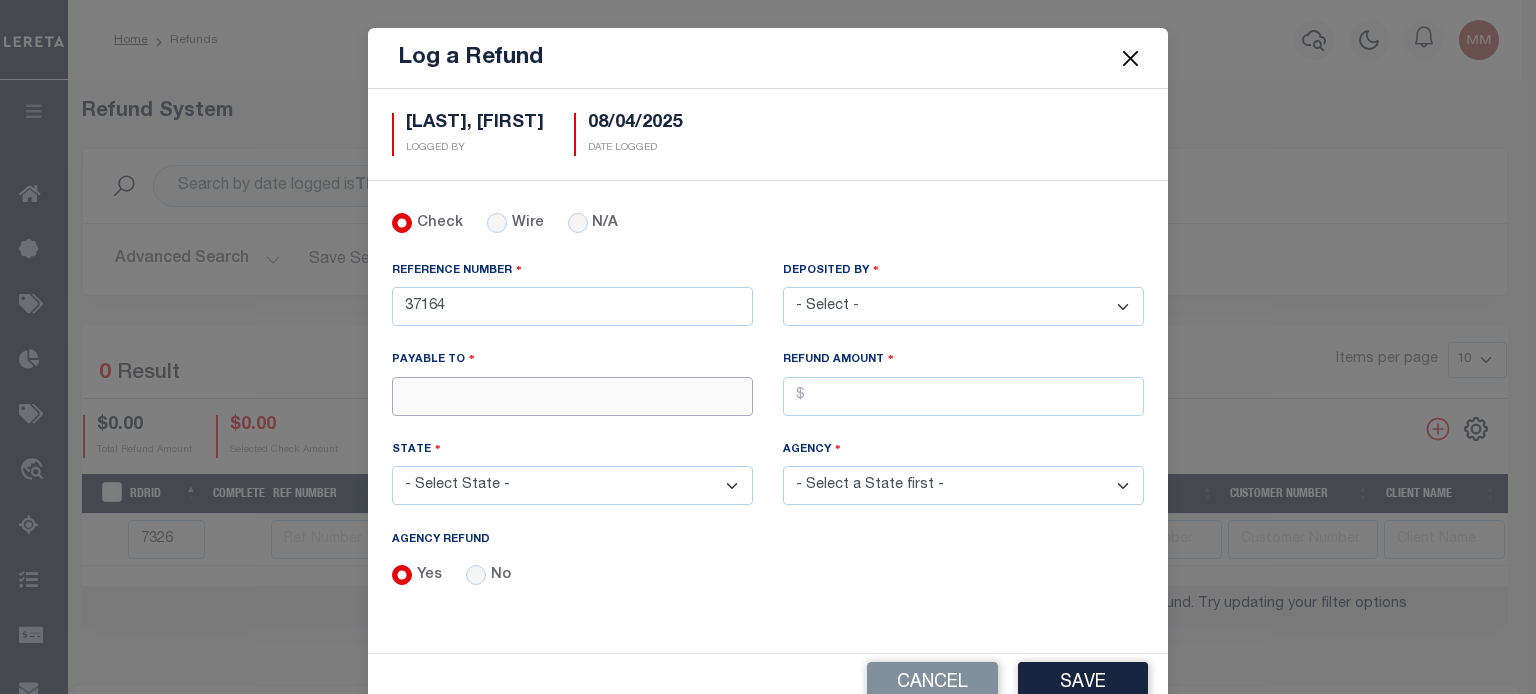 click on "PAYABLE TO" at bounding box center (572, 396) 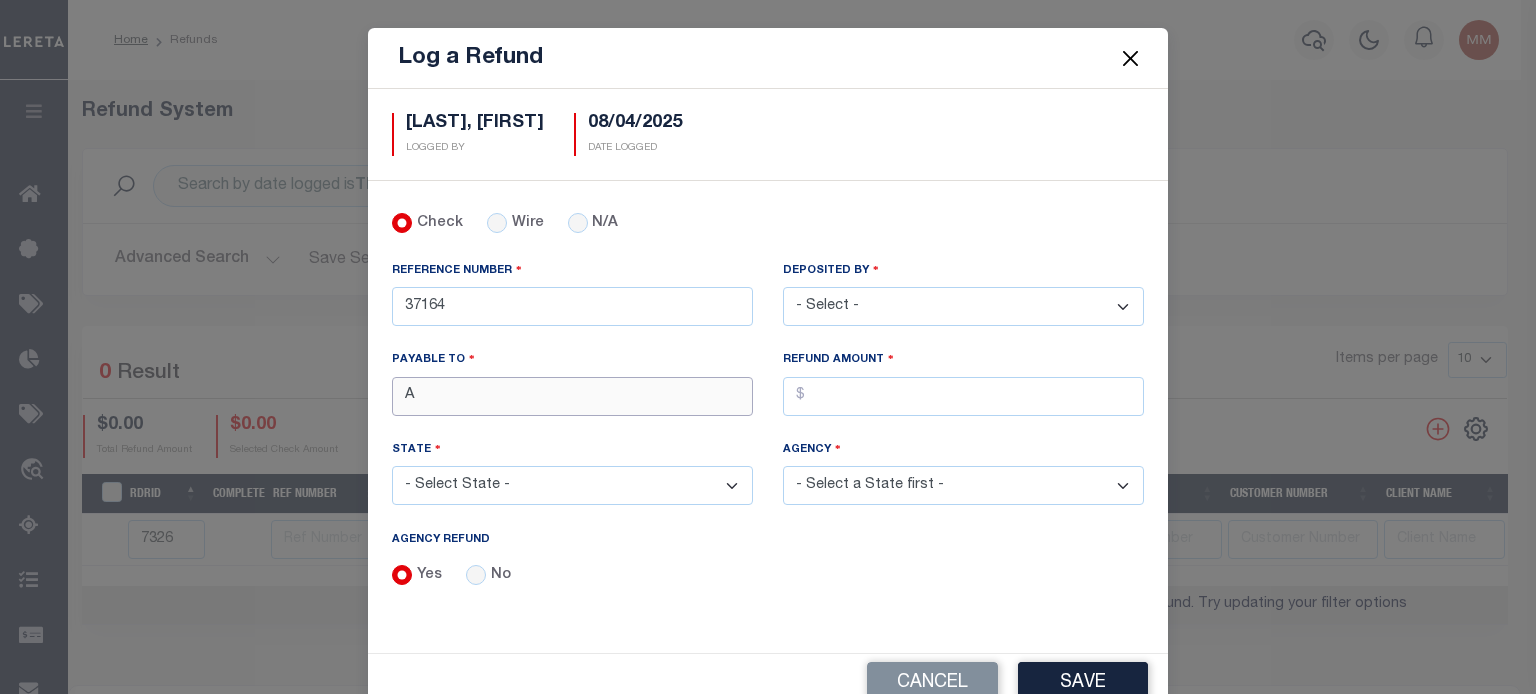 type on "ACCUMATCH" 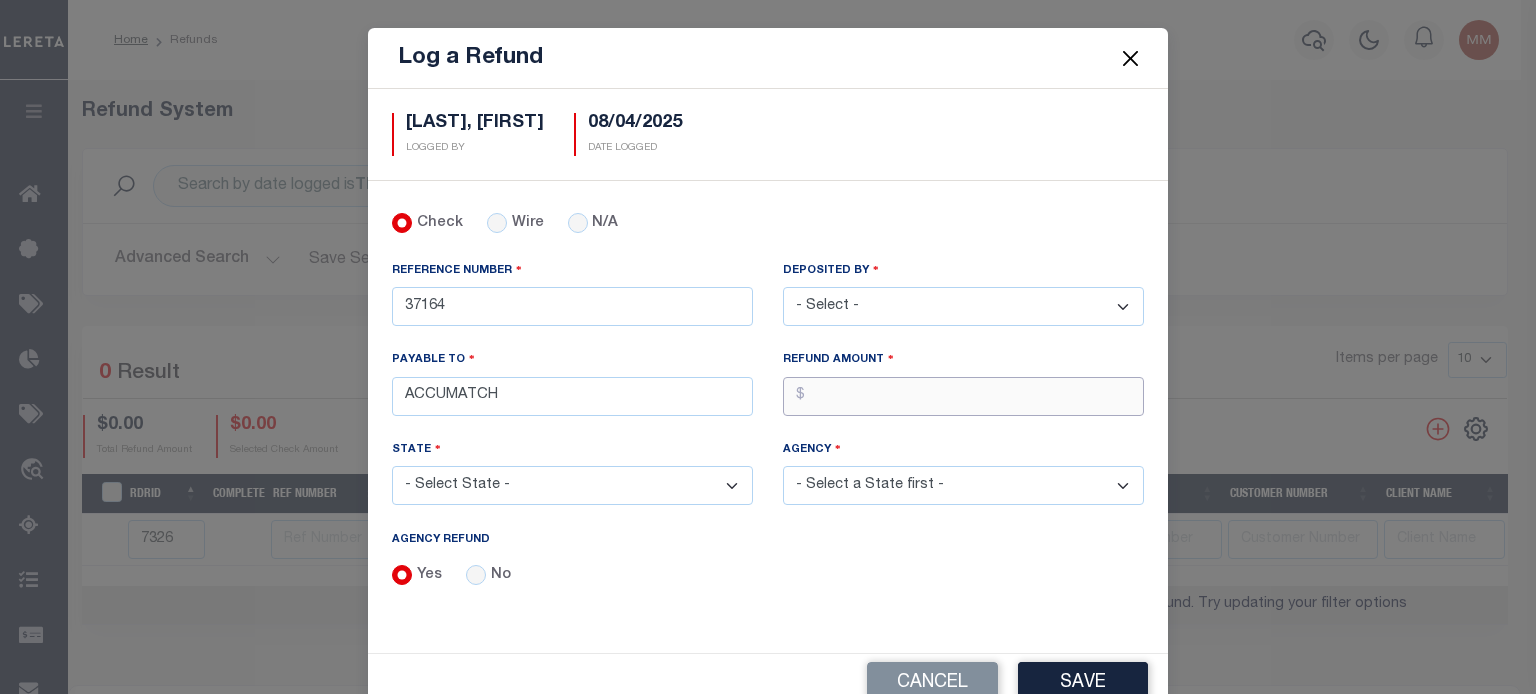 click on "AGENCY REFUND" at bounding box center [963, 396] 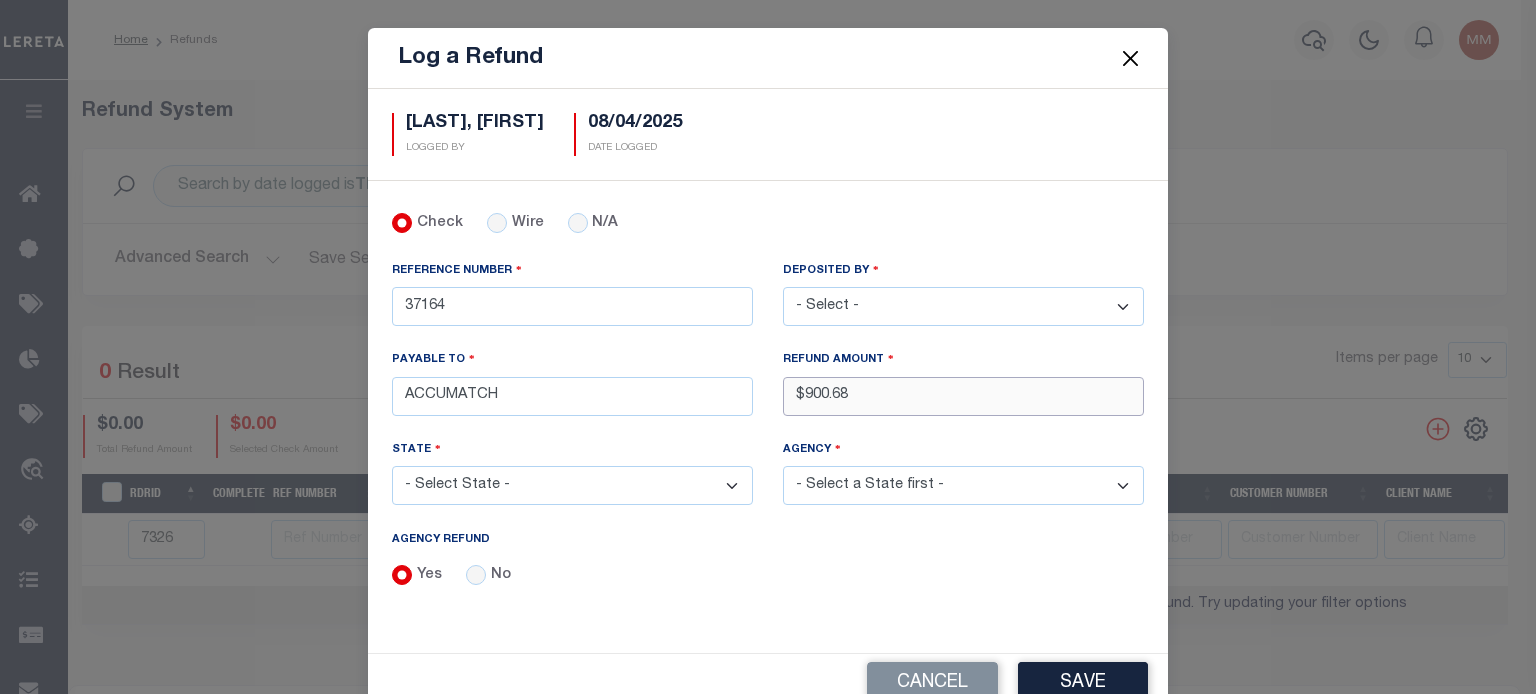 type on "$900.68" 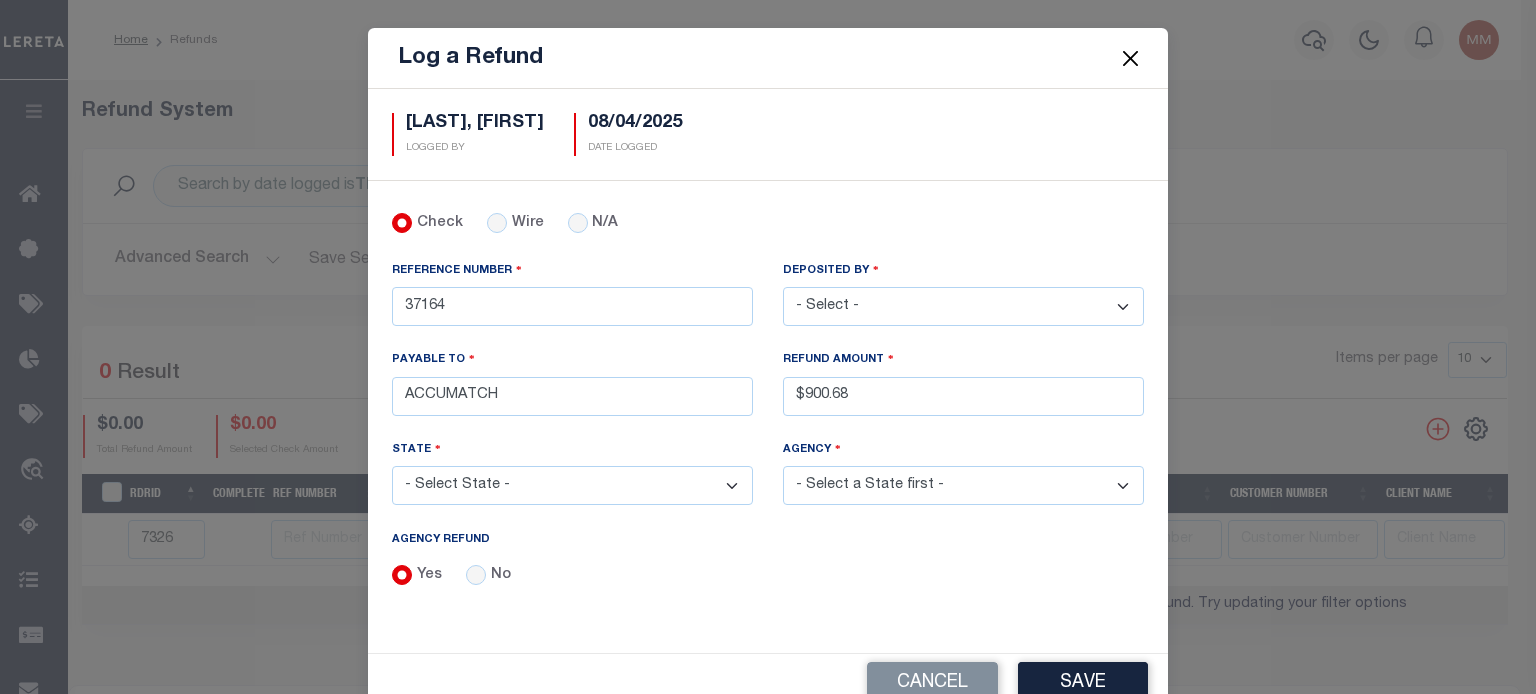 click on "- Select State -
AK
AL
AR
AZ
CA
CO
CT
DC
DE
FL
GA
GU
HI
IA
ID
IL
IN
KS
KY
LA
MA
MD
ME
MI
MN
MO
MS
MT
NC
ND
NE
NH
NJ
NM
NV
NY
OH
OK
OR
PA
PR
RI
SC
SD
TN
TX
UT
VA
VI
VT
WA
WI
WV
WY" at bounding box center [572, 485] 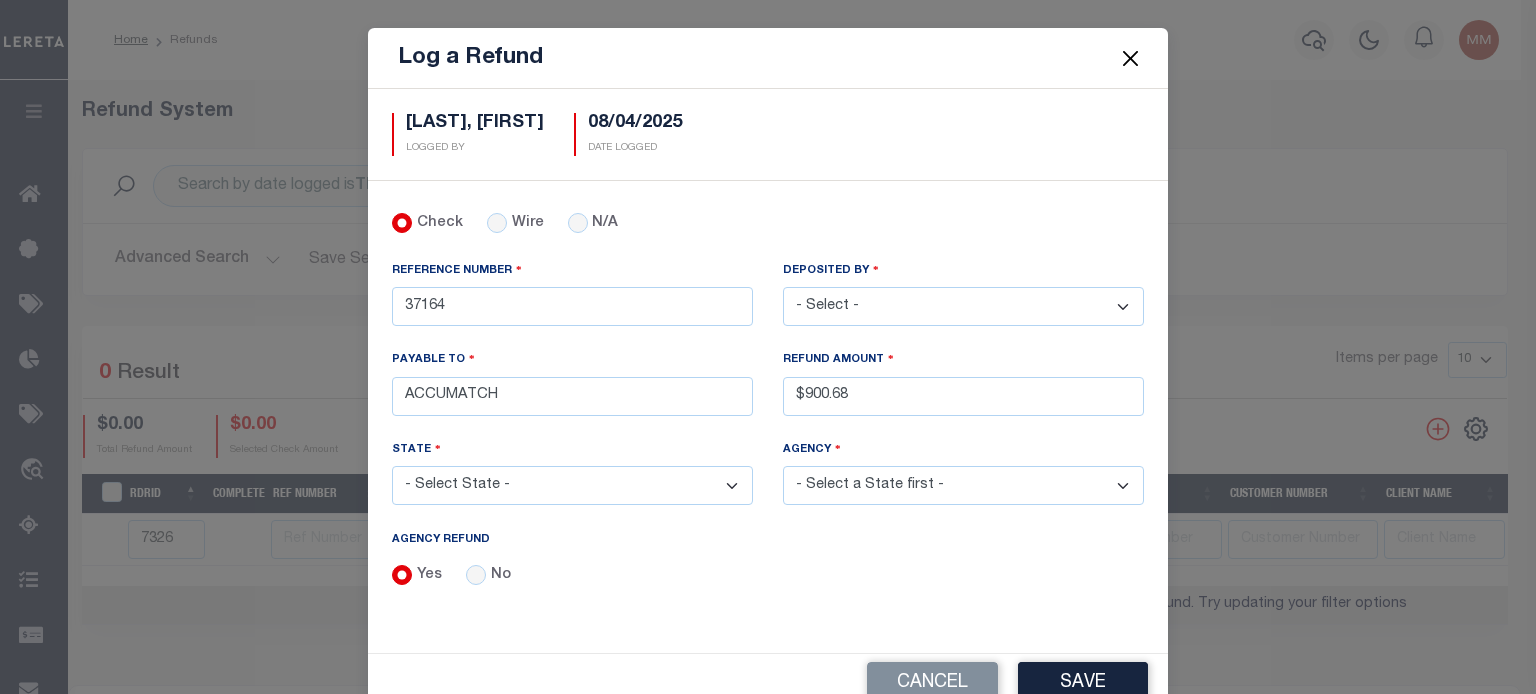 select on "TX" 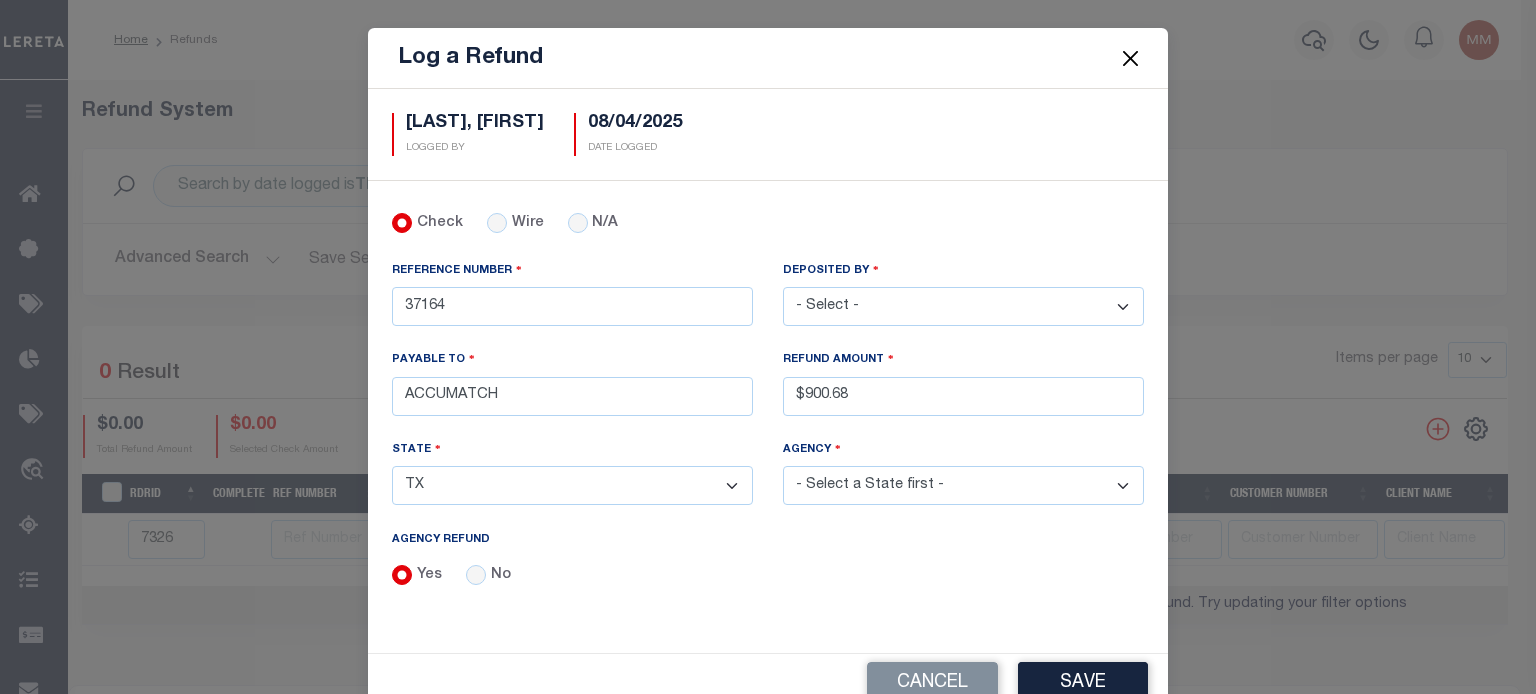 click on "- Select State -
AK
AL
AR
AZ
CA
CO
CT
DC
DE
FL
GA
GU
HI
IA
ID
IL
IN
KS
KY
LA
MA
MD
ME
MI
MN
MO
MS
MT
NC
ND
NE
NH
NJ
NM
NV
NY
OH
OK
OR
PA
PR
RI
SC
SD
TN
TX
UT
VA
VI
VT
WA
WI
WV
WY" at bounding box center [572, 485] 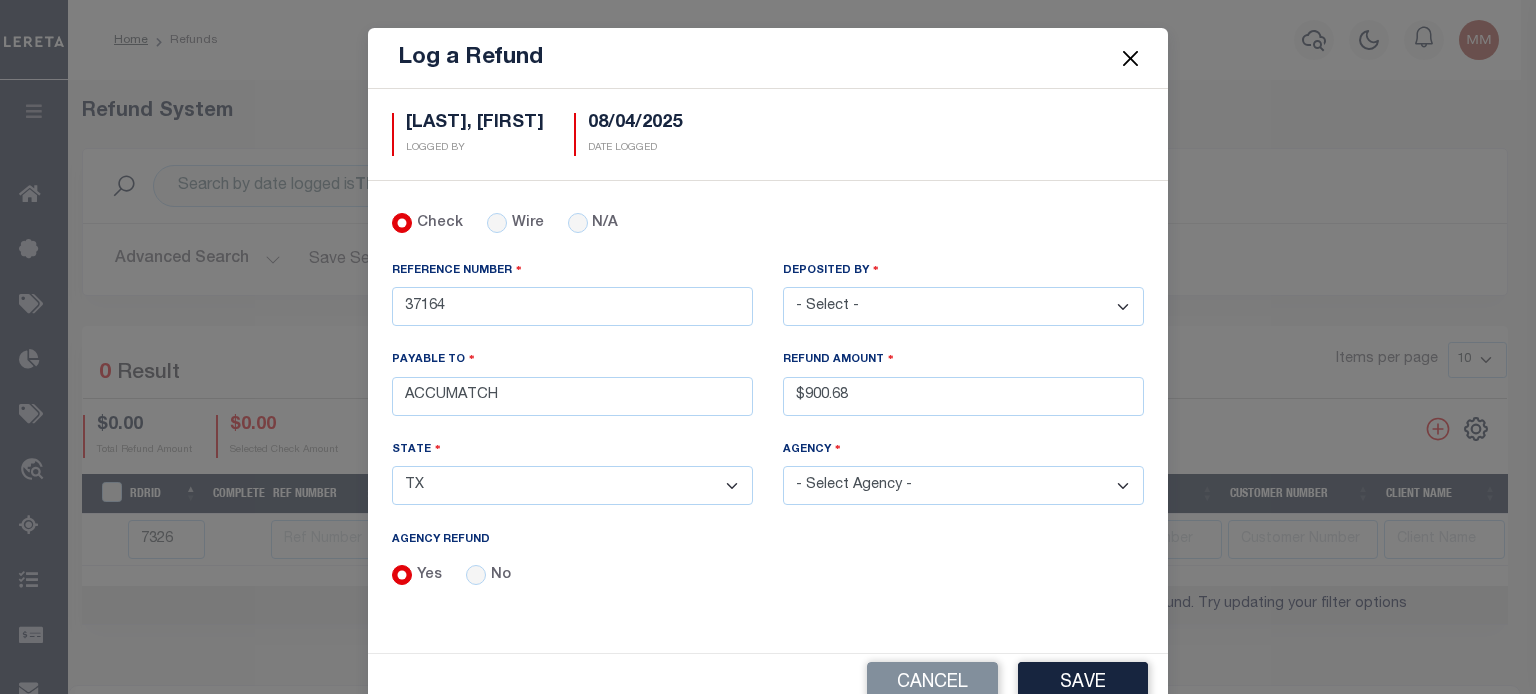 click on "- Select Agency - ADAMS GARDEN IRR DIST #19            ADDICKS UD                           AIRPORT ROAD MUD                     ALAMO CITY                (INACTIVE) ALAMO HEIGHTS CITY        (INACTIVE) ALDINE ISD                           ALDINE ISD MOBILE HOMES ALIEF ISD                            ANDERSON COUNTY                      ANDERSON COUNTY MOBILE HOMES ANDREWS COUNTY                       ANDREWS COUNTY MOBILE HOMES ANDREWS ISD                          ANDREWS ISD MOBILE HOMES ANGELINA CO CENTRAL COLLECTIONS IAA  ANGELINA COUNTY                      ANGELINA COUNTY MOBILE HOMES         ANTHEM MUD ARANSAS COUNTY                       ARANSAS COUNTY MOBILE HOMES ARCHER COUNTY                        ARCHER COUNTY MOBILE HOMES ARCOLA MUNI MGMT DISTRICT            ARMSTRONG CO CENTRAL COLLECTIONS     ARMSTRONG CO CENTRAL COLLECTIONS MH ARMSTRONG COUNTY                     ASHFORD COMMUNITY ASSOCIATION, INC. ASPERMONT ISD             (INACTIVE) ASPERMONT ISD MOBILE HOMES  INACTIVE ATASCOCITA CIA CNP UD" at bounding box center (963, 485) 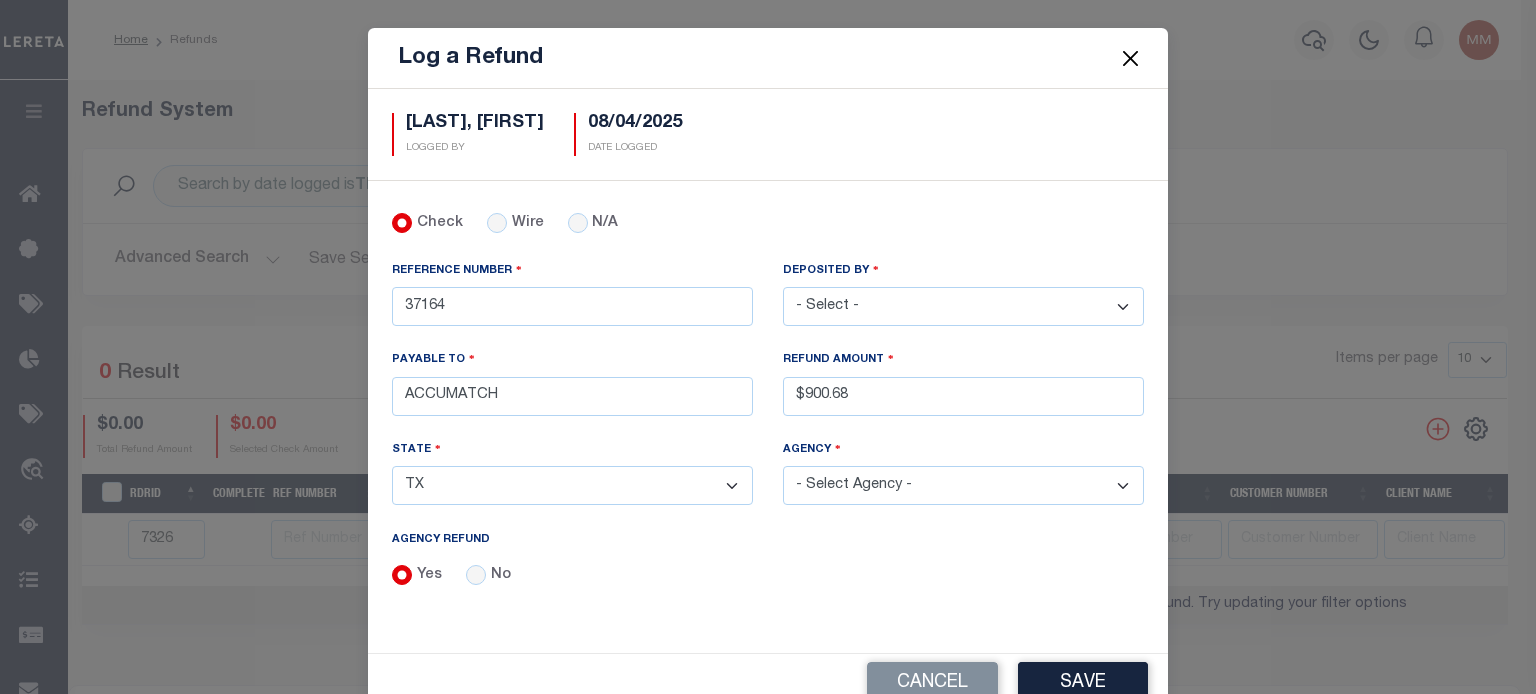 select on "4825700000" 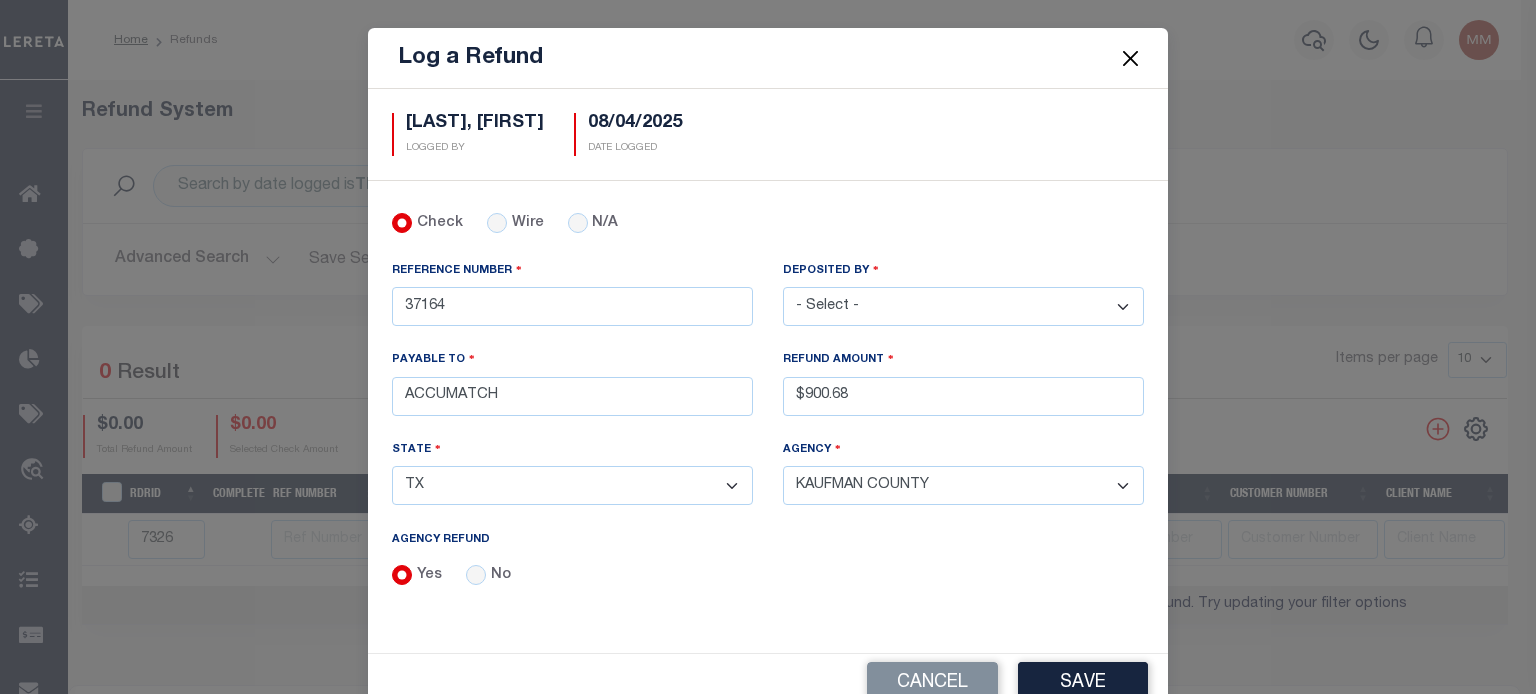 click on "- Select Agency - ADAMS GARDEN IRR DIST #19            ADDICKS UD                           AIRPORT ROAD MUD                     ALAMO CITY                (INACTIVE) ALAMO HEIGHTS CITY        (INACTIVE) ALDINE ISD                           ALDINE ISD MOBILE HOMES ALIEF ISD                            ANDERSON COUNTY                      ANDERSON COUNTY MOBILE HOMES ANDREWS COUNTY                       ANDREWS COUNTY MOBILE HOMES ANDREWS ISD                          ANDREWS ISD MOBILE HOMES ANGELINA CO CENTRAL COLLECTIONS IAA  ANGELINA COUNTY                      ANGELINA COUNTY MOBILE HOMES         ANTHEM MUD ARANSAS COUNTY                       ARANSAS COUNTY MOBILE HOMES ARCHER COUNTY                        ARCHER COUNTY MOBILE HOMES ARCOLA MUNI MGMT DISTRICT            ARMSTRONG CO CENTRAL COLLECTIONS     ARMSTRONG CO CENTRAL COLLECTIONS MH ARMSTRONG COUNTY                     ASHFORD COMMUNITY ASSOCIATION, INC. ASPERMONT ISD             (INACTIVE) ASPERMONT ISD MOBILE HOMES  INACTIVE ATASCOCITA CIA CNP UD" at bounding box center (963, 485) 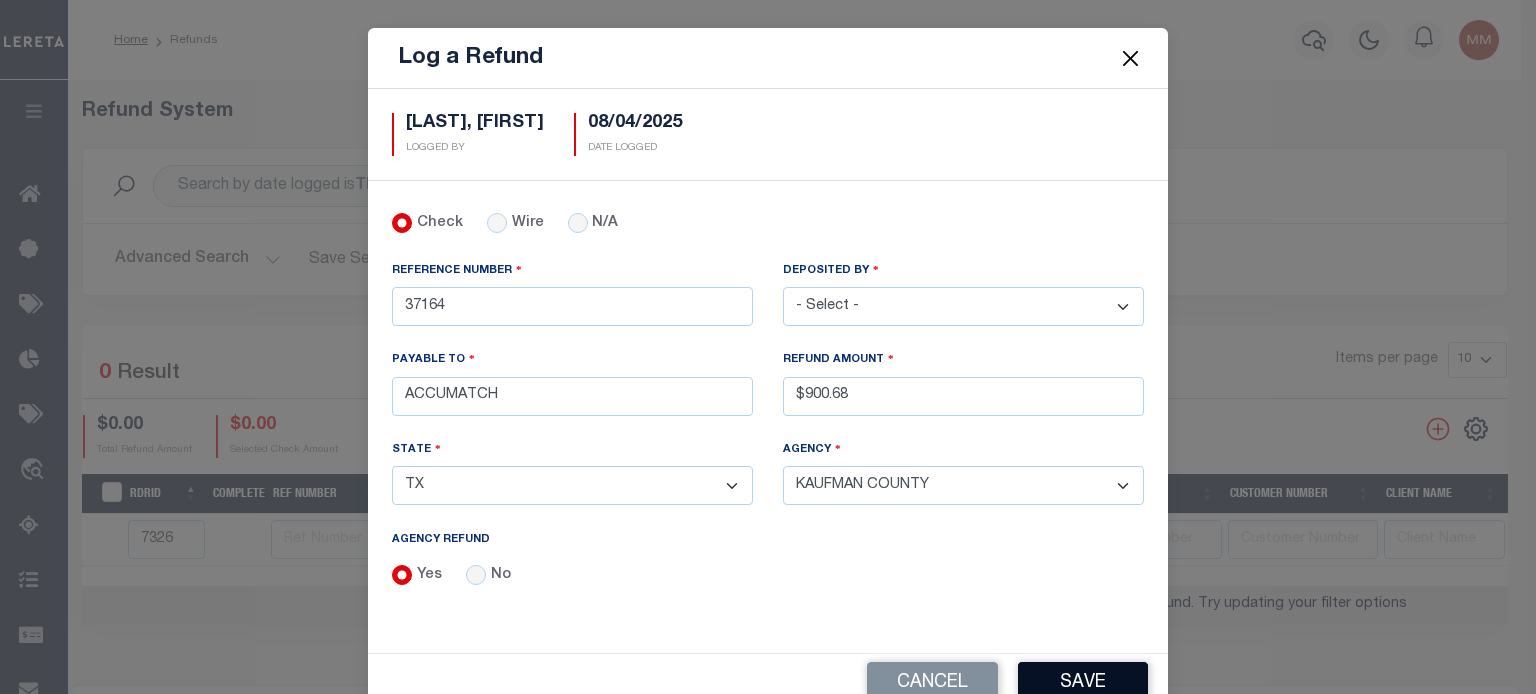 click on "Save" at bounding box center [1083, 683] 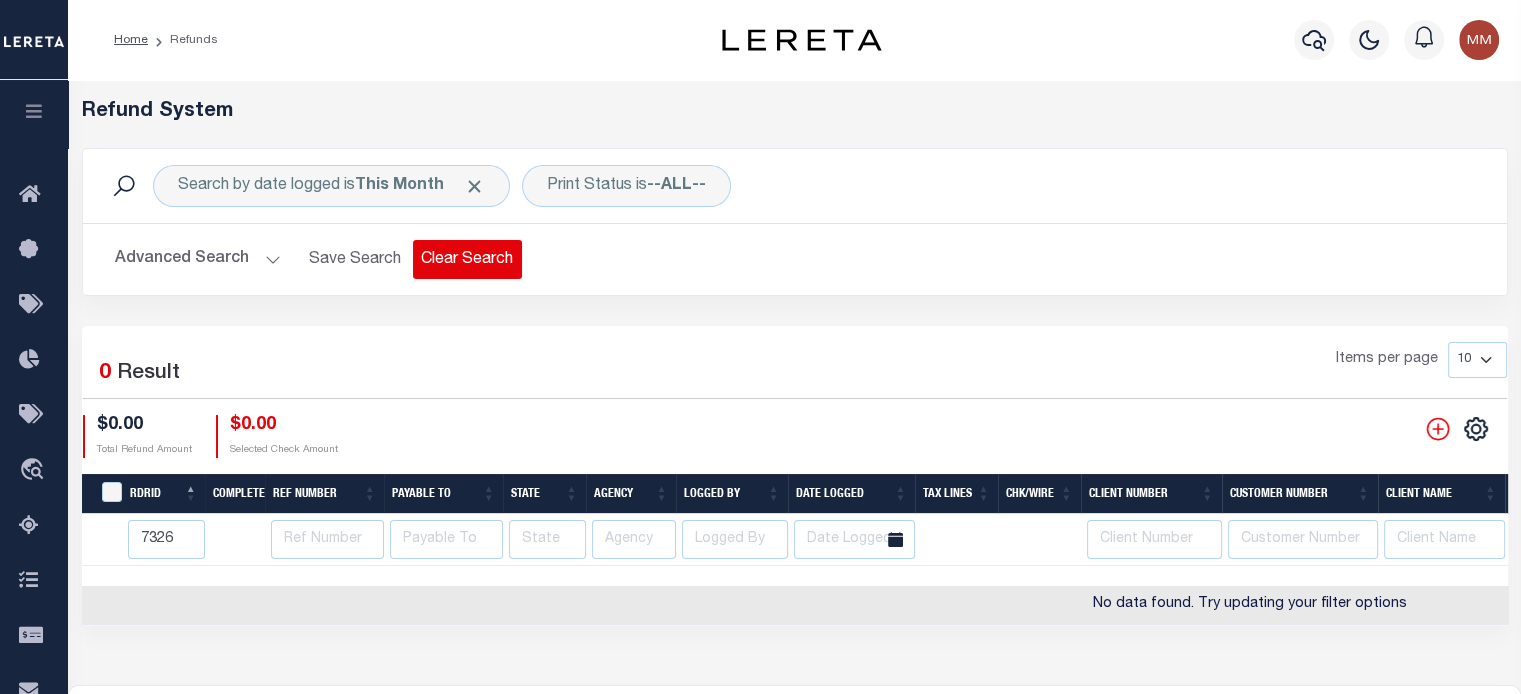 click on "Clear Search" at bounding box center [467, 259] 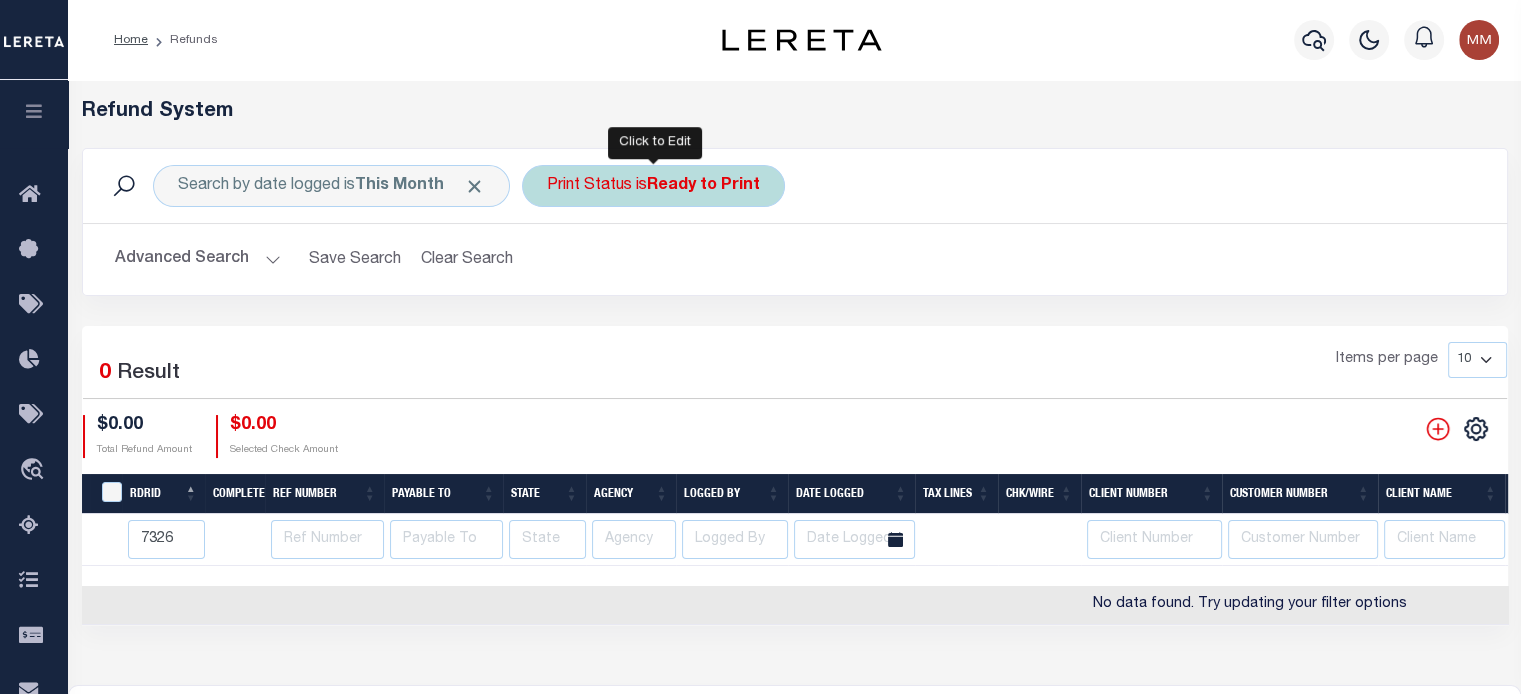 click on "Ready to Print" at bounding box center [703, 186] 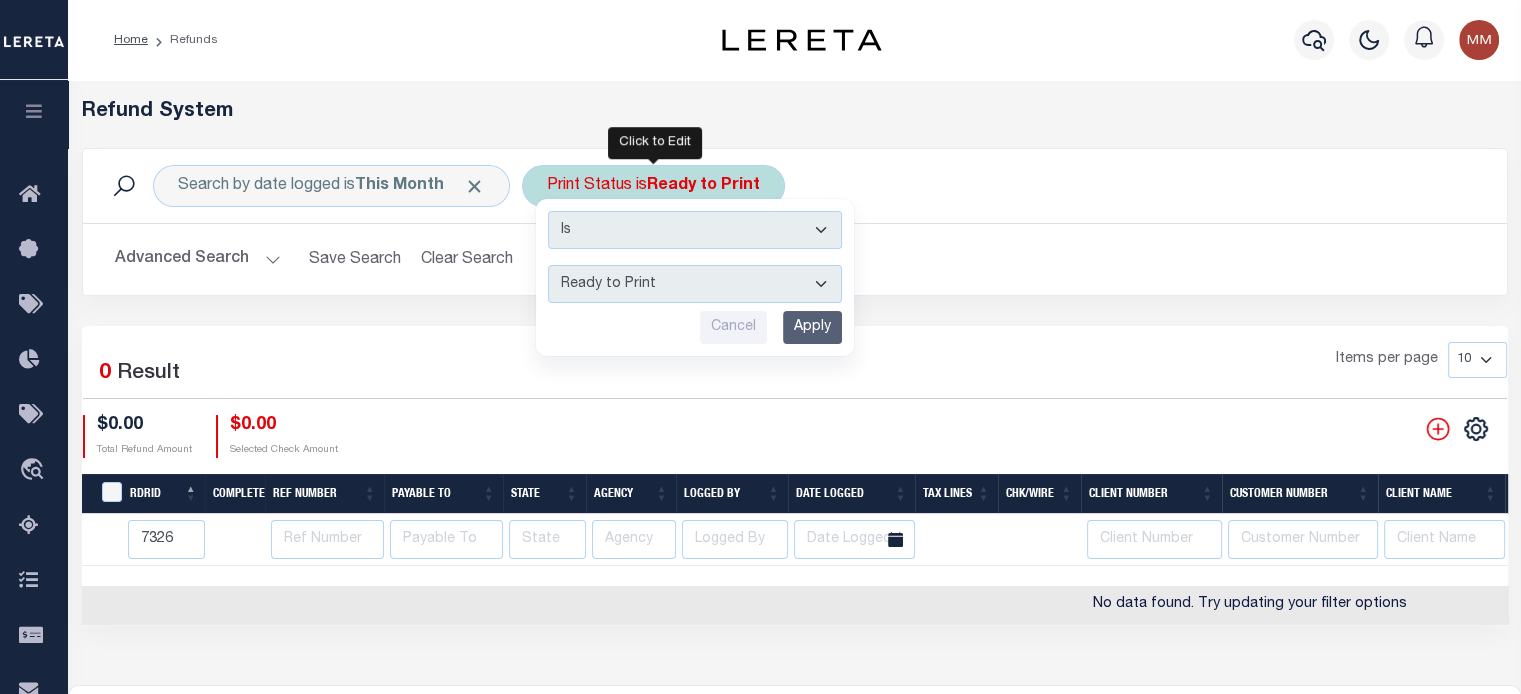 click on "--ALL-- Ready to Write Ready to Print Printed" at bounding box center (695, 284) 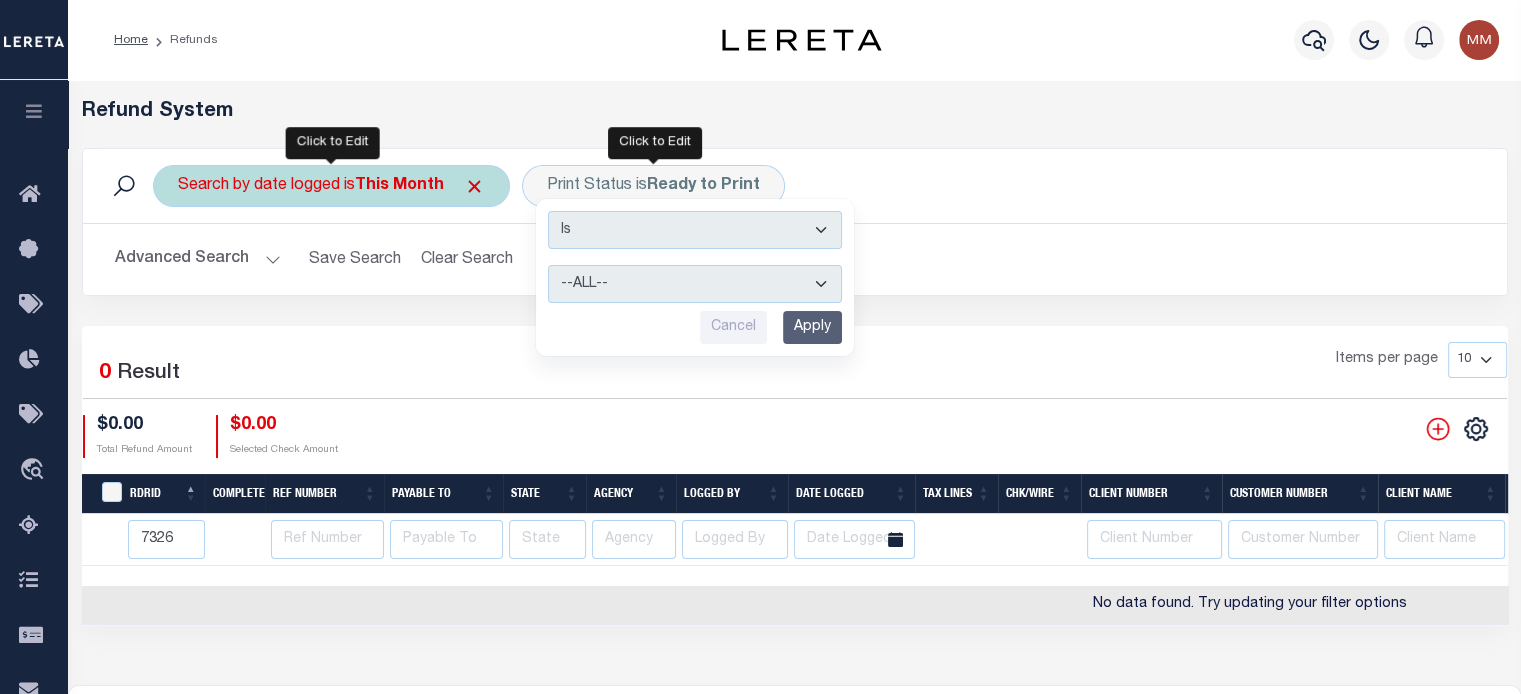 click on "This Month" at bounding box center (399, 186) 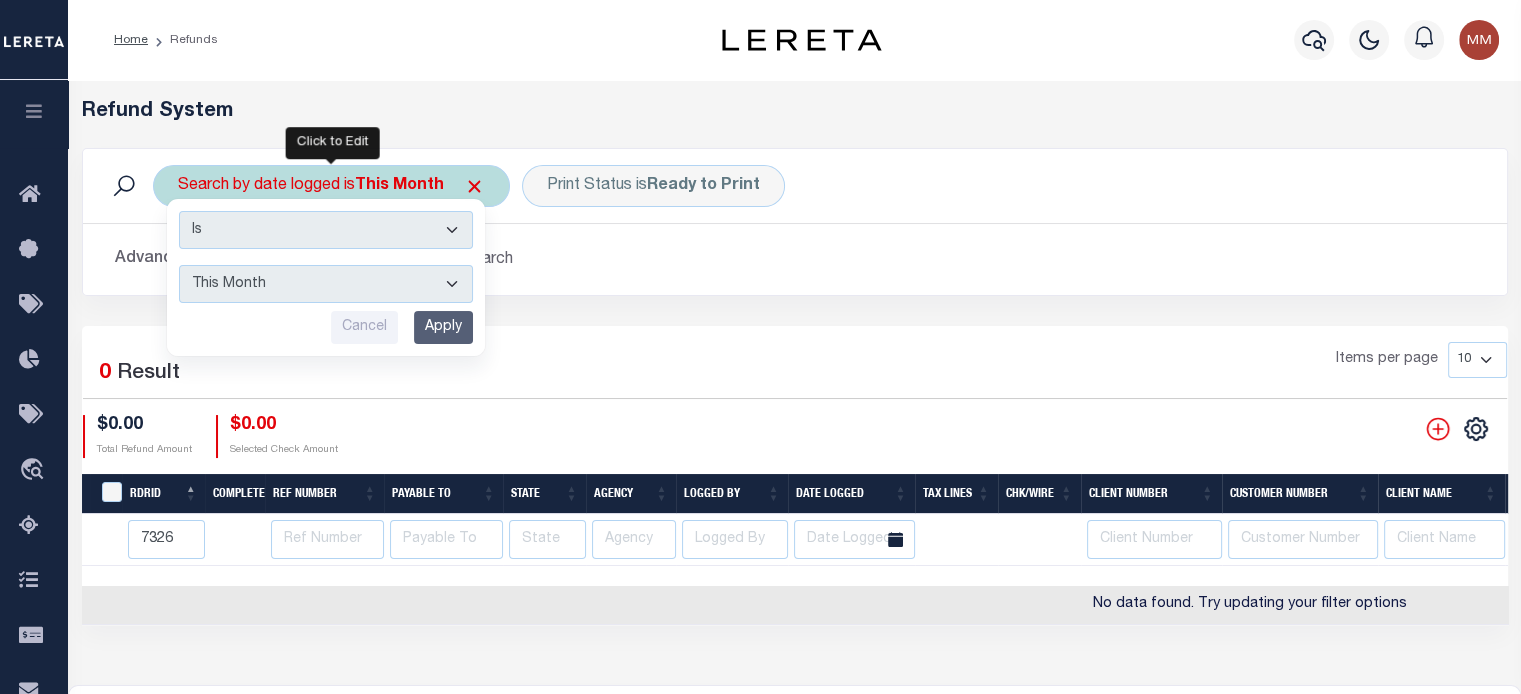 click on "This Month Last Month Last Three Months This Year Last Year" at bounding box center [326, 284] 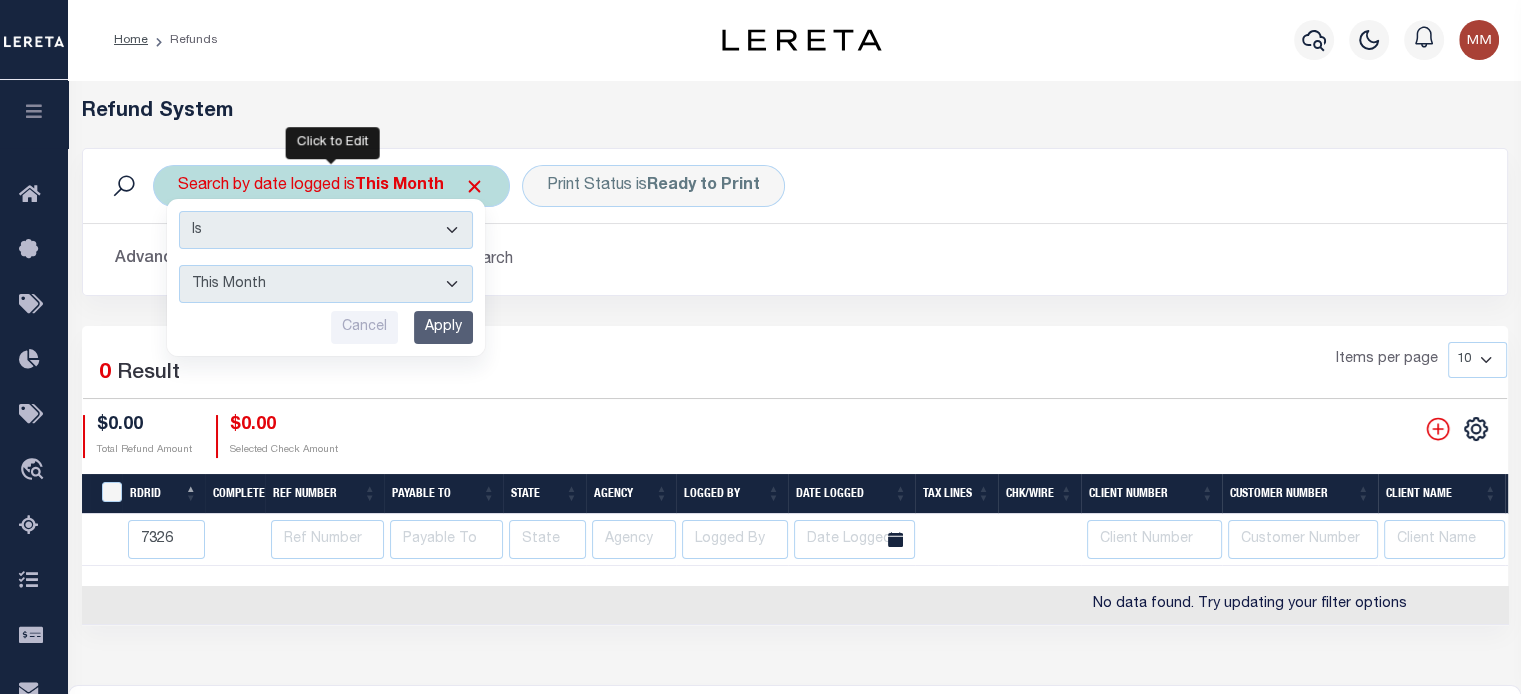click on "This Month Last Month Last Three Months This Year Last Year" at bounding box center [326, 284] 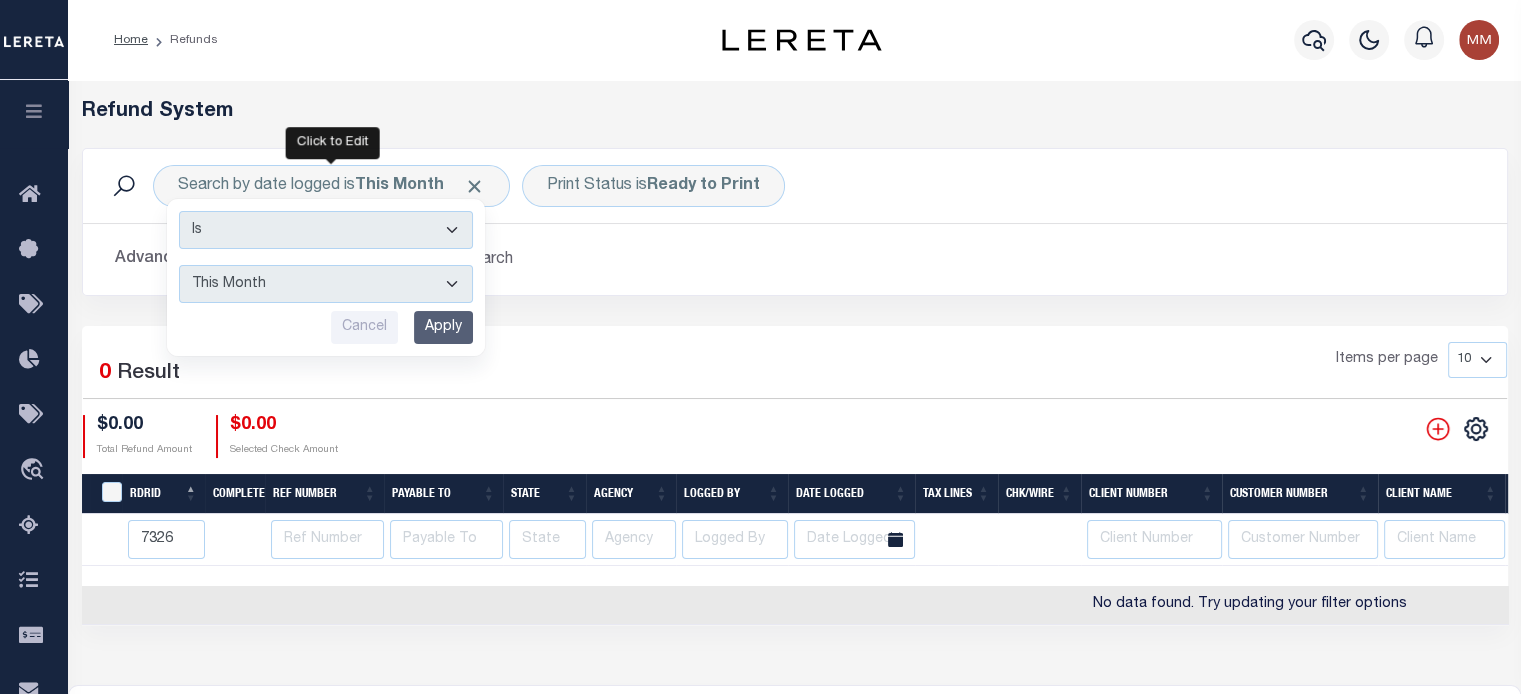 click on "Apply" at bounding box center (443, 327) 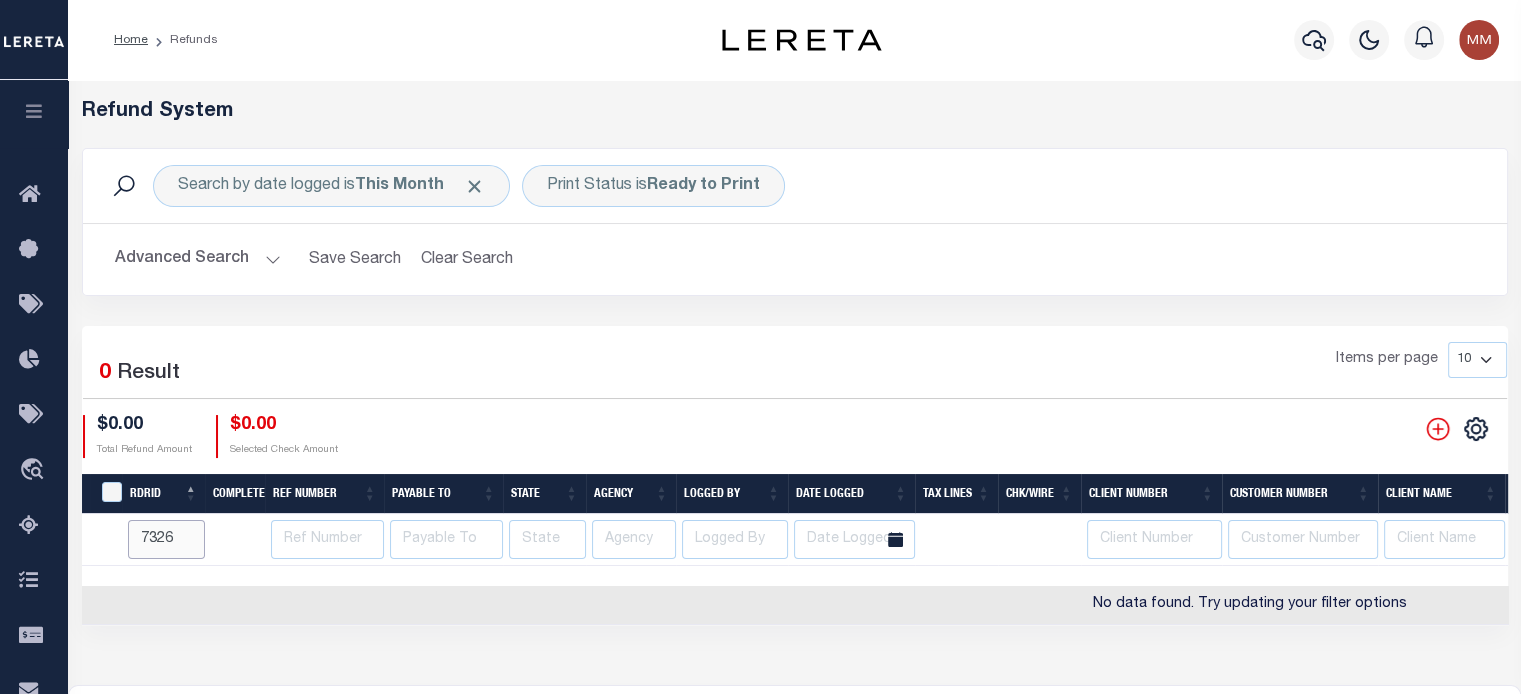 click on "7326" at bounding box center [166, 539] 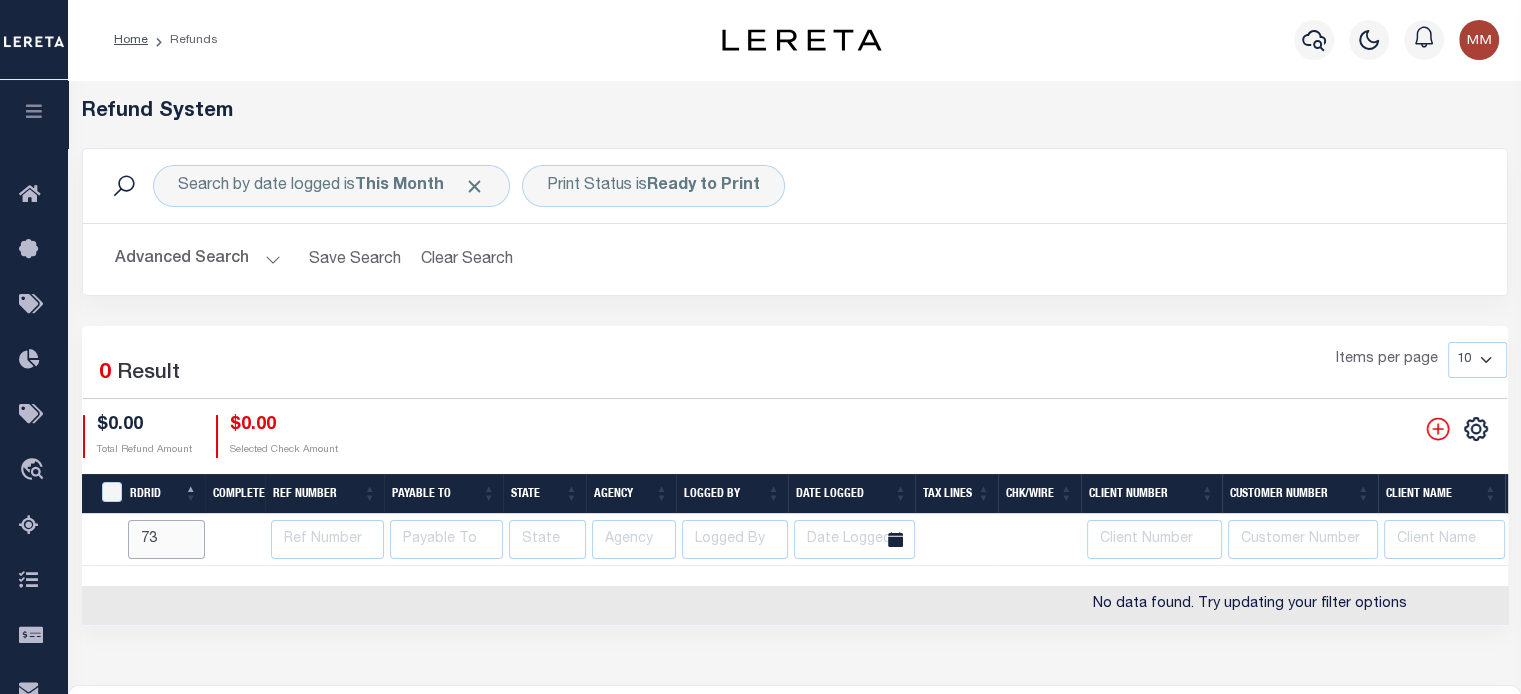 type on "7" 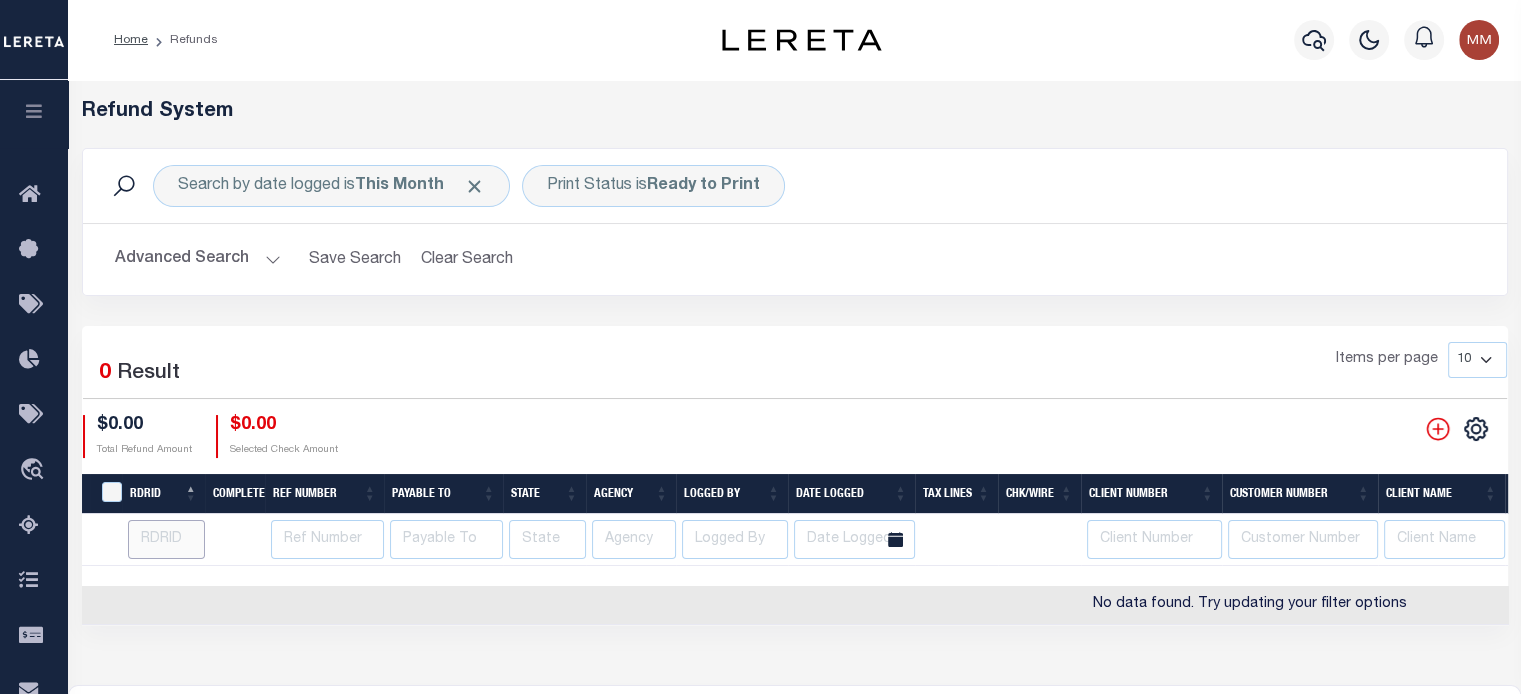 type 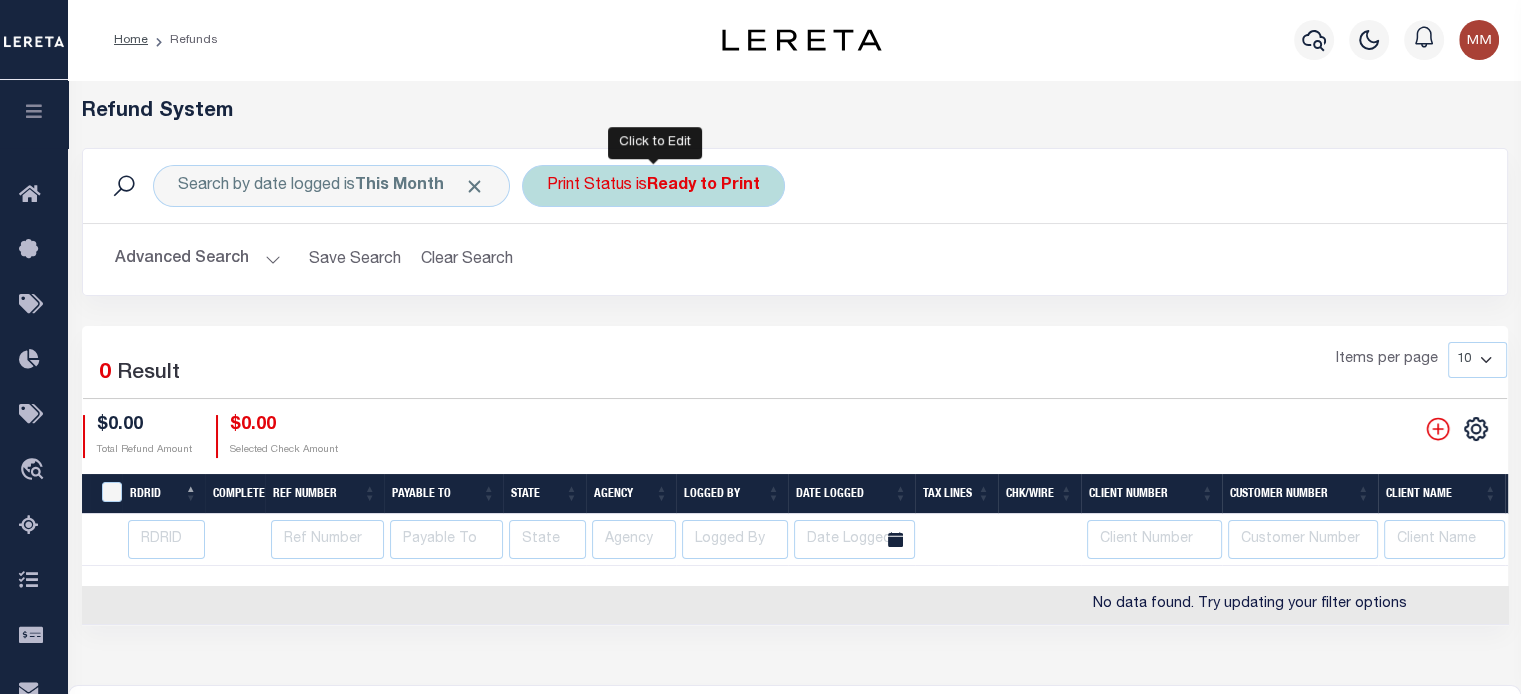 click on "Print Status is  Ready to Print" at bounding box center (653, 186) 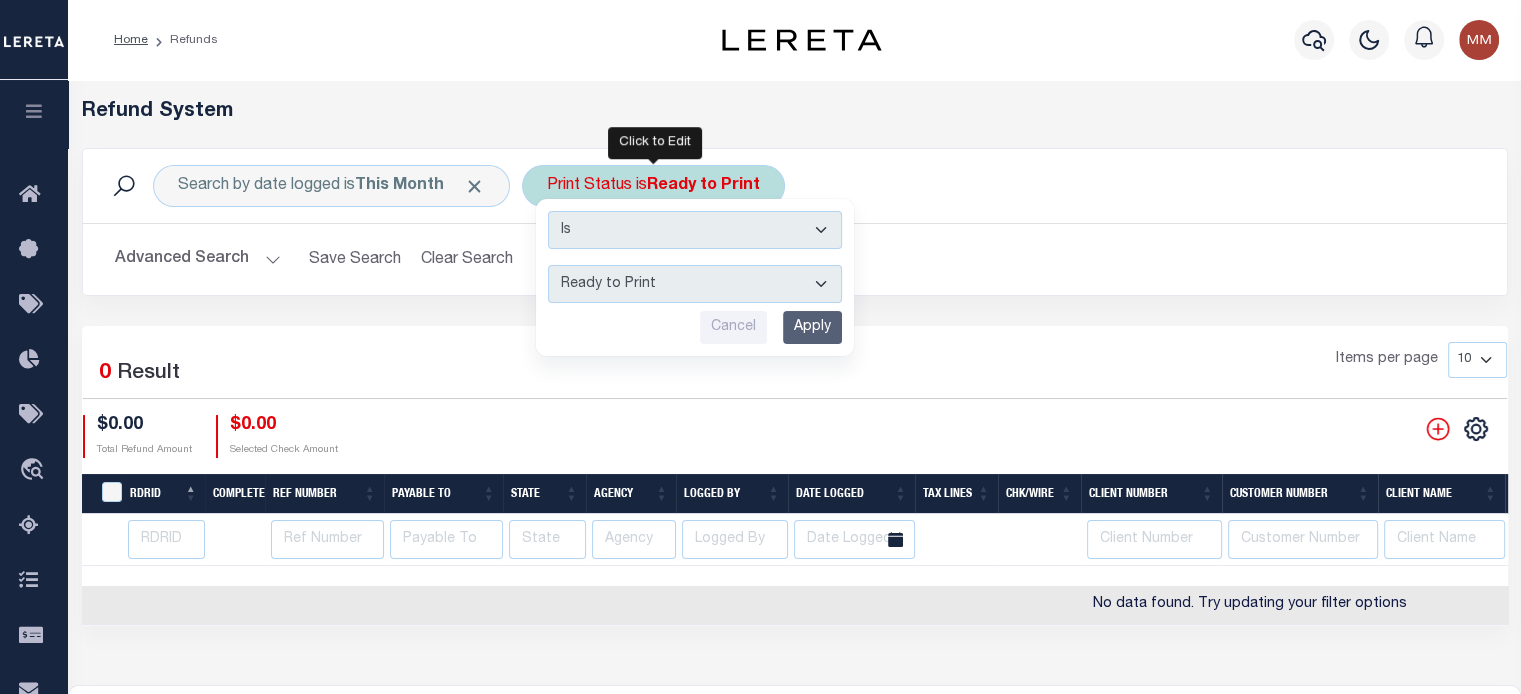 drag, startPoint x: 632, startPoint y: 272, endPoint x: 620, endPoint y: 286, distance: 18.439089 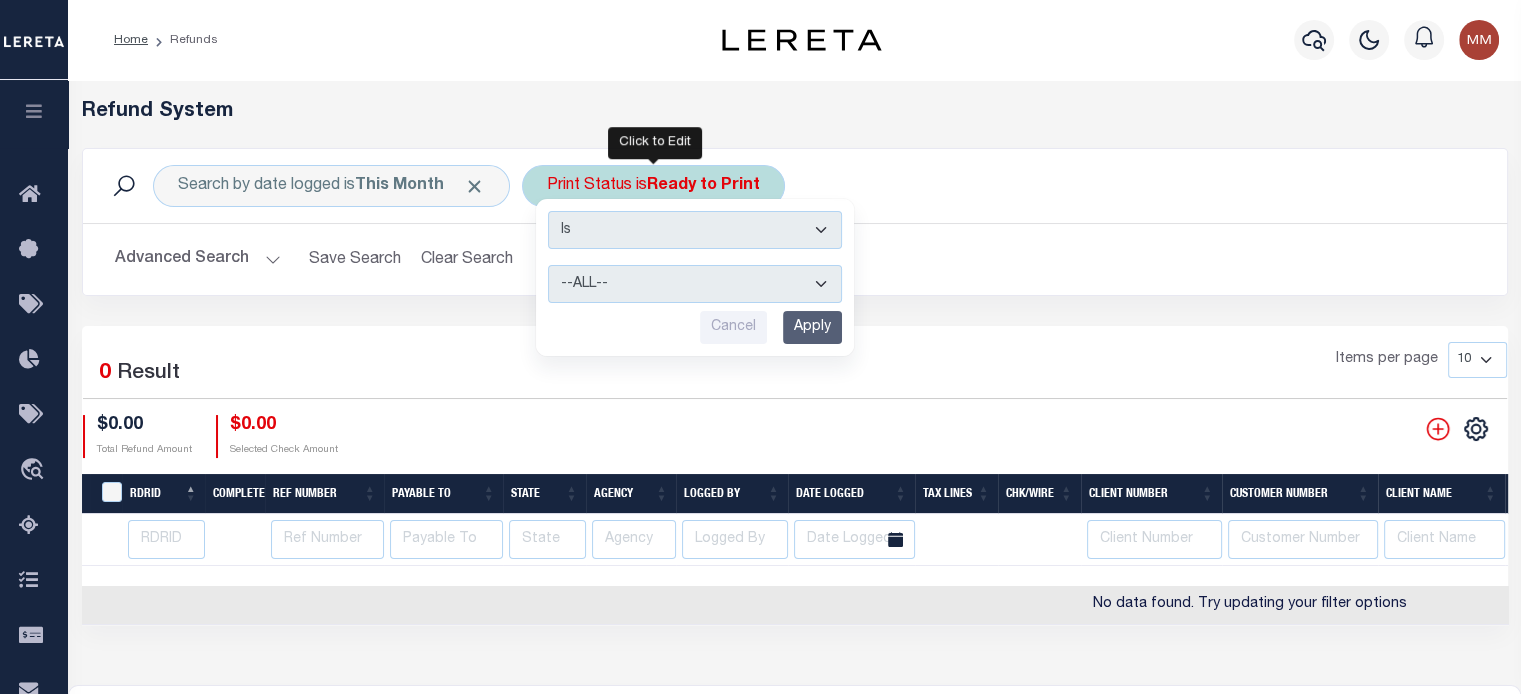 click on "--ALL-- Ready to Write Ready to Print Printed" at bounding box center [695, 284] 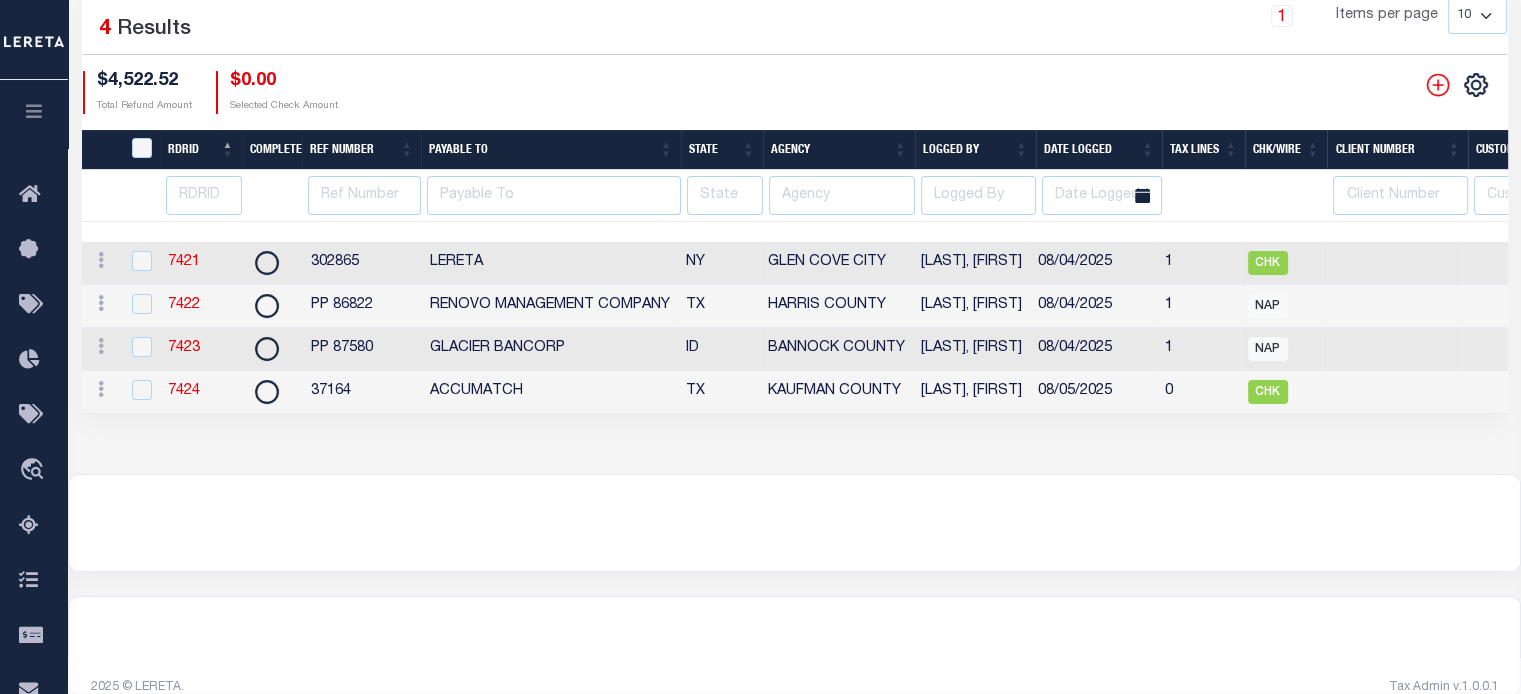 scroll, scrollTop: 383, scrollLeft: 0, axis: vertical 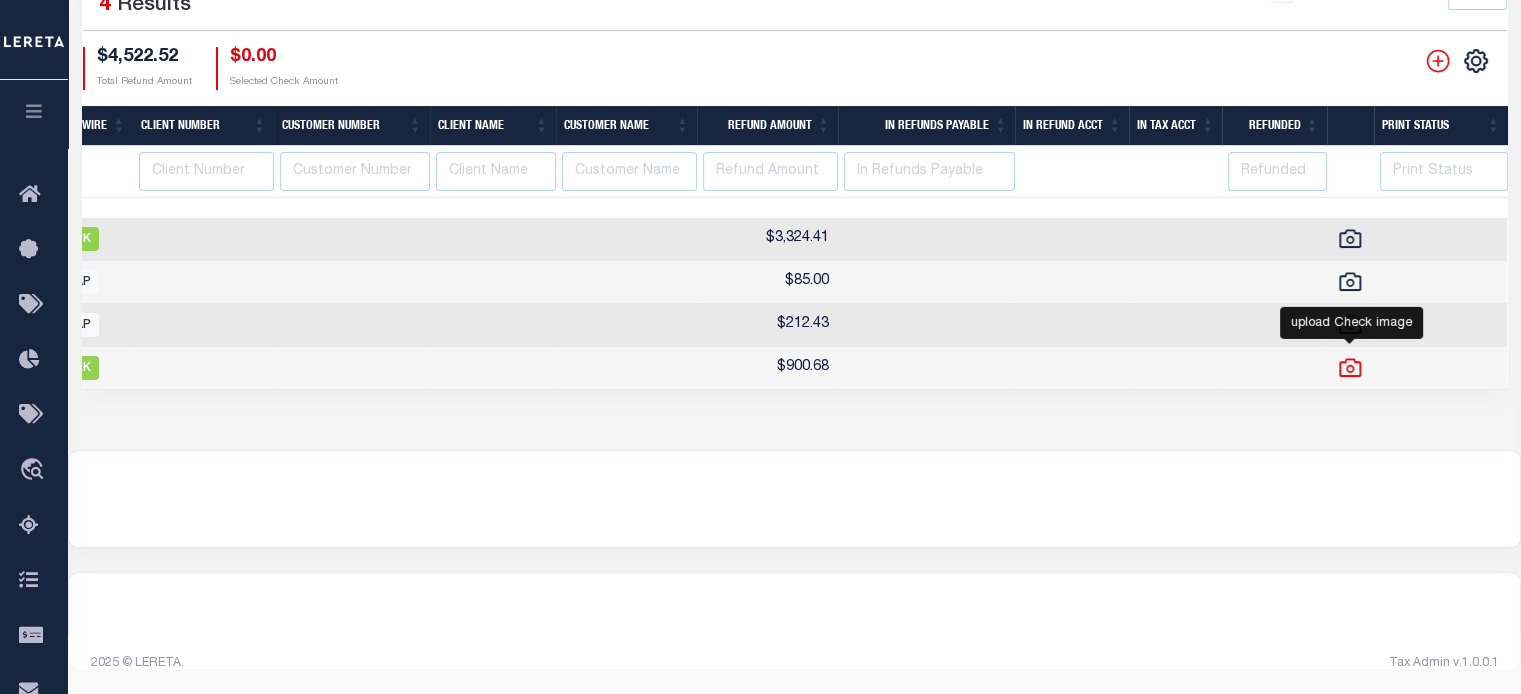 click 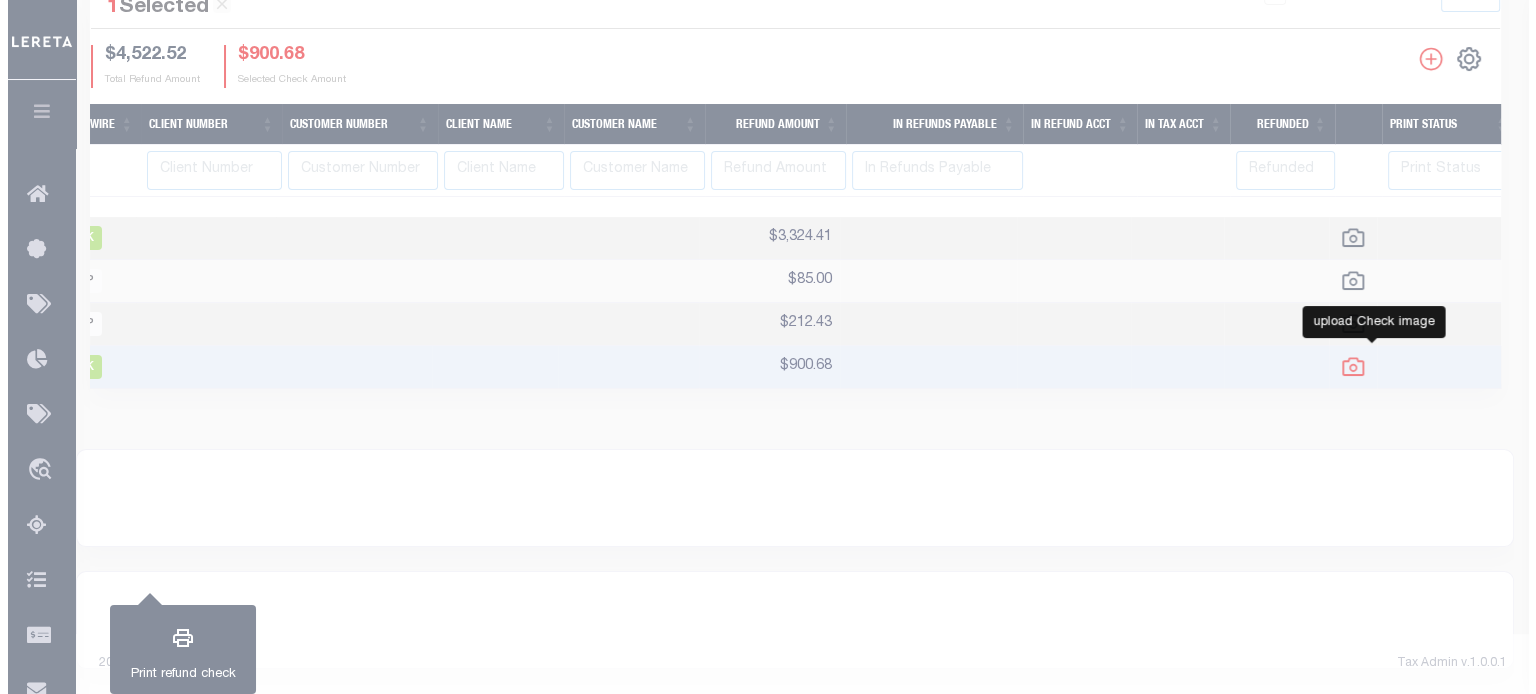 scroll, scrollTop: 380, scrollLeft: 0, axis: vertical 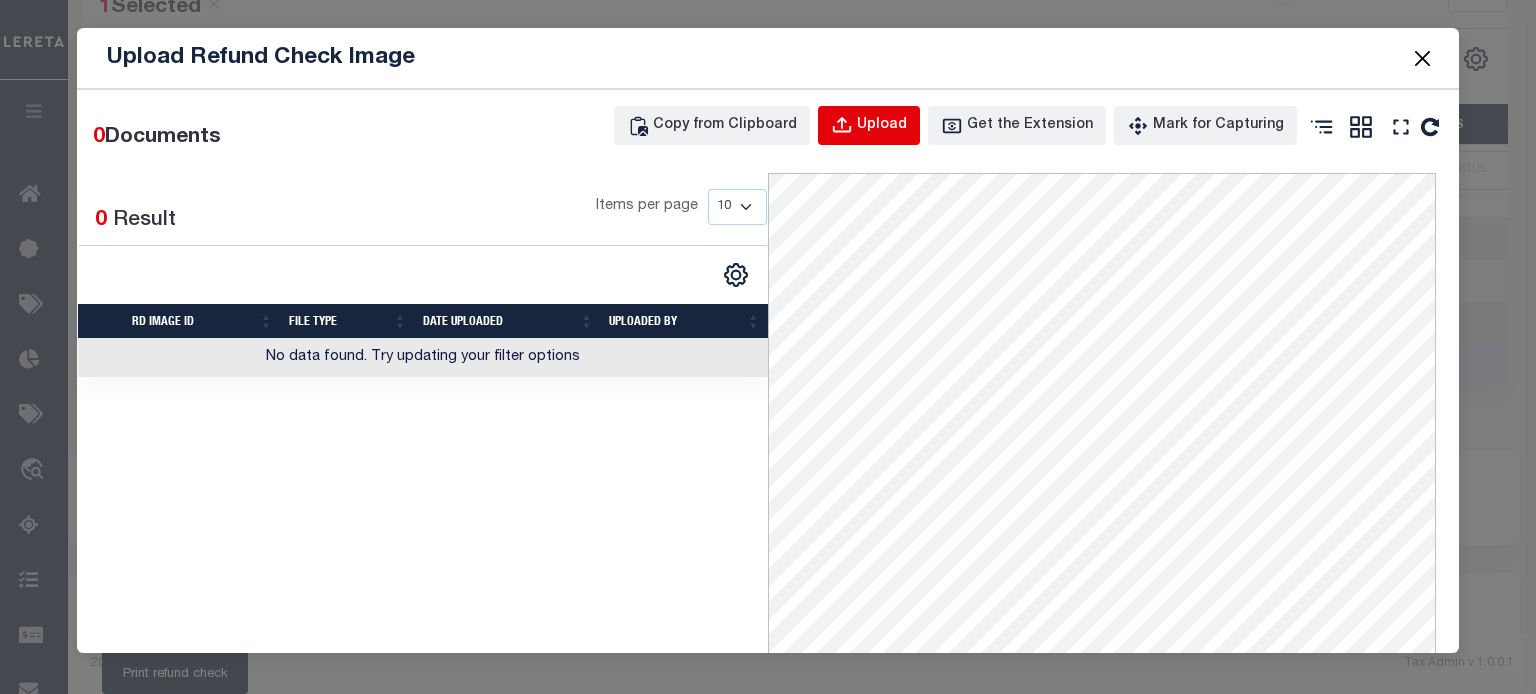 click 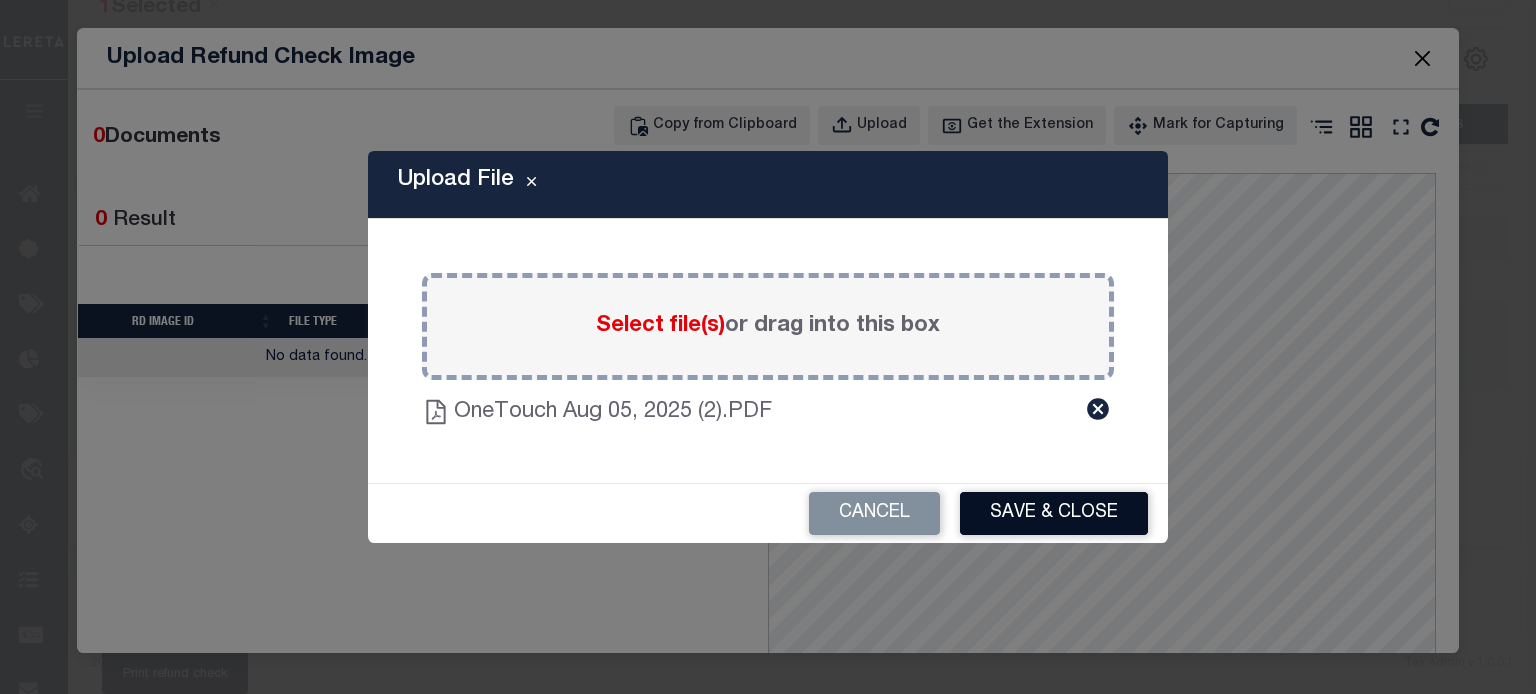 click on "Save & Close" at bounding box center [1054, 513] 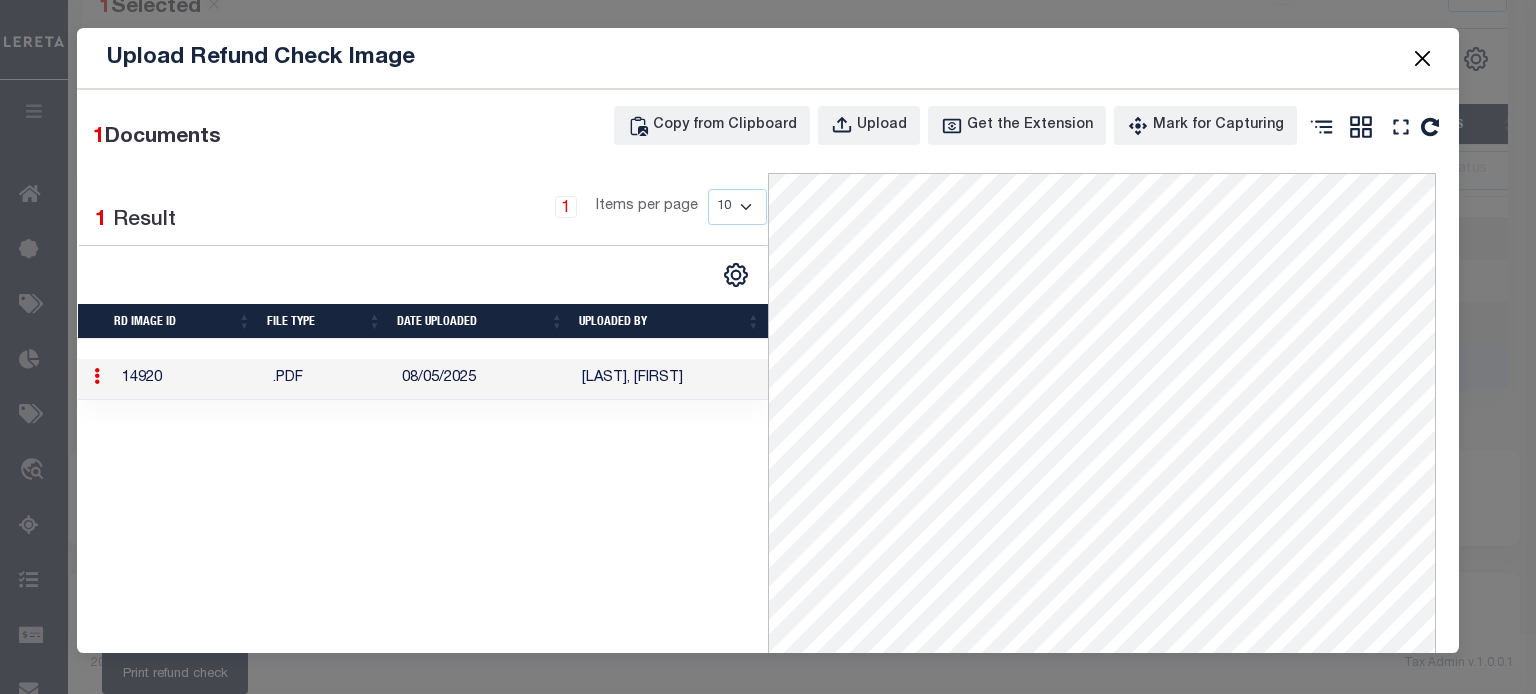 click at bounding box center (1421, 58) 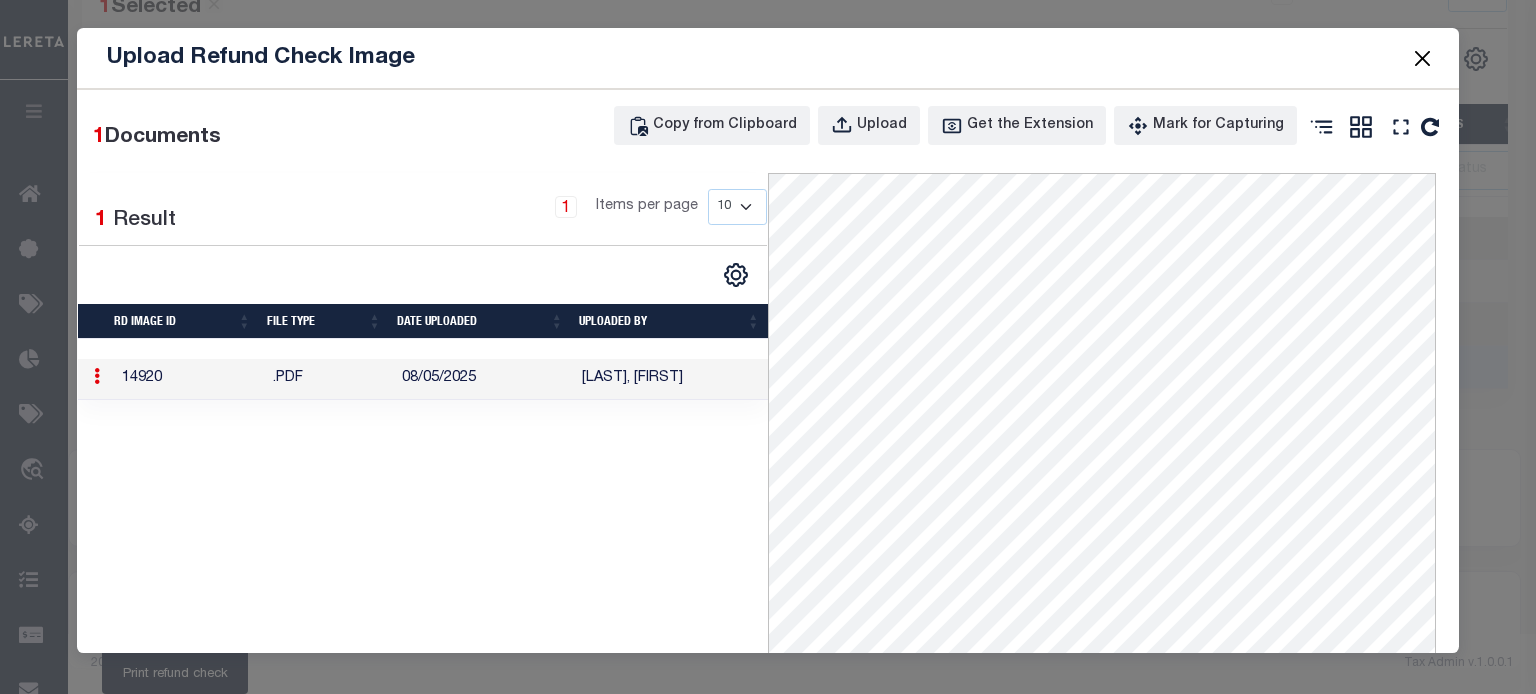 click at bounding box center (1422, 58) 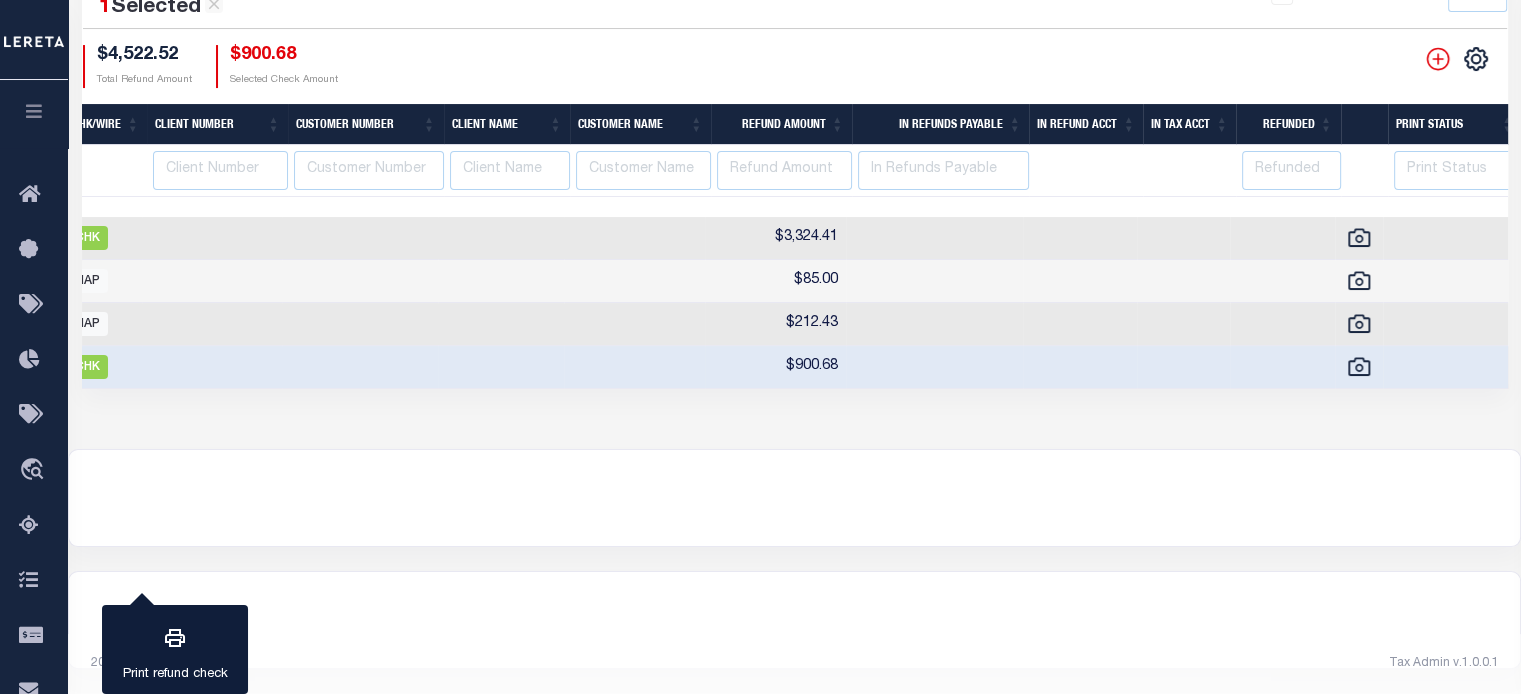 scroll, scrollTop: 0, scrollLeft: 140, axis: horizontal 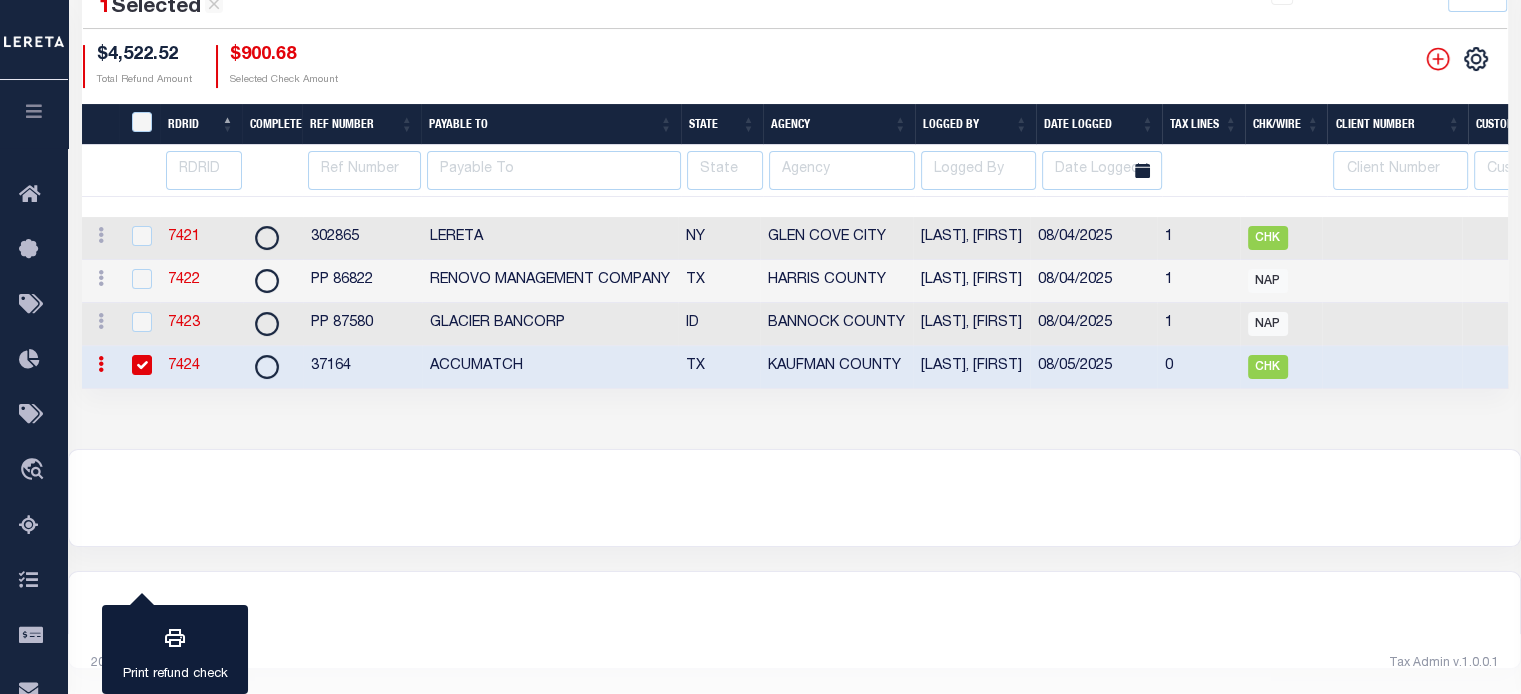 click on "7424" at bounding box center (184, 366) 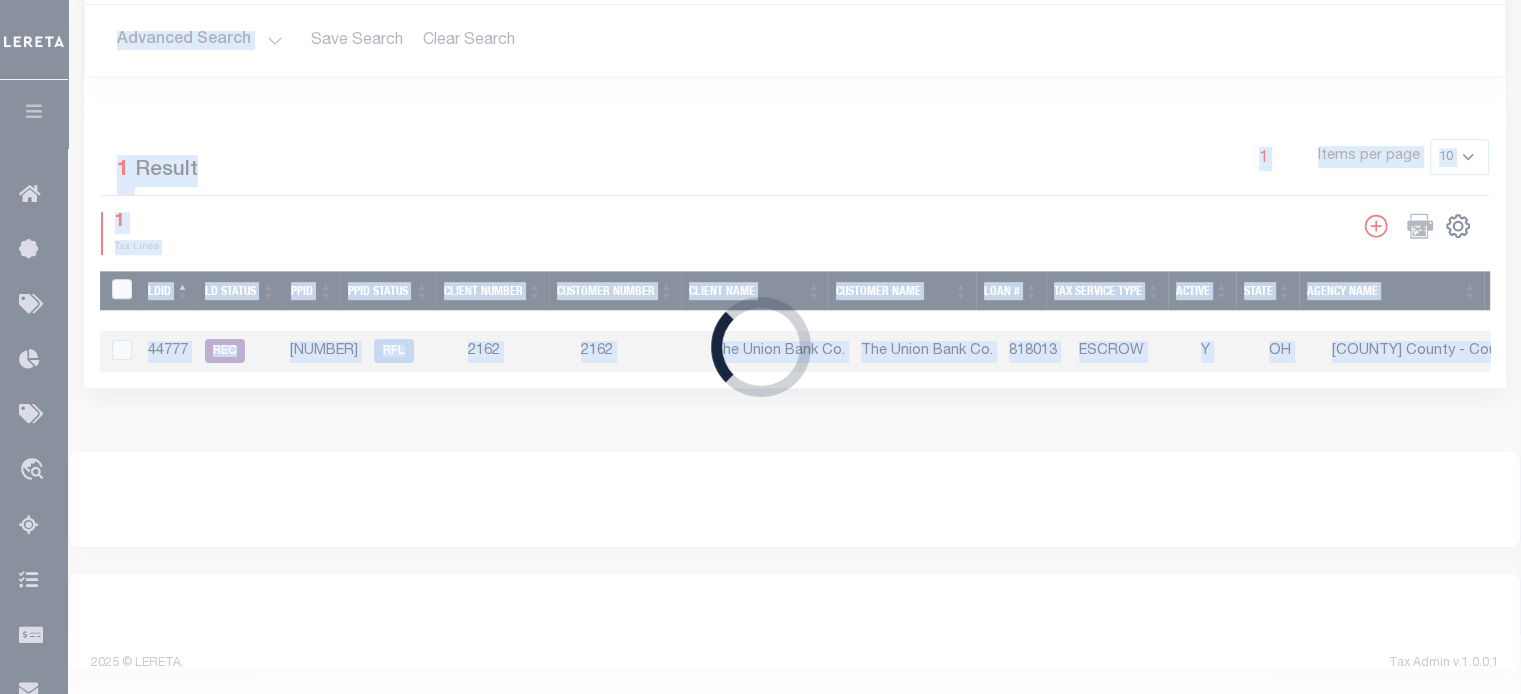 type on "37164" 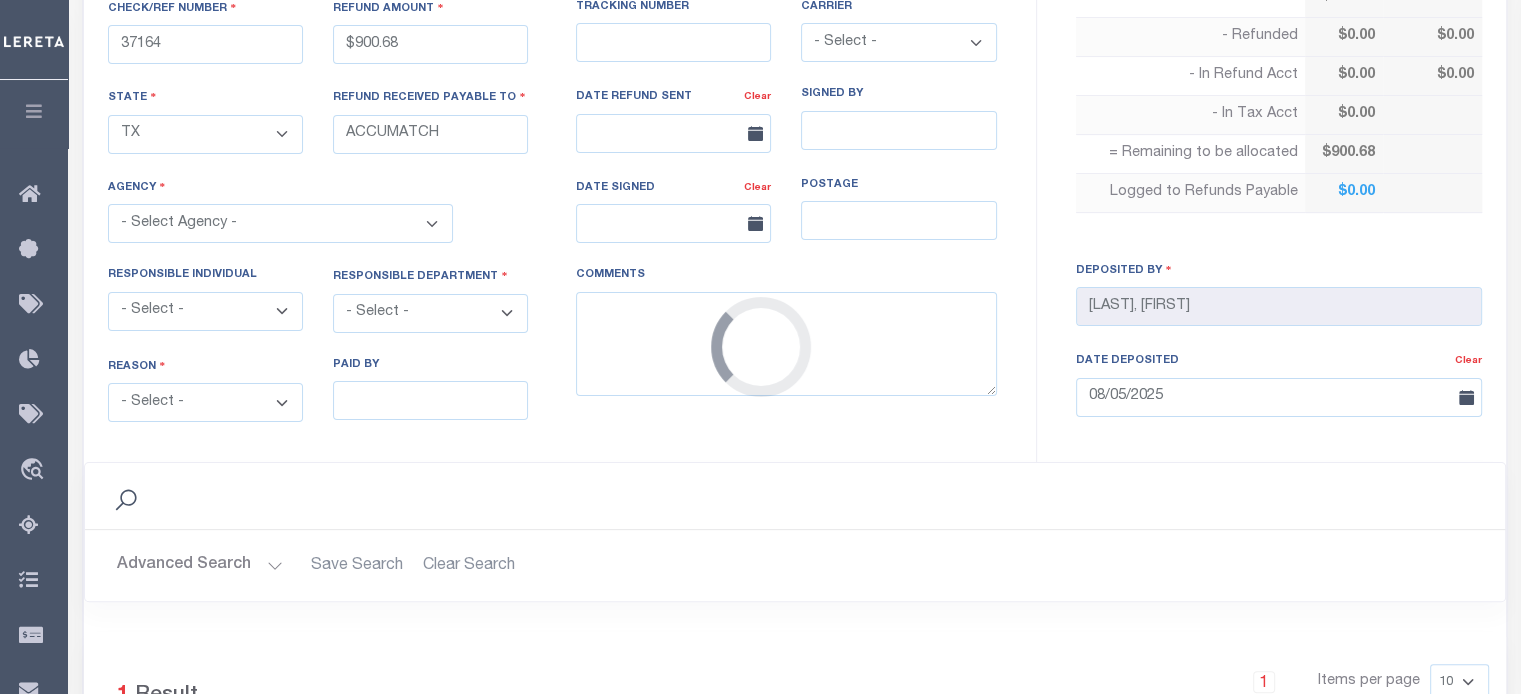 select on "4825700000" 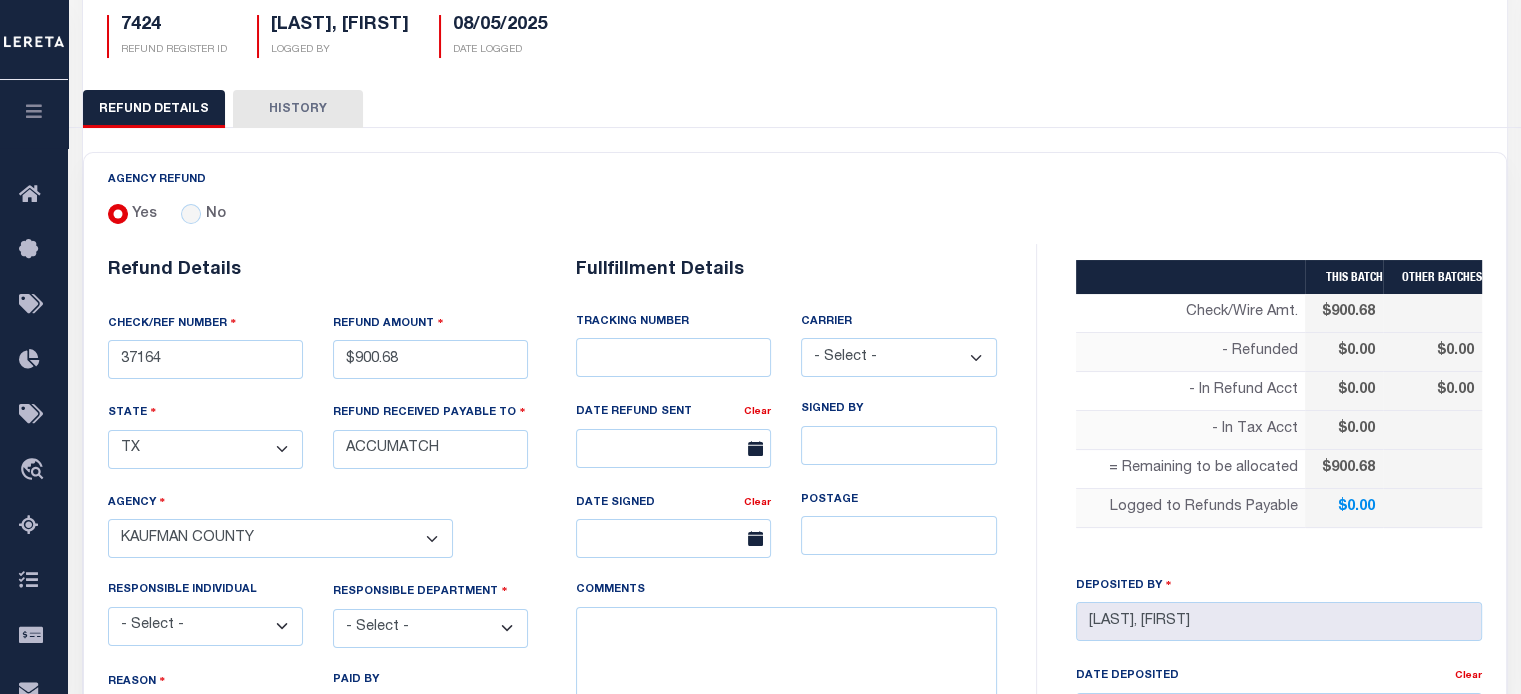 scroll, scrollTop: 300, scrollLeft: 0, axis: vertical 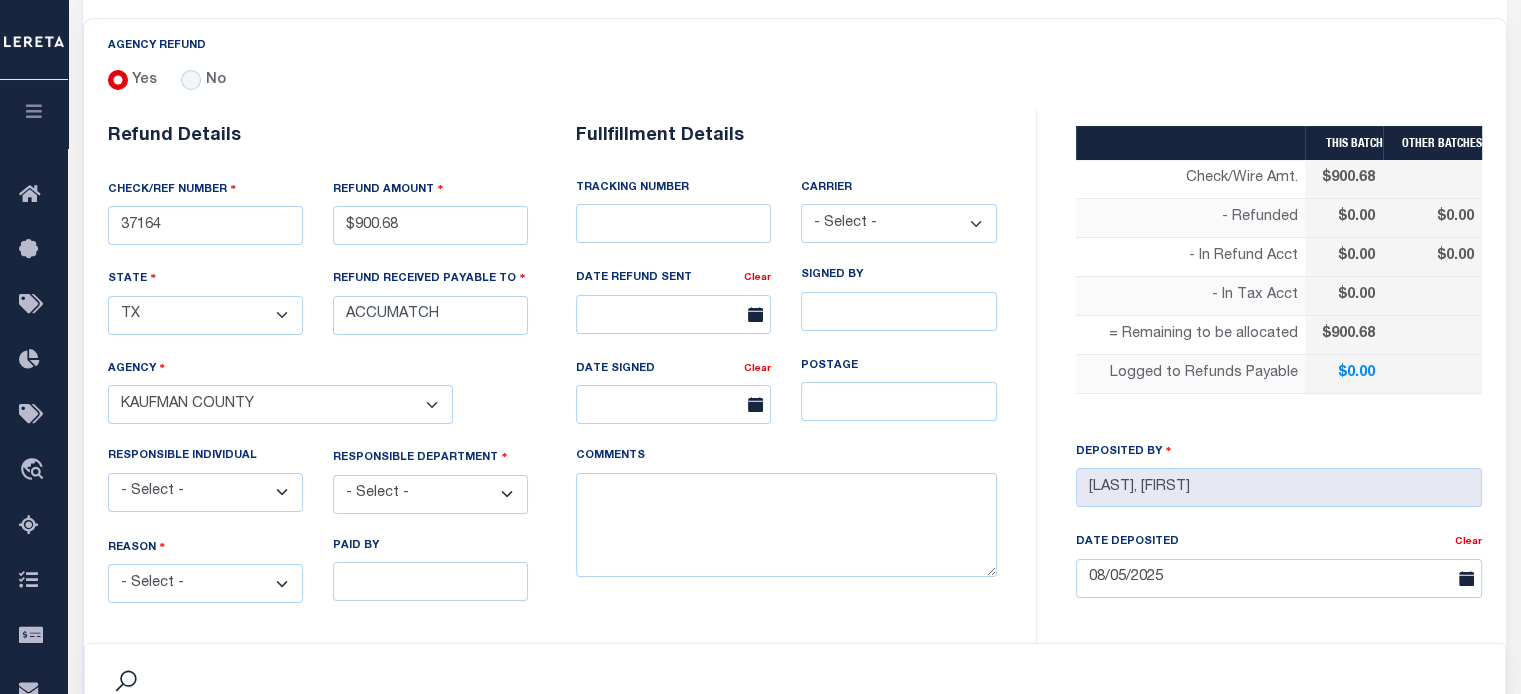 click on "- Select -
Change In Value
Discount Applied
Duplicate Payment
Exemption Applied
Keying Error
Other
Overpayment
Paid Incorrect Parcel
Partial Payment
Unknown" at bounding box center [205, 583] 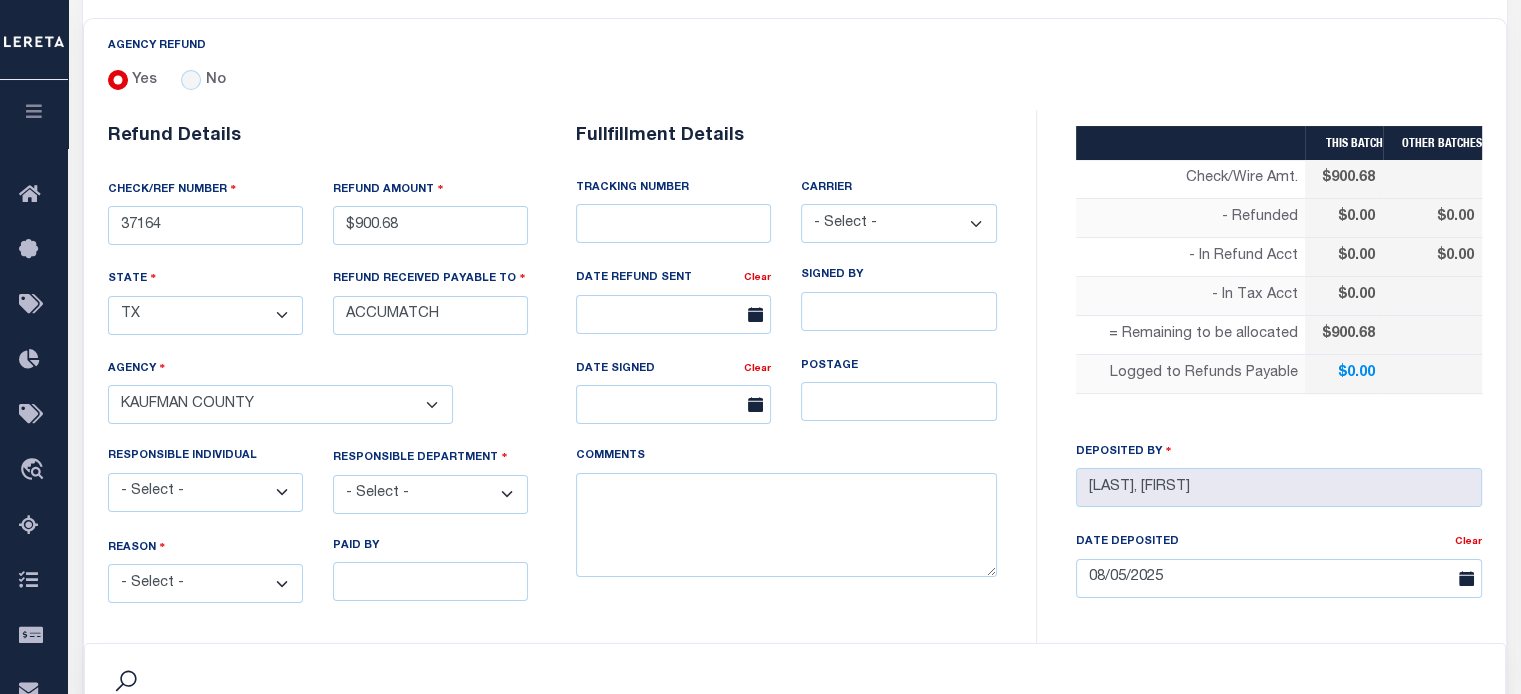 select on "OVP" 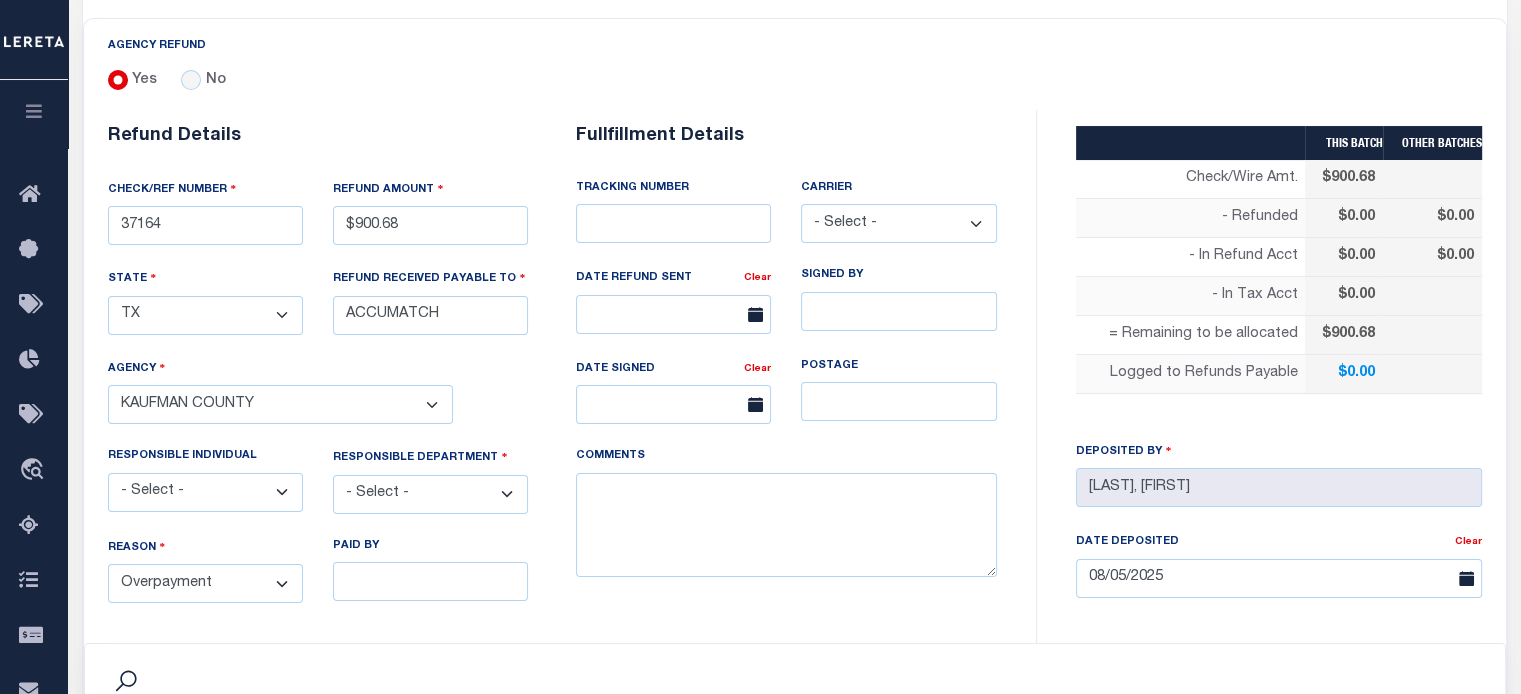 click on "- Select -
Change In Value
Discount Applied
Duplicate Payment
Exemption Applied
Keying Error
Other
Overpayment
Paid Incorrect Parcel
Partial Payment
Unknown" at bounding box center (205, 583) 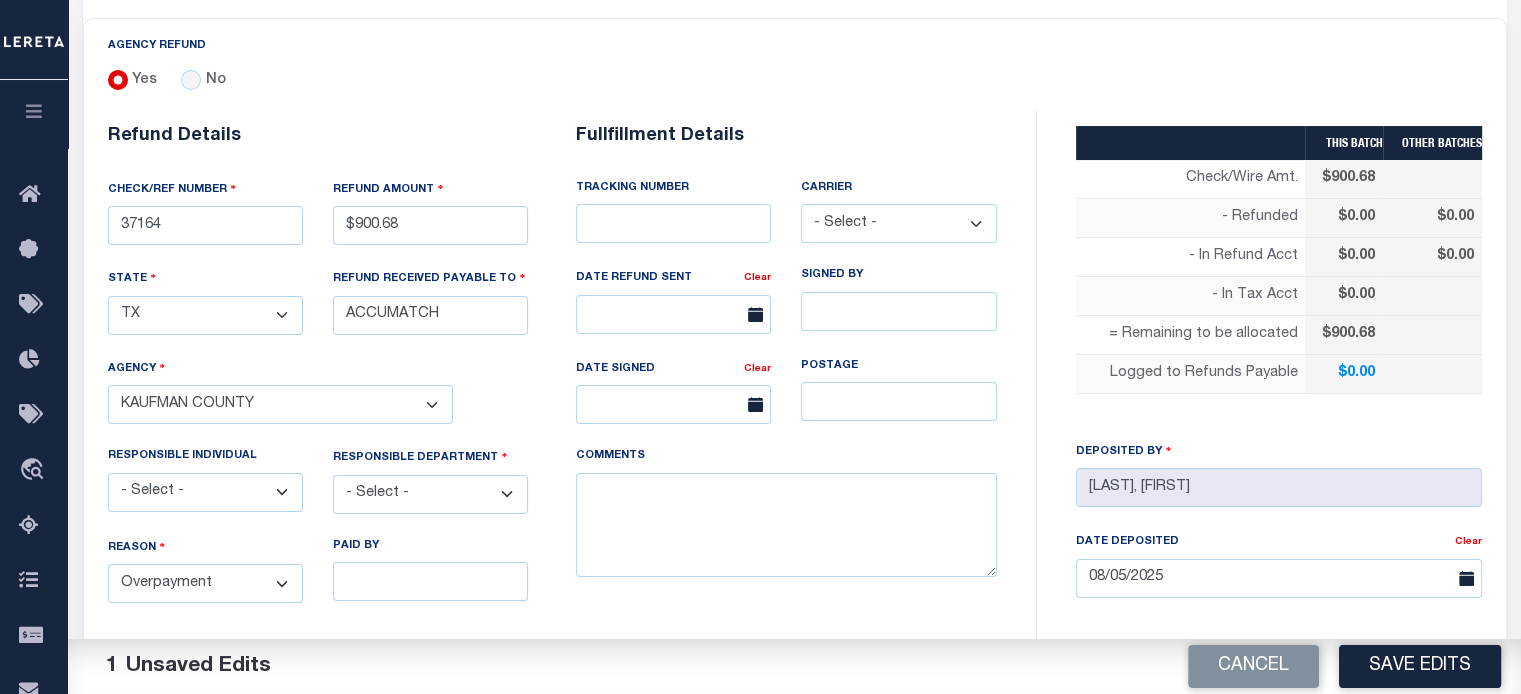 click on "- Select -
3rd Party
Accounting
AI
Collector
Customer
Customer Service
FactR
JAXTAX
Knowledge Splice
Locate
Other
Outside
Redemptions
Setup
TaxOps
Technology
TES" at bounding box center [430, 494] 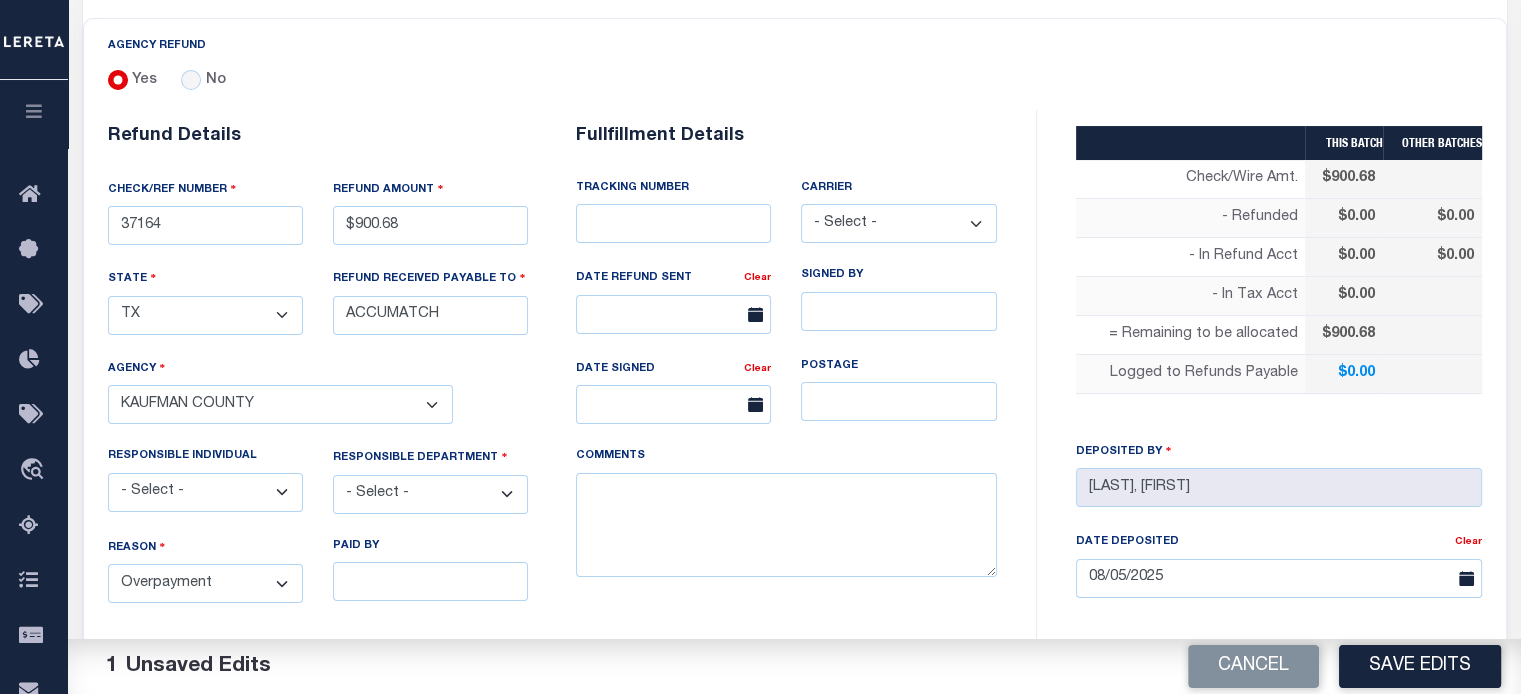 select on "COL" 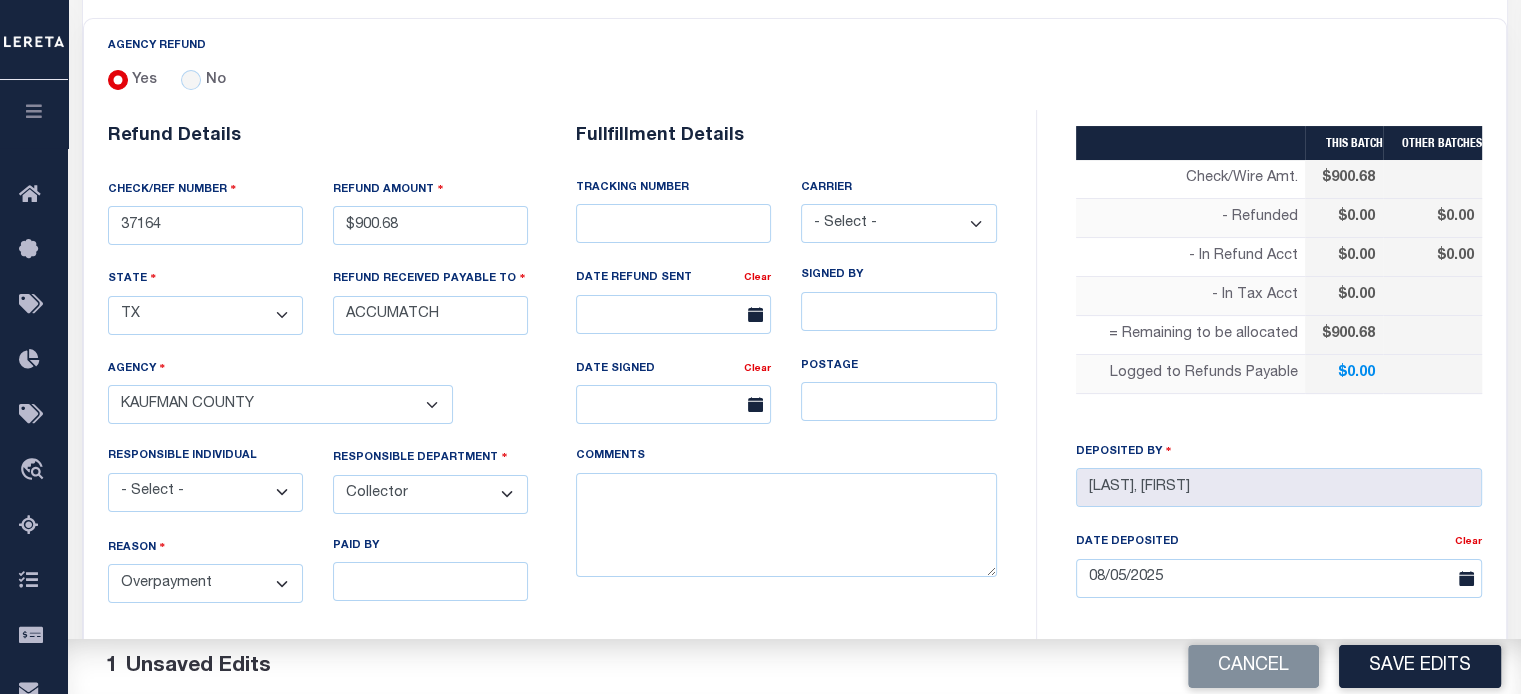 click on "- Select -
3rd Party
Accounting
AI
Collector
Customer
Customer Service
FactR
JAXTAX
Knowledge Splice
Locate
Other
Outside
Redemptions
Setup
TaxOps
Technology
TES" at bounding box center (430, 494) 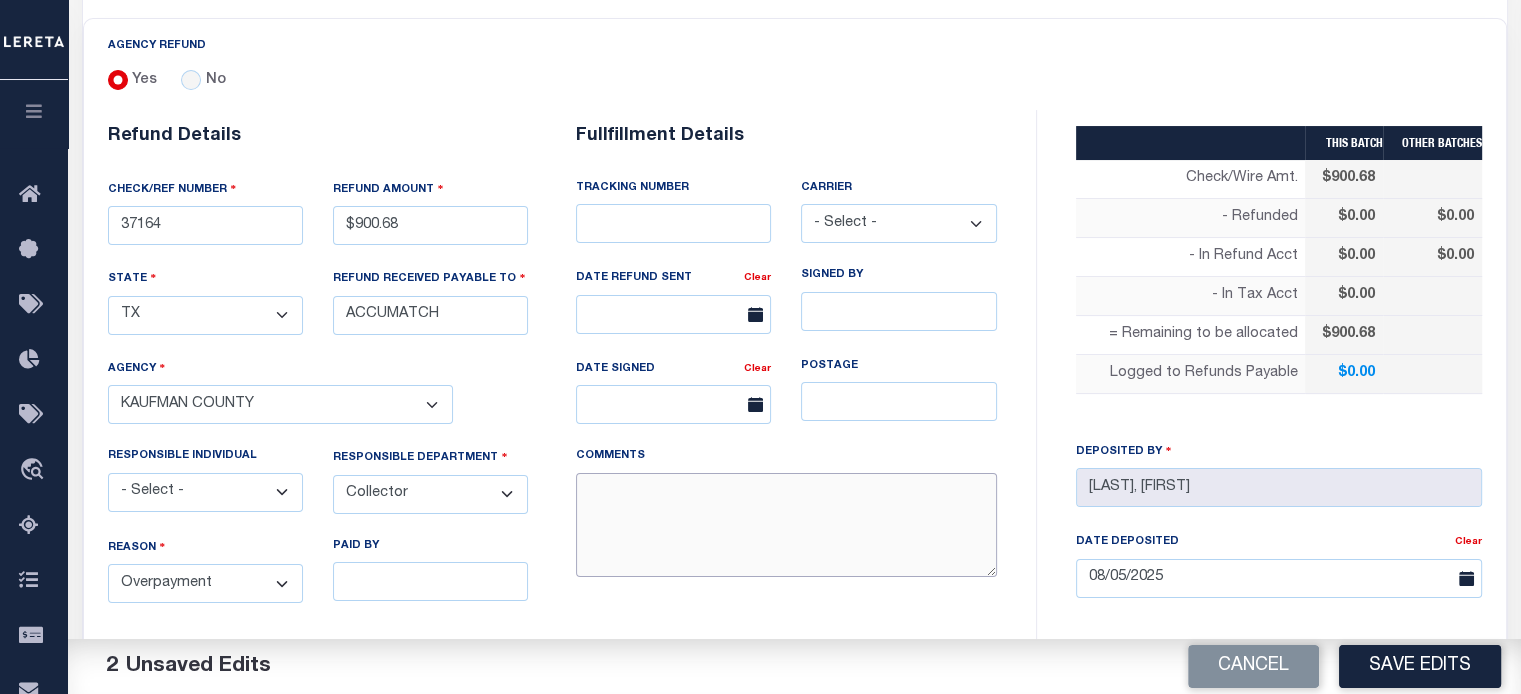 click on "COMMENTS" at bounding box center [786, 525] 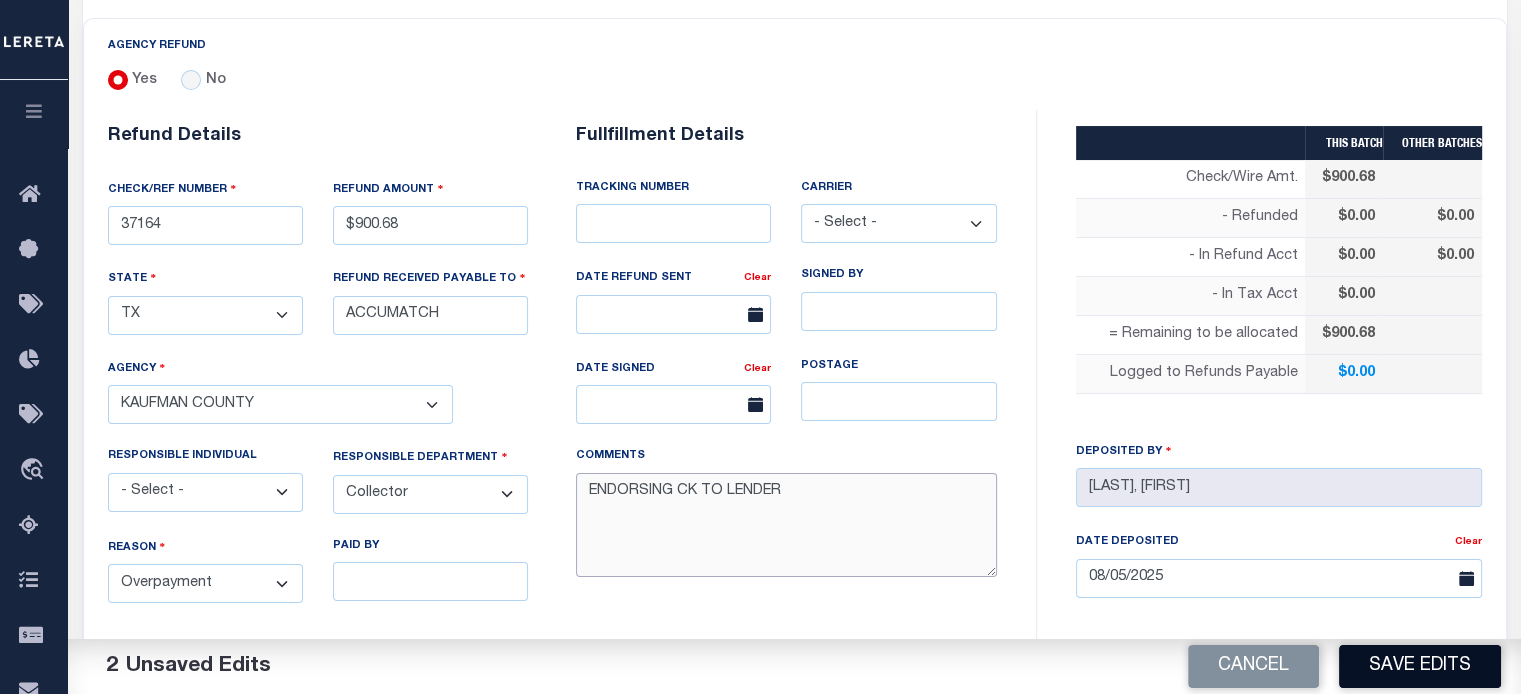 type on "ENDORSING CK TO LENDER" 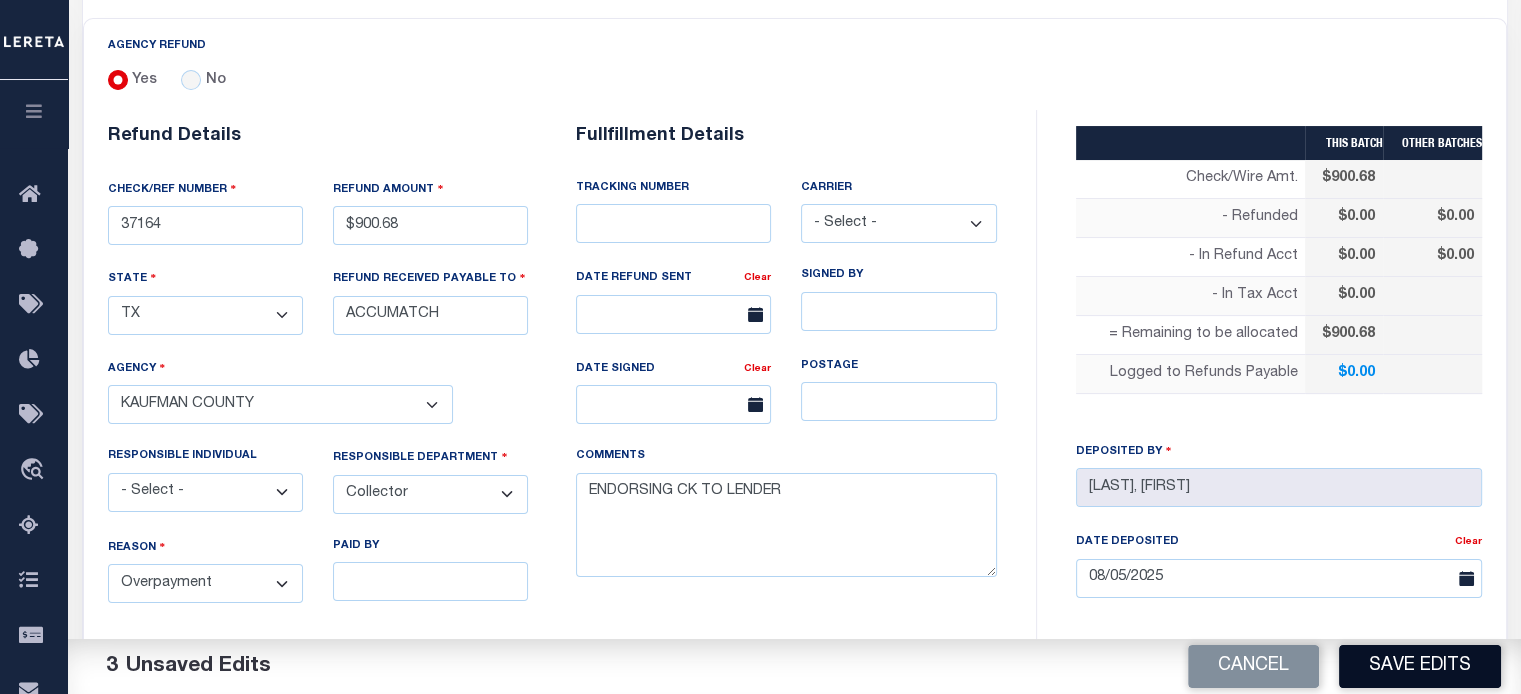 click on "Save Edits" at bounding box center [1420, 666] 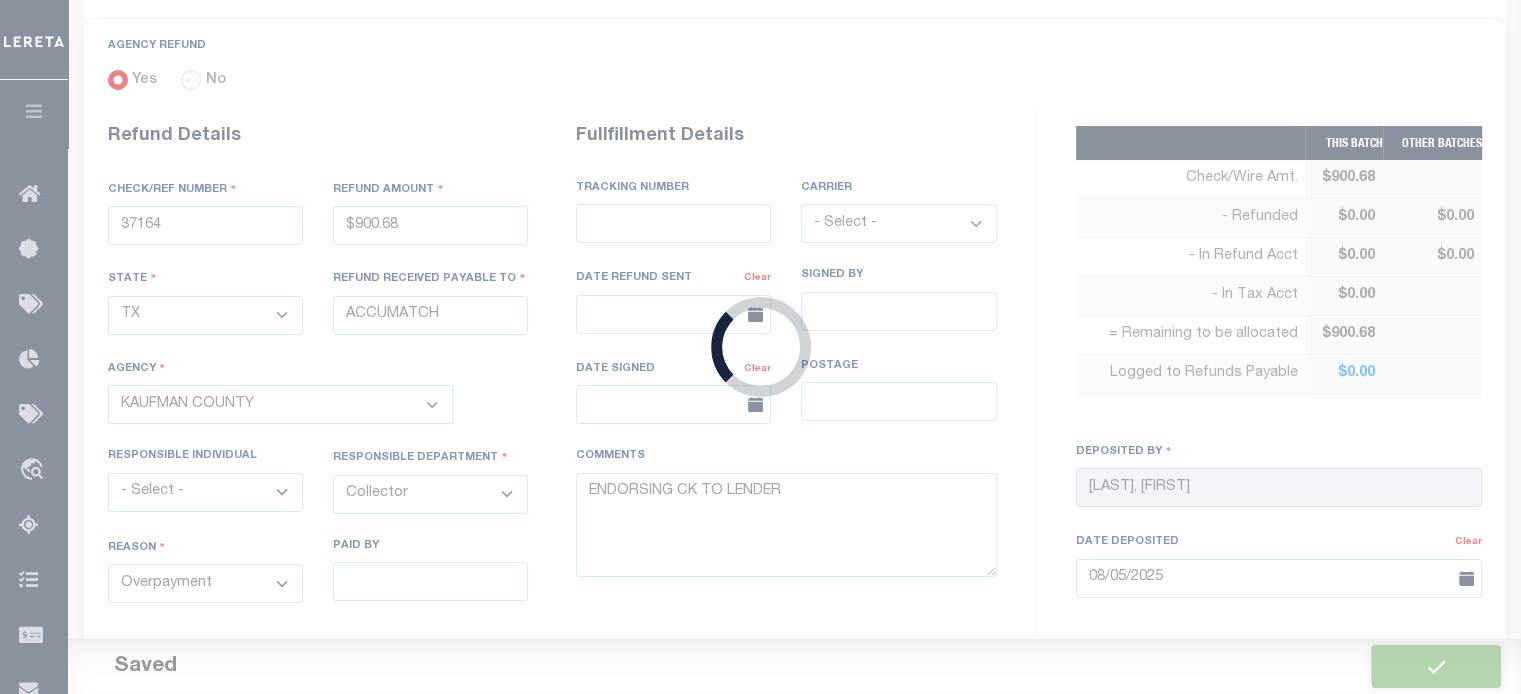 type on "$900.68" 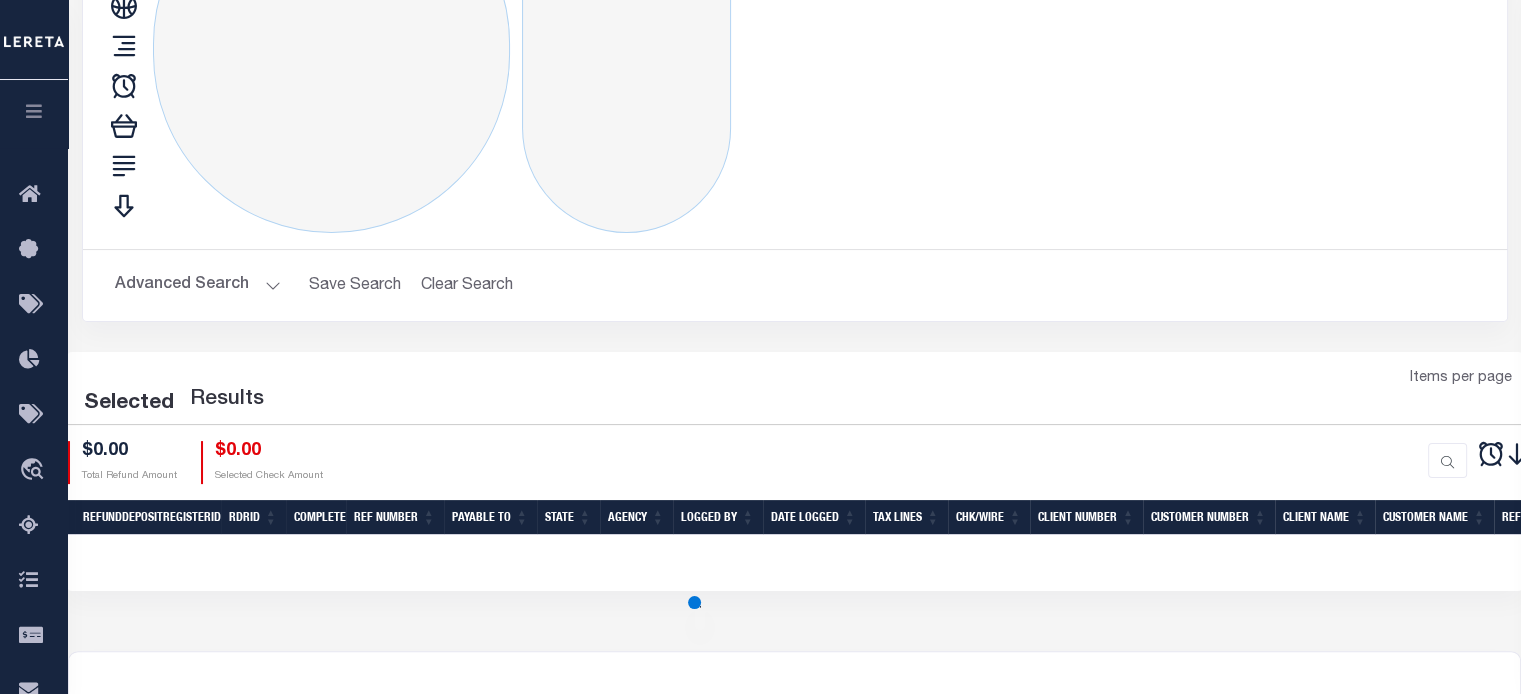 scroll, scrollTop: 366, scrollLeft: 0, axis: vertical 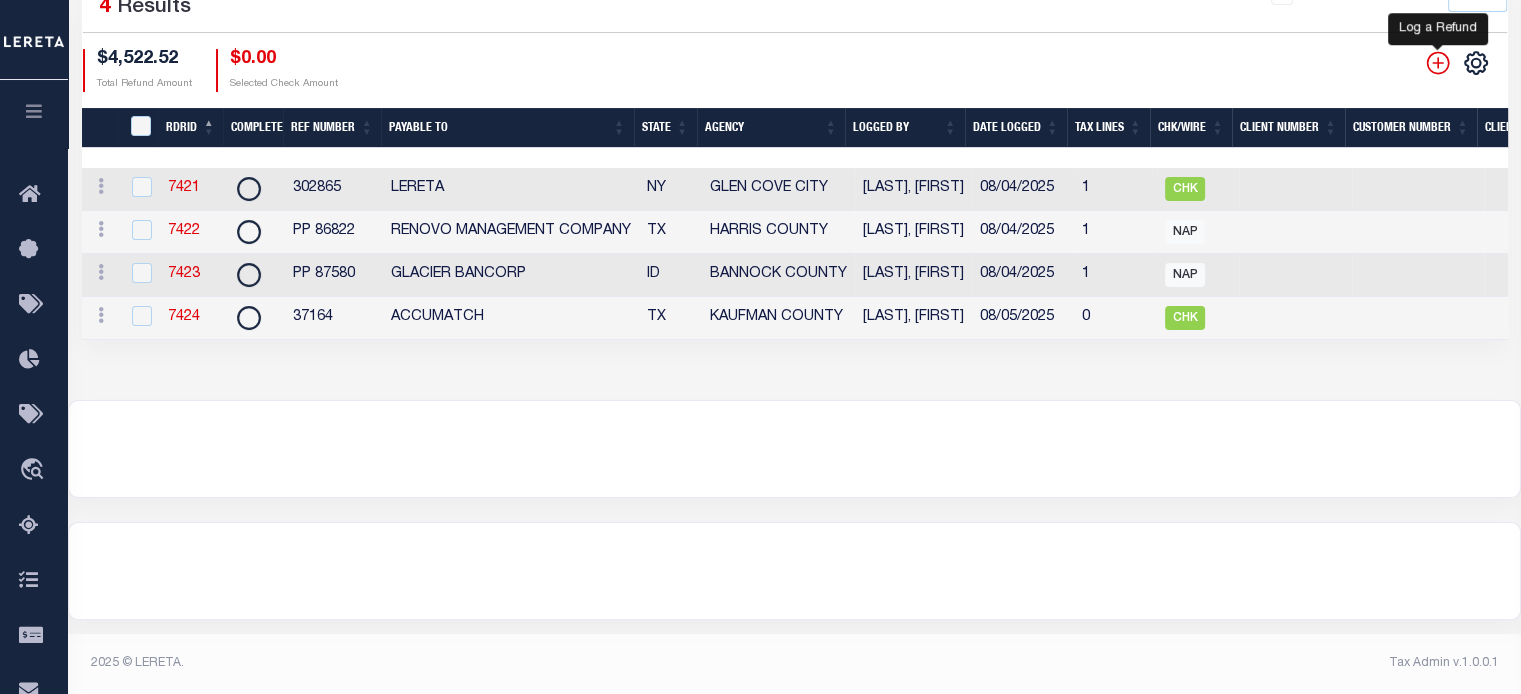 click 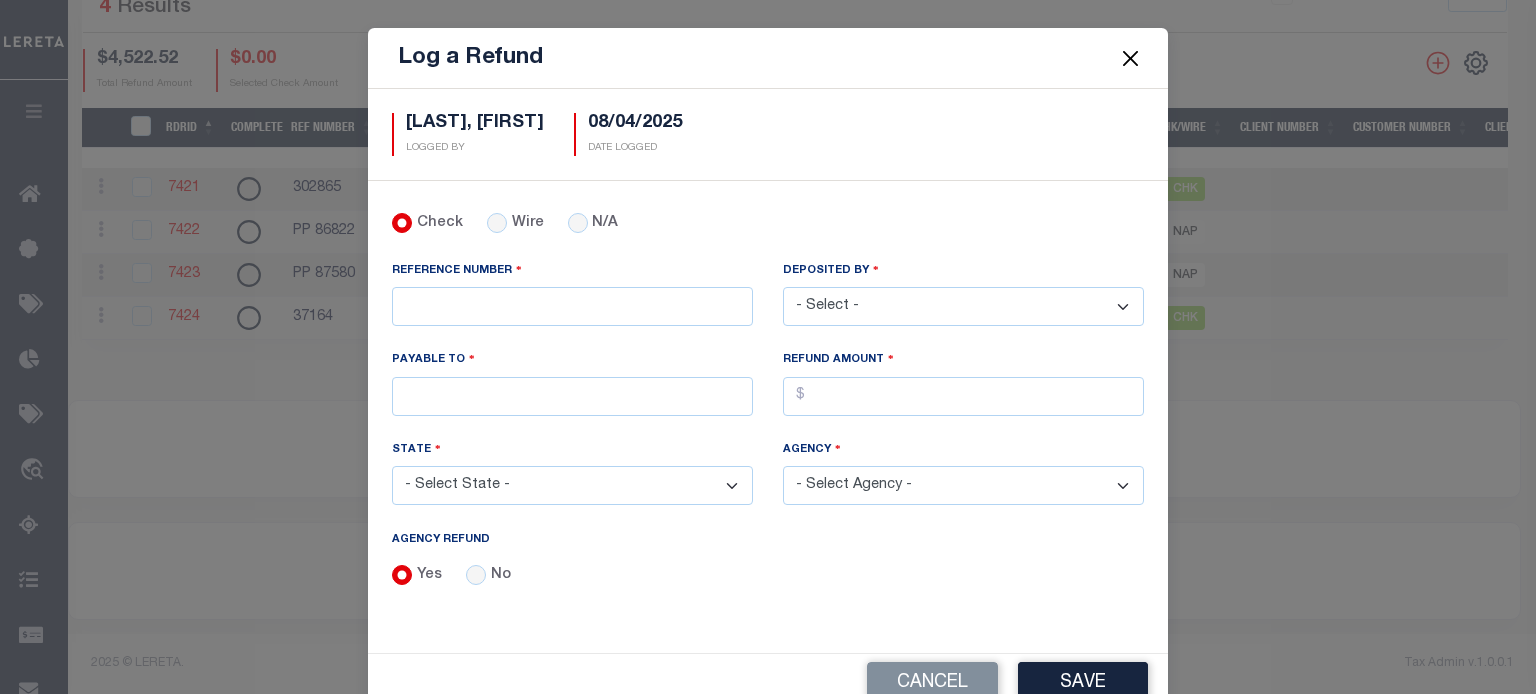 click on "- Select - Aakash Patel Abdul Muzain Adams, Pamela S Agustin Fernandez Agustin Maturino Ahmad Darwish Ajay Kumar Alberto Estrada Allen, Mark Allison, Rachael Amanulla Arbin Amick, Heather Anders, Tim Anderson, Juanita Armstrong, Sheila Artiga, Mario Asad, Rameela Ashwini Manjegowda Avery, Jane Avila, Veronica Babu Bhargavi Bailon, Alysha Baiza, Deserie Balachandra Bhat Barlag, Lisa Bartels, Verna Beard, Shannon Beebe, Mike Beech, Jory Betty Boultinghouse Bharat Mendapara Blas Alan Bledsoe, Mitch Boede, Kate Bolt, Keri A Boultinghouse, Betty Bowers, Cynthia Brad Martin Bradford, Gavin Bradley, Gabrielle Brinn, Jana Butler, Joanne M Byrnes, Louise Cadorine Robert Caple, Debra Carlos Contreres Carmody, Brian Carranco, Crystian Casillas, Travis Castanon, Jesse Castillo, Laura Cendejas, Eunice Charles Angela M Chatterjee, Amrita Chavez, Arthur Chethan Kasturi Chethan Vijaykumar Christensen Donald" at bounding box center (963, 306) 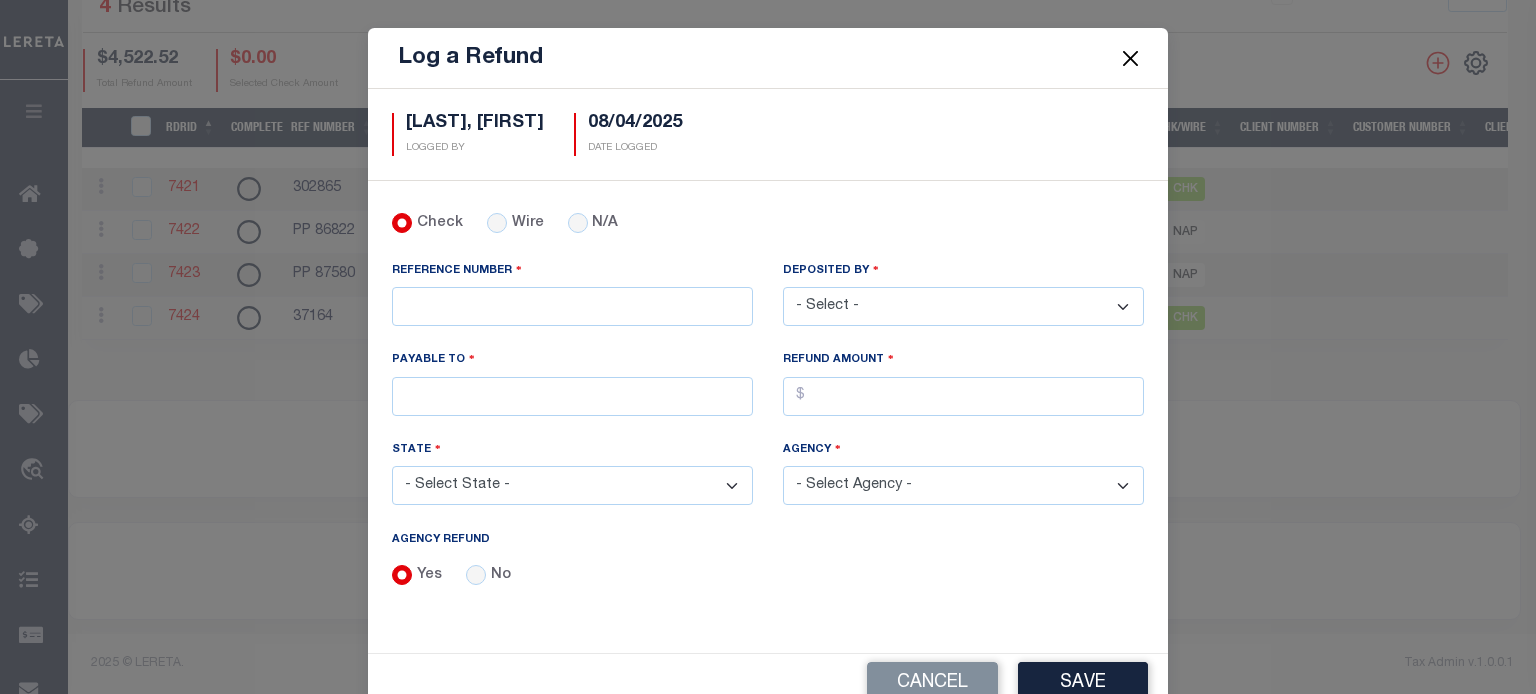 select on "[LAST], [FIRST]" 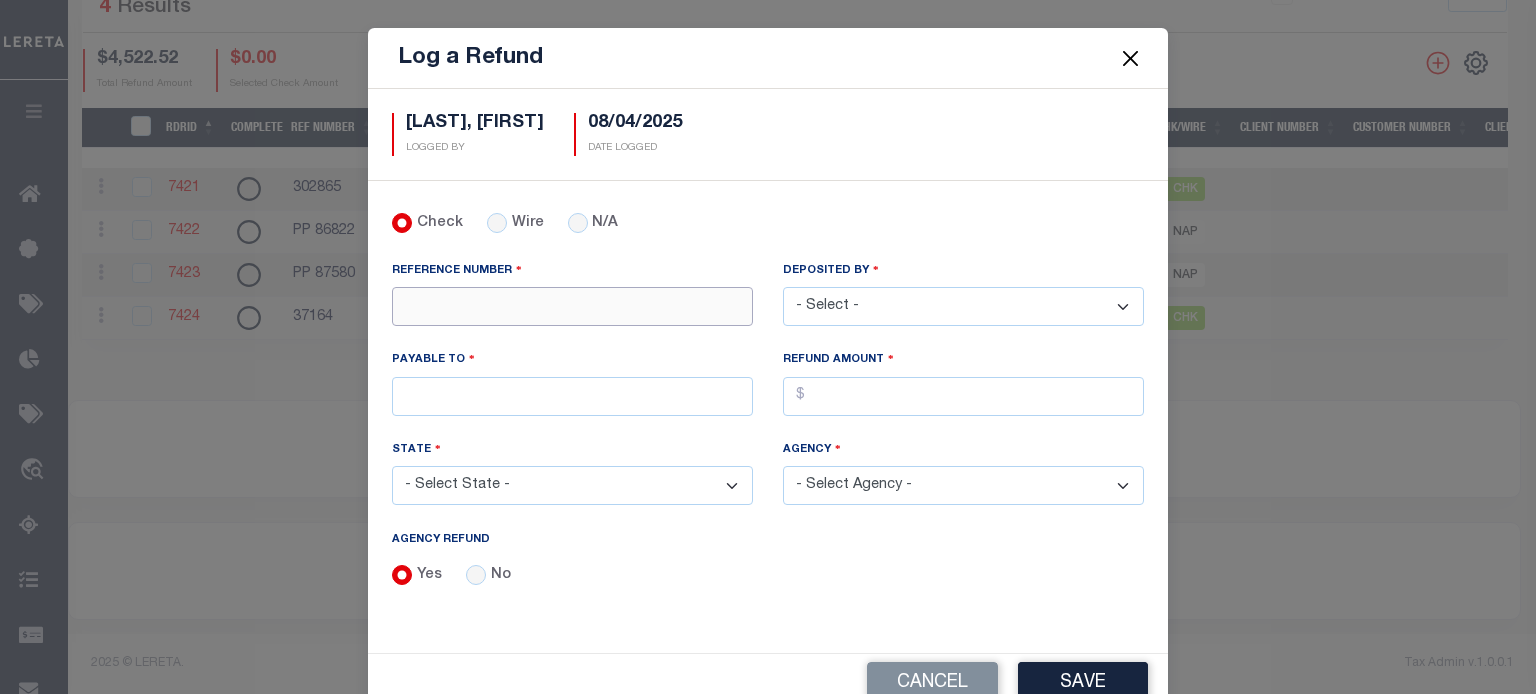 click on "REFERENCE NUMBER" at bounding box center (572, 306) 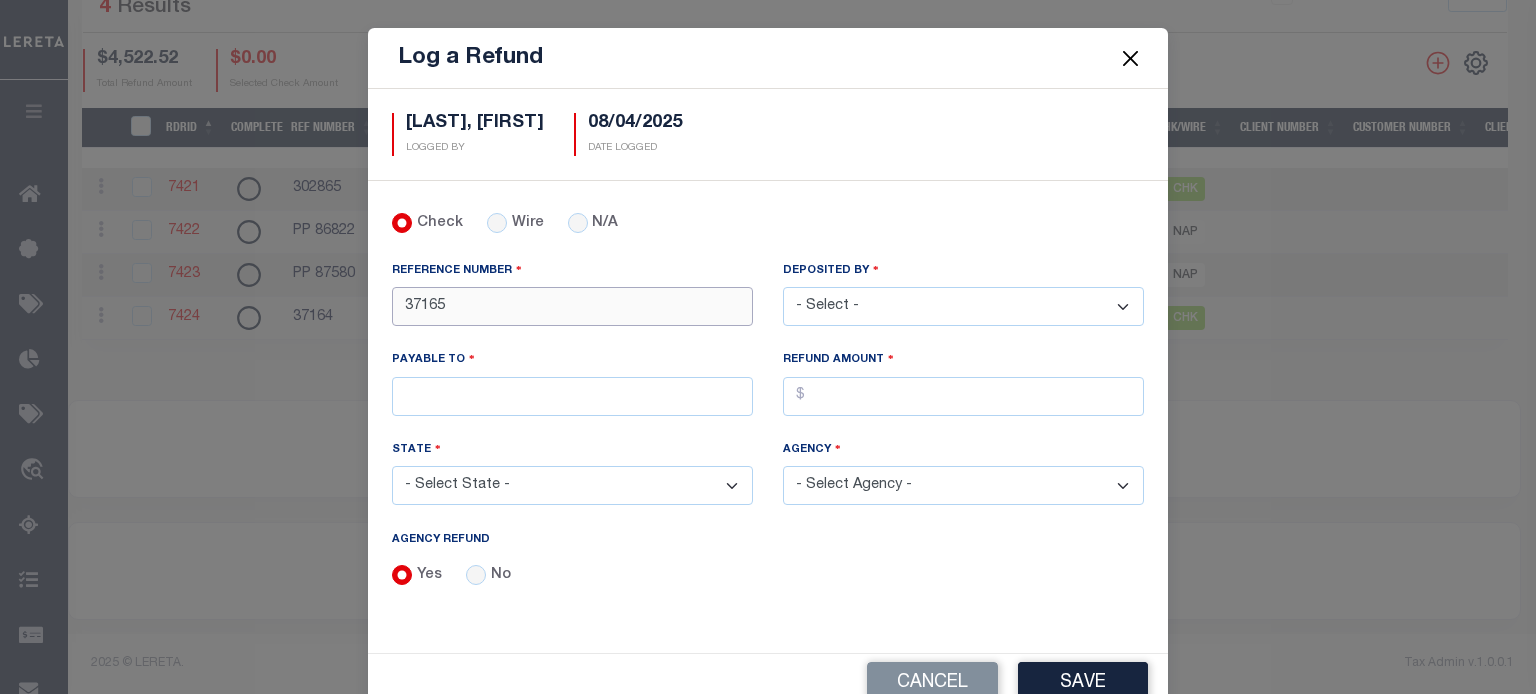 type on "37165" 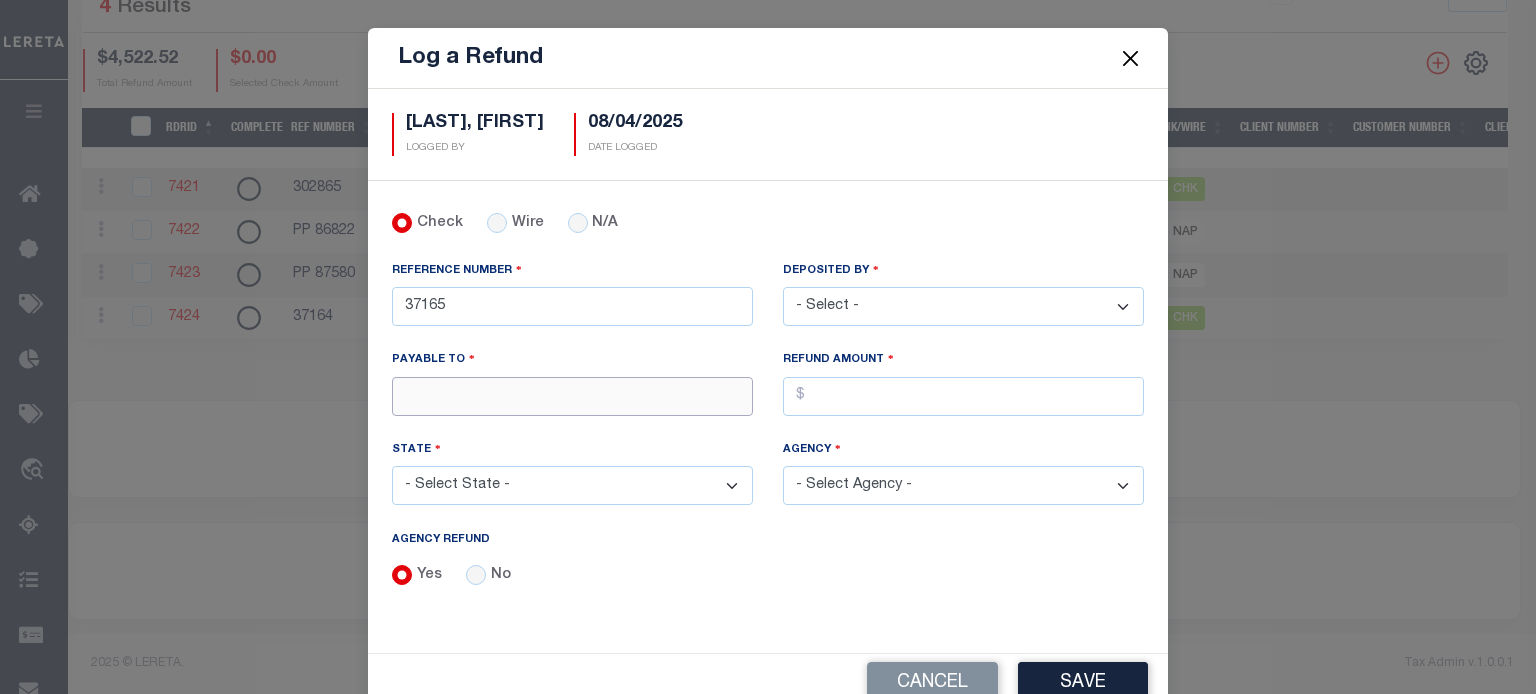 click on "PAYABLE TO" at bounding box center (572, 396) 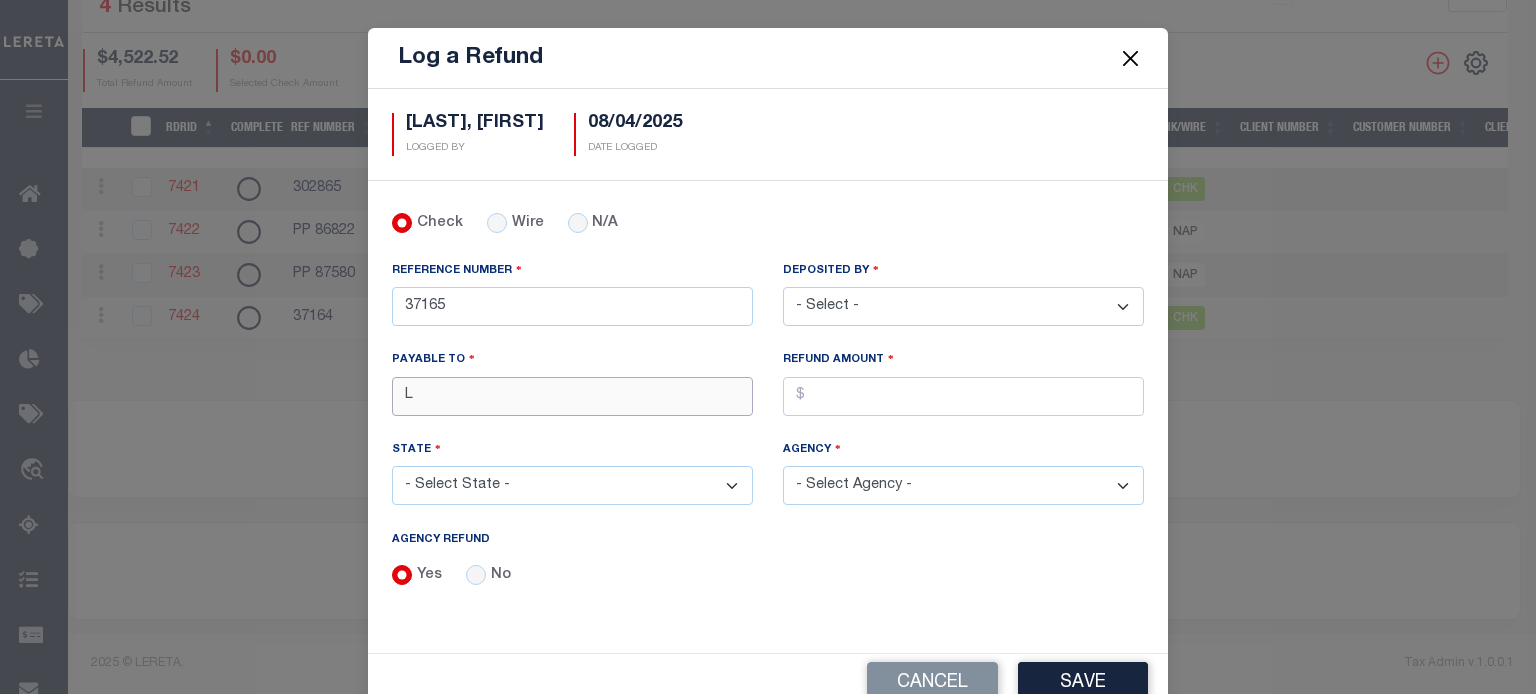 type on "LERETA" 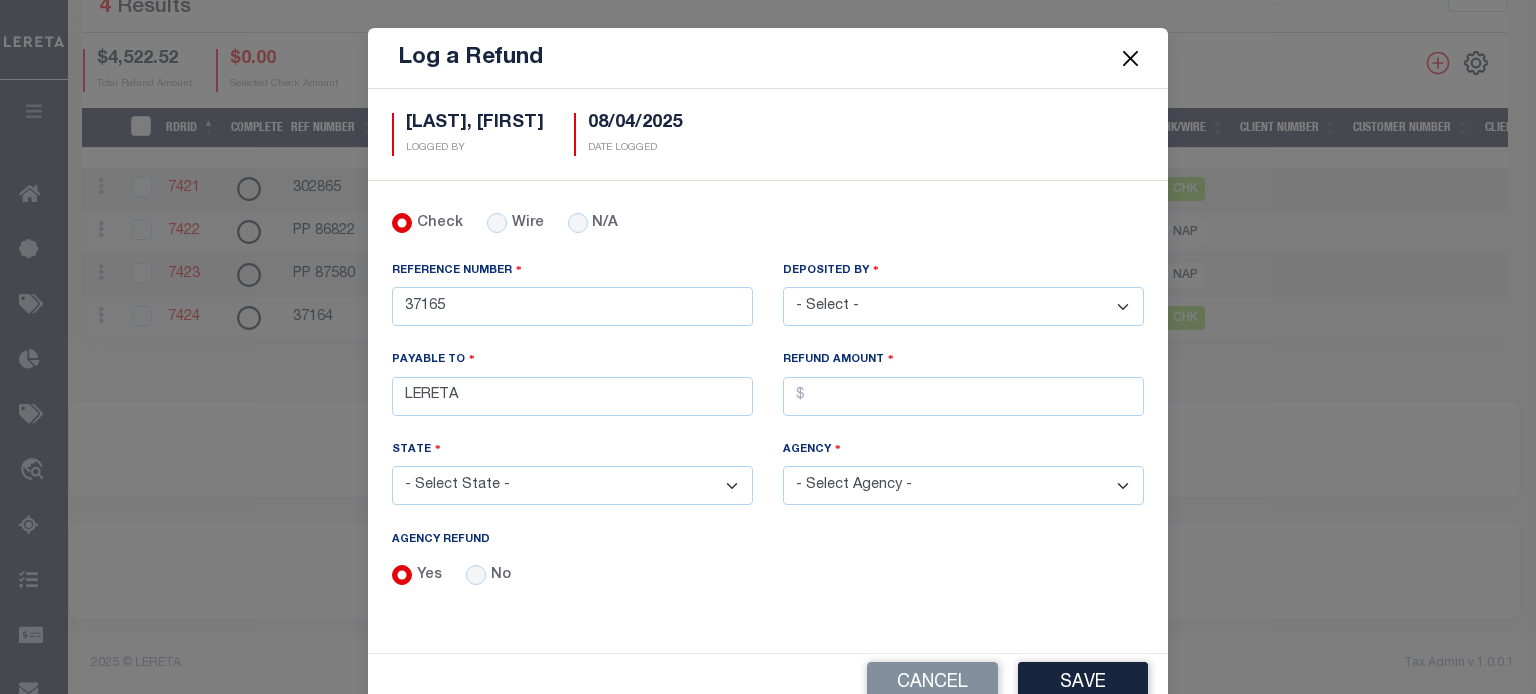 click on "- Select State -
AK
AL
AR
AZ
CA
CO
CT
DC
DE
FL
GA
GU
HI
IA
ID
IL
IN
KS
KY
LA
MA
MD
ME
MI
MN
MO
MS
MT
NC
ND
NE
NH
NJ
NM
NV
NY
OH
OK
OR
PA
PR
RI
SC
SD
TN
TX
UT
VA
VI
VT
WA
WI
WV
WY" at bounding box center [572, 485] 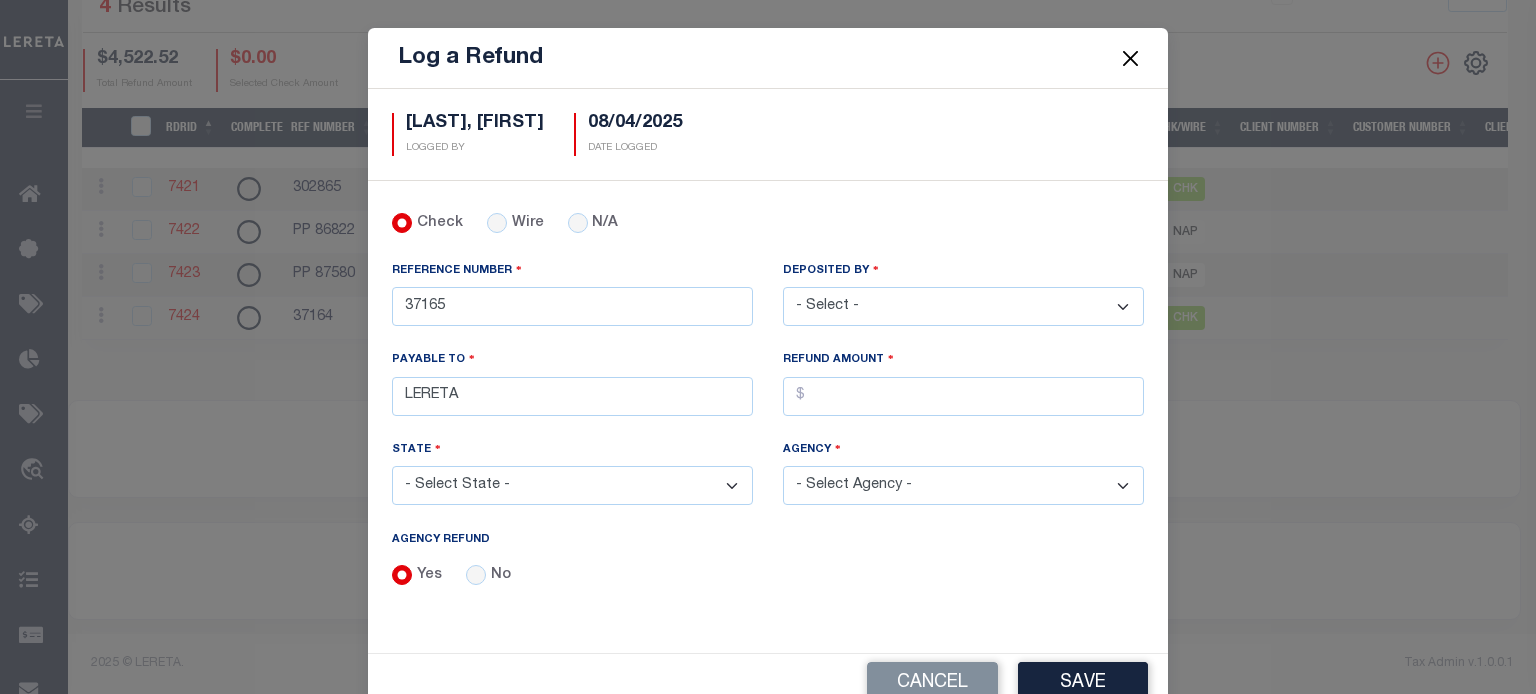 select on "TX" 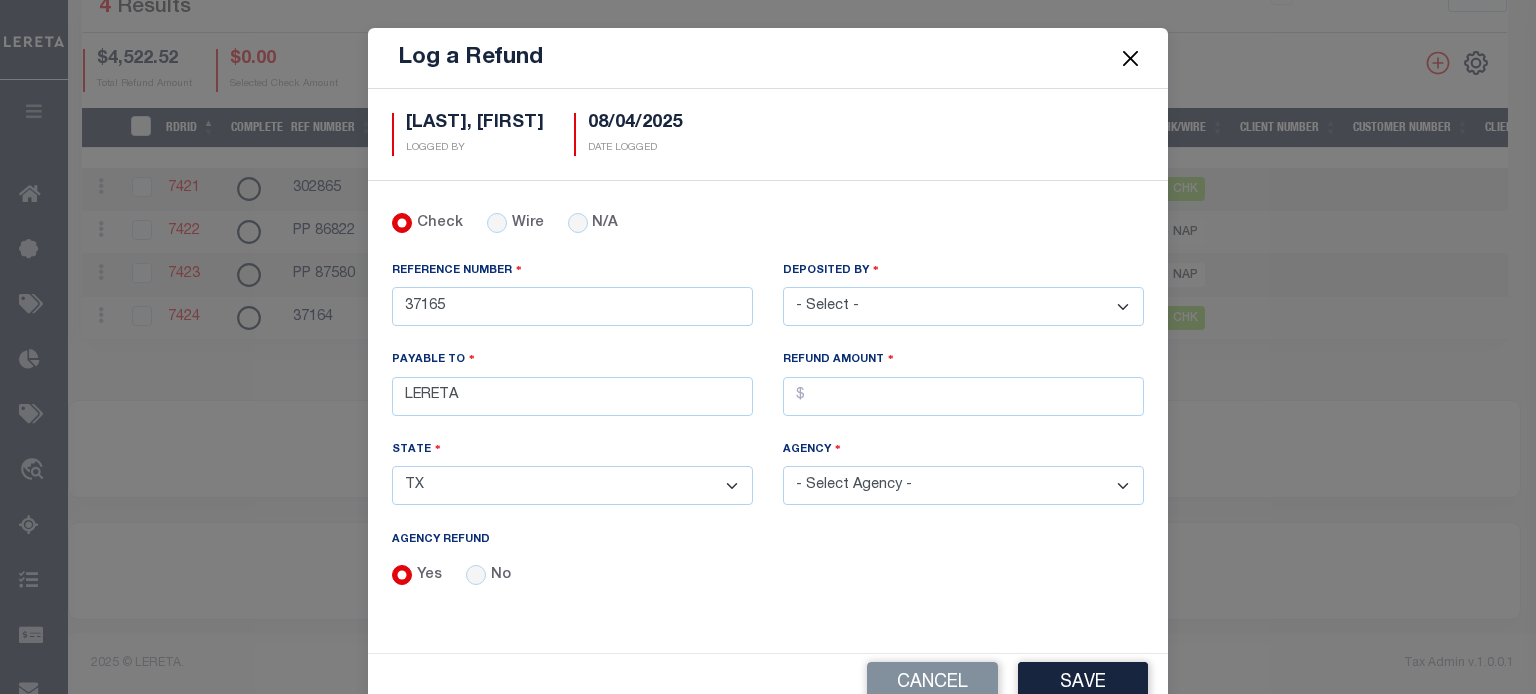 click on "- Select State -
AK
AL
AR
AZ
CA
CO
CT
DC
DE
FL
GA
GU
HI
IA
ID
IL
IN
KS
KY
LA
MA
MD
ME
MI
MN
MO
MS
MT
NC
ND
NE
NH
NJ
NM
NV
NY
OH
OK
OR
PA
PR
RI
SC
SD
TN
TX
UT
VA
VI
VT
WA
WI
WV
WY" at bounding box center (572, 485) 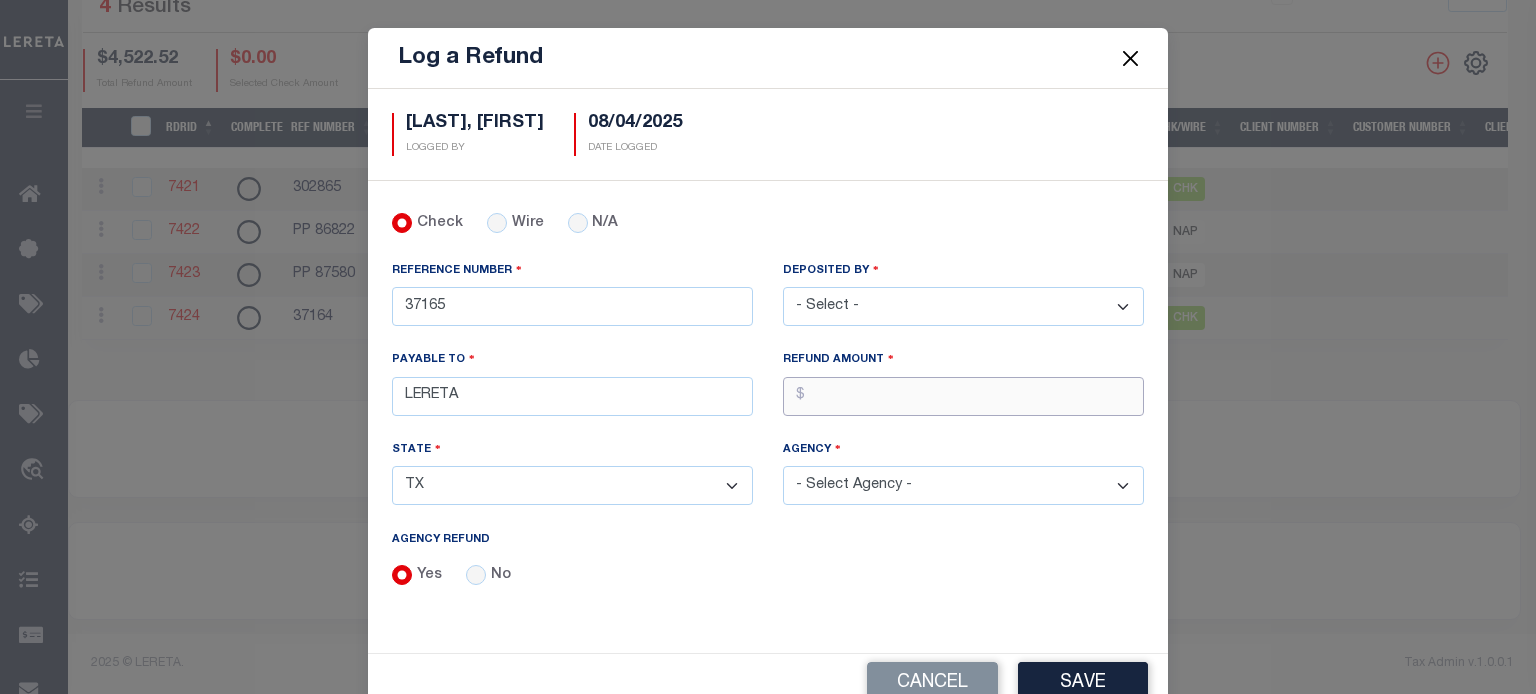 click on "AGENCY REFUND" at bounding box center [963, 396] 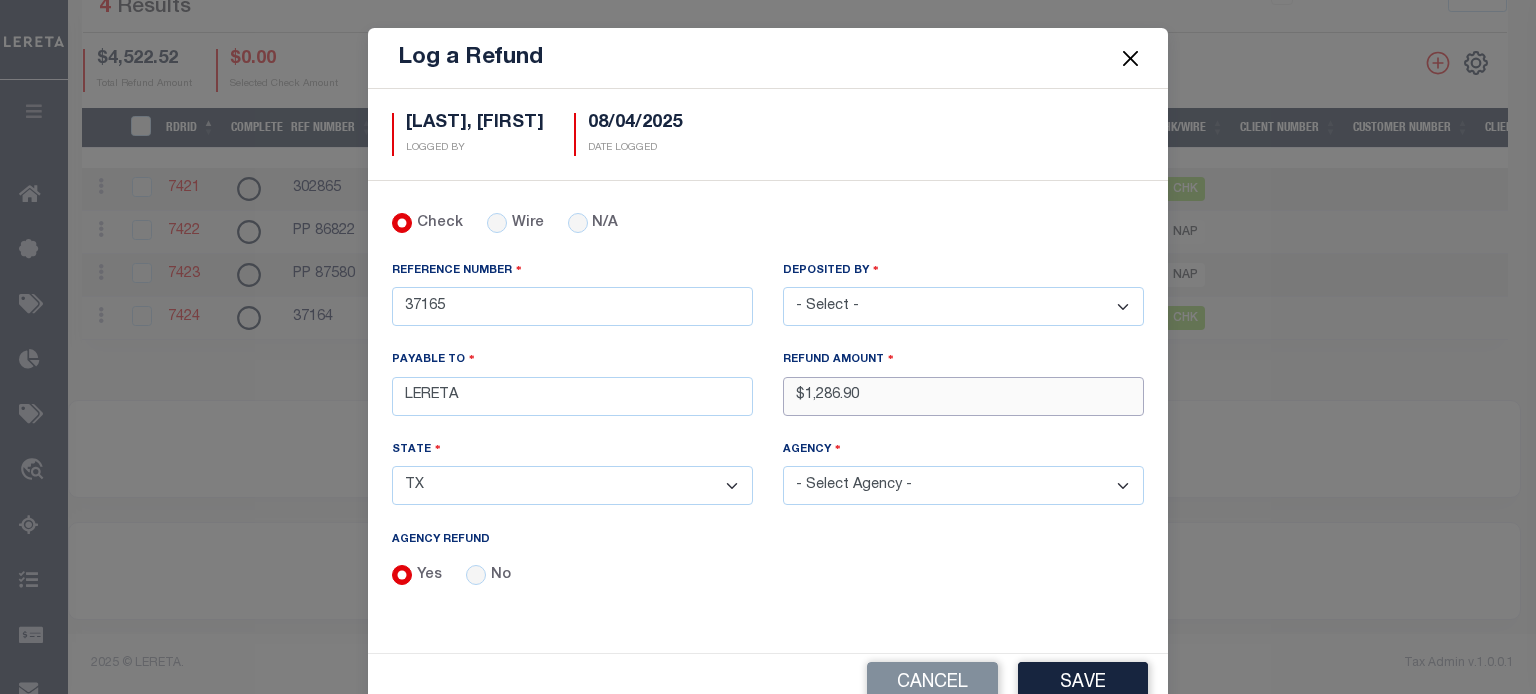 type on "$1,286.90" 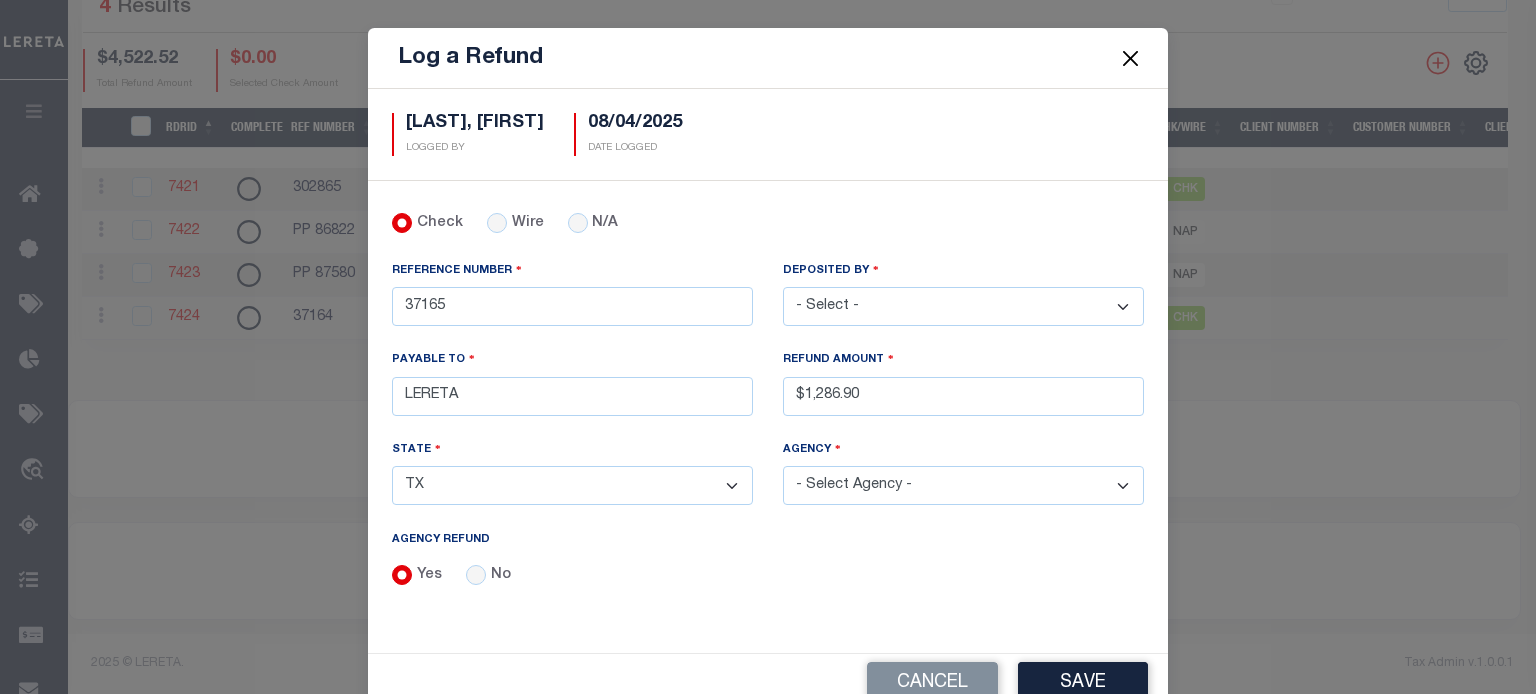 click on "- Select Agency - ADAMS GARDEN IRR DIST #19            ADDICKS UD                           AIRPORT ROAD MUD                     ALAMO CITY                (INACTIVE) ALAMO HEIGHTS CITY        (INACTIVE) ALDINE ISD                           ALDINE ISD MOBILE HOMES ALIEF ISD                            ANDERSON COUNTY                      ANDERSON COUNTY MOBILE HOMES ANDREWS COUNTY                       ANDREWS COUNTY MOBILE HOMES ANDREWS ISD                          ANDREWS ISD MOBILE HOMES ANGELINA CO CENTRAL COLLECTIONS IAA  ANGELINA COUNTY                      ANGELINA COUNTY MOBILE HOMES         ANTHEM MUD ARANSAS COUNTY                       ARANSAS COUNTY MOBILE HOMES ARCHER COUNTY                        ARCHER COUNTY MOBILE HOMES ARCOLA MUNI MGMT DISTRICT            ARMSTRONG CO CENTRAL COLLECTIONS     ARMSTRONG CO CENTRAL COLLECTIONS MH ARMSTRONG COUNTY                     ASHFORD COMMUNITY ASSOCIATION, INC. ASPERMONT ISD             (INACTIVE) ASPERMONT ISD MOBILE HOMES  INACTIVE ATASCOCITA CIA CNP UD" at bounding box center [963, 485] 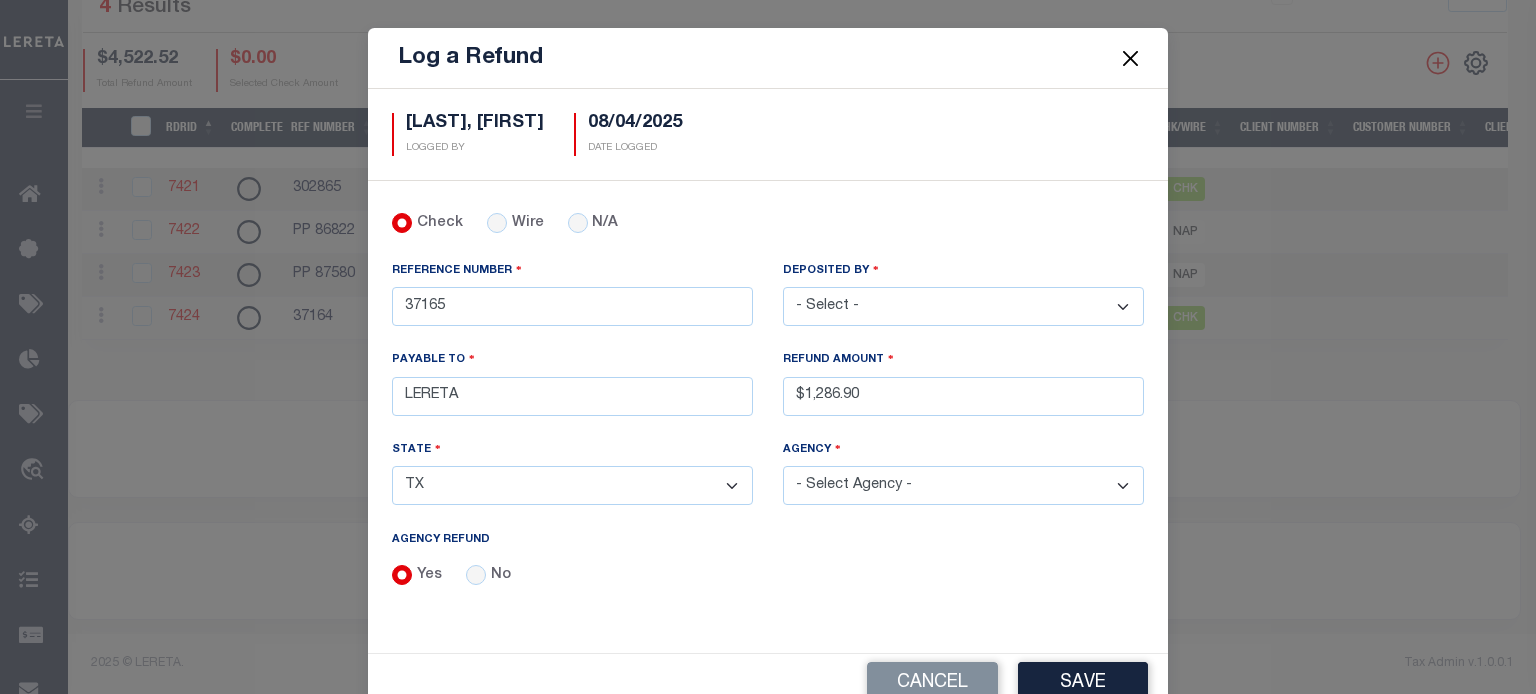 click on "- Select Agency - ADAMS GARDEN IRR DIST #19            ADDICKS UD                           AIRPORT ROAD MUD                     ALAMO CITY                (INACTIVE) ALAMO HEIGHTS CITY        (INACTIVE) ALDINE ISD                           ALDINE ISD MOBILE HOMES ALIEF ISD                            ANDERSON COUNTY                      ANDERSON COUNTY MOBILE HOMES ANDREWS COUNTY                       ANDREWS COUNTY MOBILE HOMES ANDREWS ISD                          ANDREWS ISD MOBILE HOMES ANGELINA CO CENTRAL COLLECTIONS IAA  ANGELINA COUNTY                      ANGELINA COUNTY MOBILE HOMES         ANTHEM MUD ARANSAS COUNTY                       ARANSAS COUNTY MOBILE HOMES ARCHER COUNTY                        ARCHER COUNTY MOBILE HOMES ARCOLA MUNI MGMT DISTRICT            ARMSTRONG CO CENTRAL COLLECTIONS     ARMSTRONG CO CENTRAL COLLECTIONS MH ARMSTRONG COUNTY                     ASHFORD COMMUNITY ASSOCIATION, INC. ASPERMONT ISD             (INACTIVE) ASPERMONT ISD MOBILE HOMES  INACTIVE ATASCOCITA CIA CNP UD" at bounding box center [963, 485] 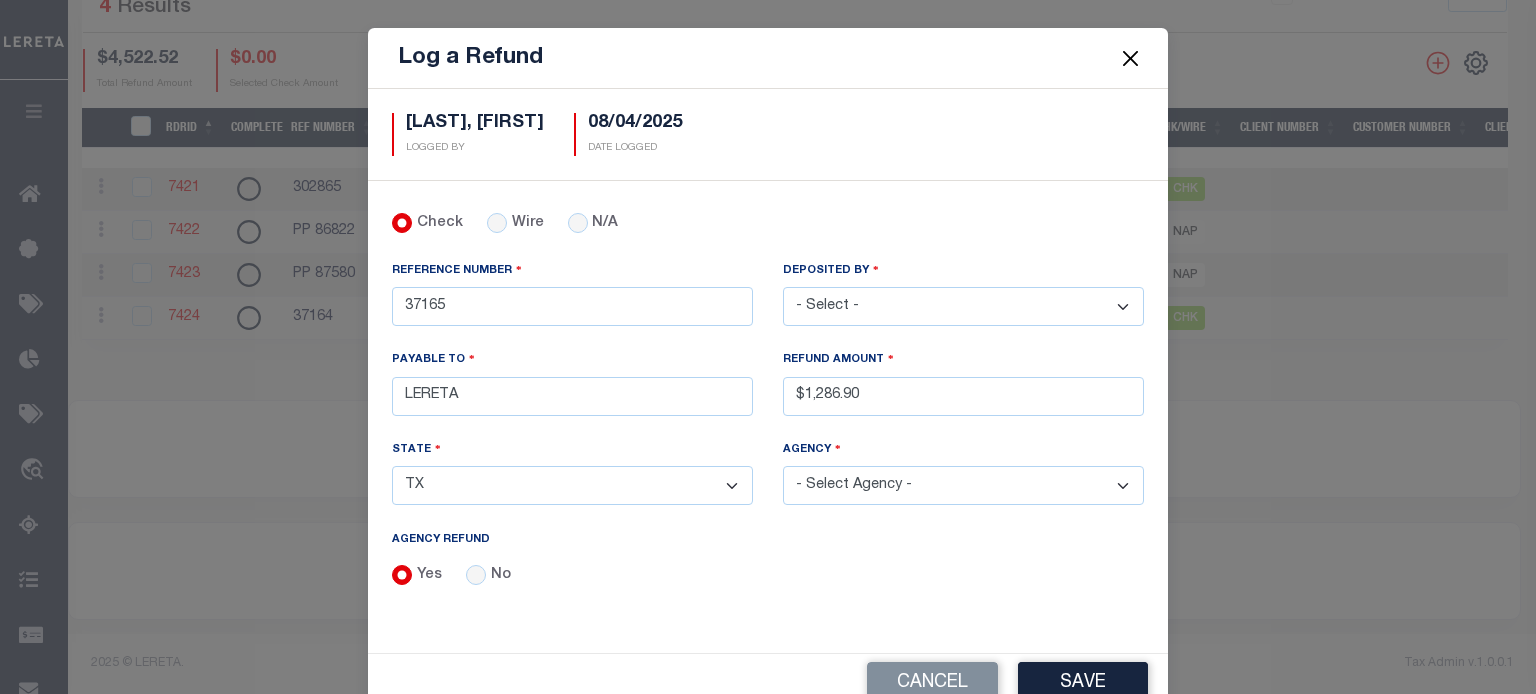 select on "4825700000" 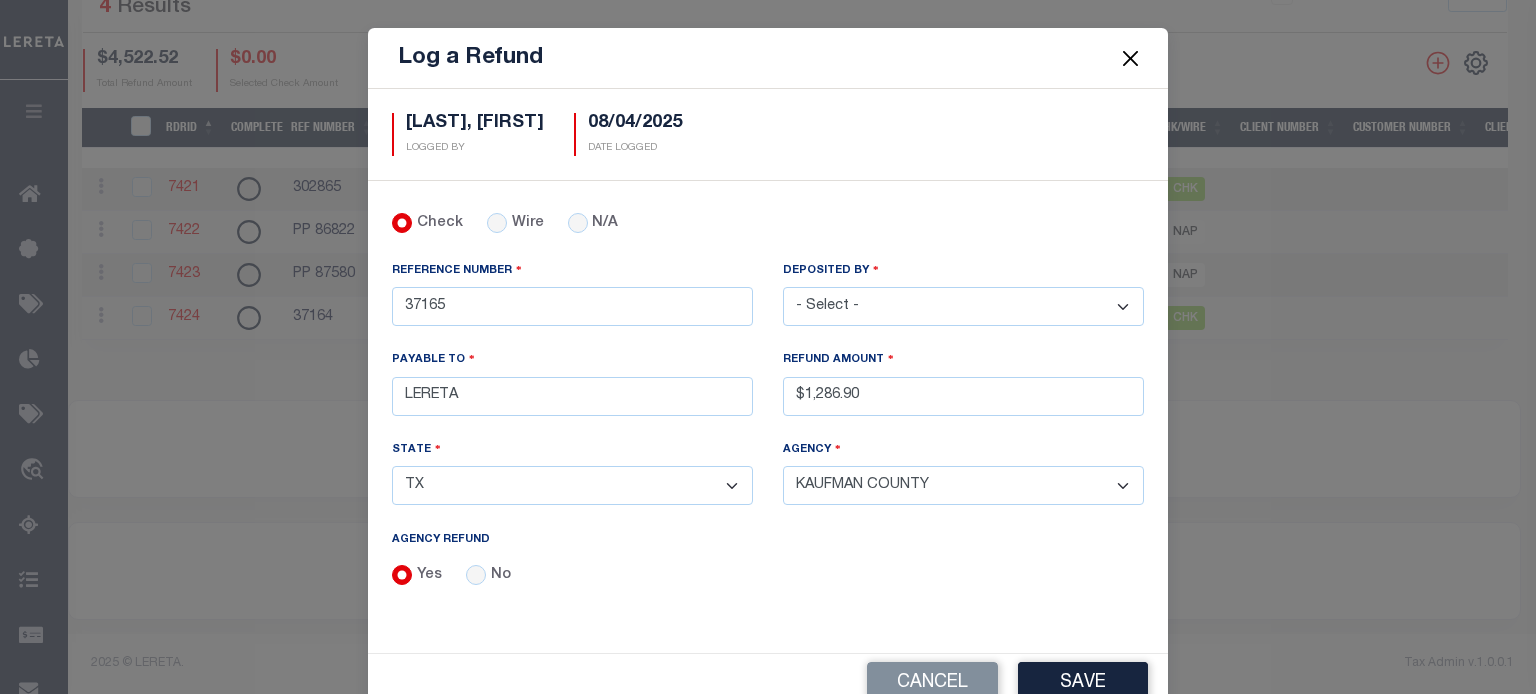 click on "- Select Agency - ADAMS GARDEN IRR DIST #19            ADDICKS UD                           AIRPORT ROAD MUD                     ALAMO CITY                (INACTIVE) ALAMO HEIGHTS CITY        (INACTIVE) ALDINE ISD                           ALDINE ISD MOBILE HOMES ALIEF ISD                            ANDERSON COUNTY                      ANDERSON COUNTY MOBILE HOMES ANDREWS COUNTY                       ANDREWS COUNTY MOBILE HOMES ANDREWS ISD                          ANDREWS ISD MOBILE HOMES ANGELINA CO CENTRAL COLLECTIONS IAA  ANGELINA COUNTY                      ANGELINA COUNTY MOBILE HOMES         ANTHEM MUD ARANSAS COUNTY                       ARANSAS COUNTY MOBILE HOMES ARCHER COUNTY                        ARCHER COUNTY MOBILE HOMES ARCOLA MUNI MGMT DISTRICT            ARMSTRONG CO CENTRAL COLLECTIONS     ARMSTRONG CO CENTRAL COLLECTIONS MH ARMSTRONG COUNTY                     ASHFORD COMMUNITY ASSOCIATION, INC. ASPERMONT ISD             (INACTIVE) ASPERMONT ISD MOBILE HOMES  INACTIVE ATASCOCITA CIA CNP UD" at bounding box center [963, 485] 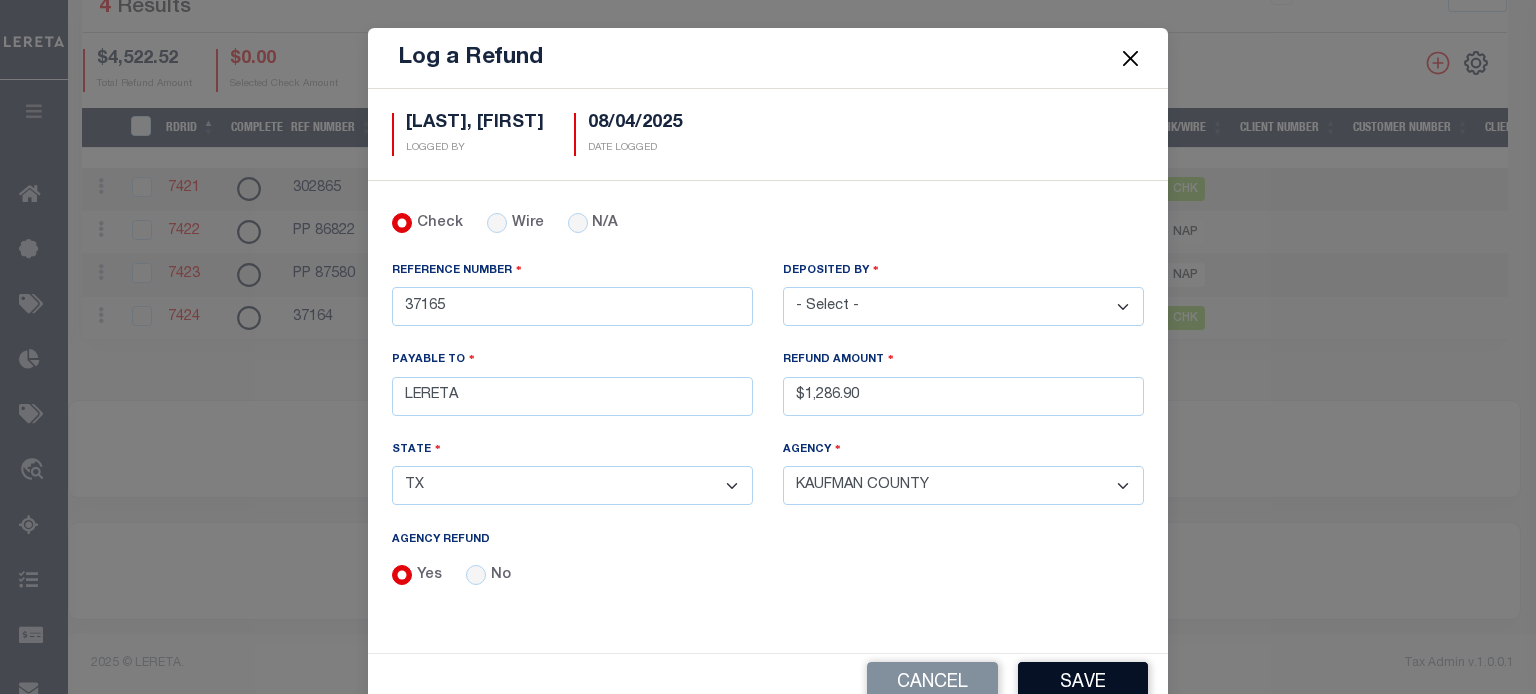 click on "Save" at bounding box center [1083, 683] 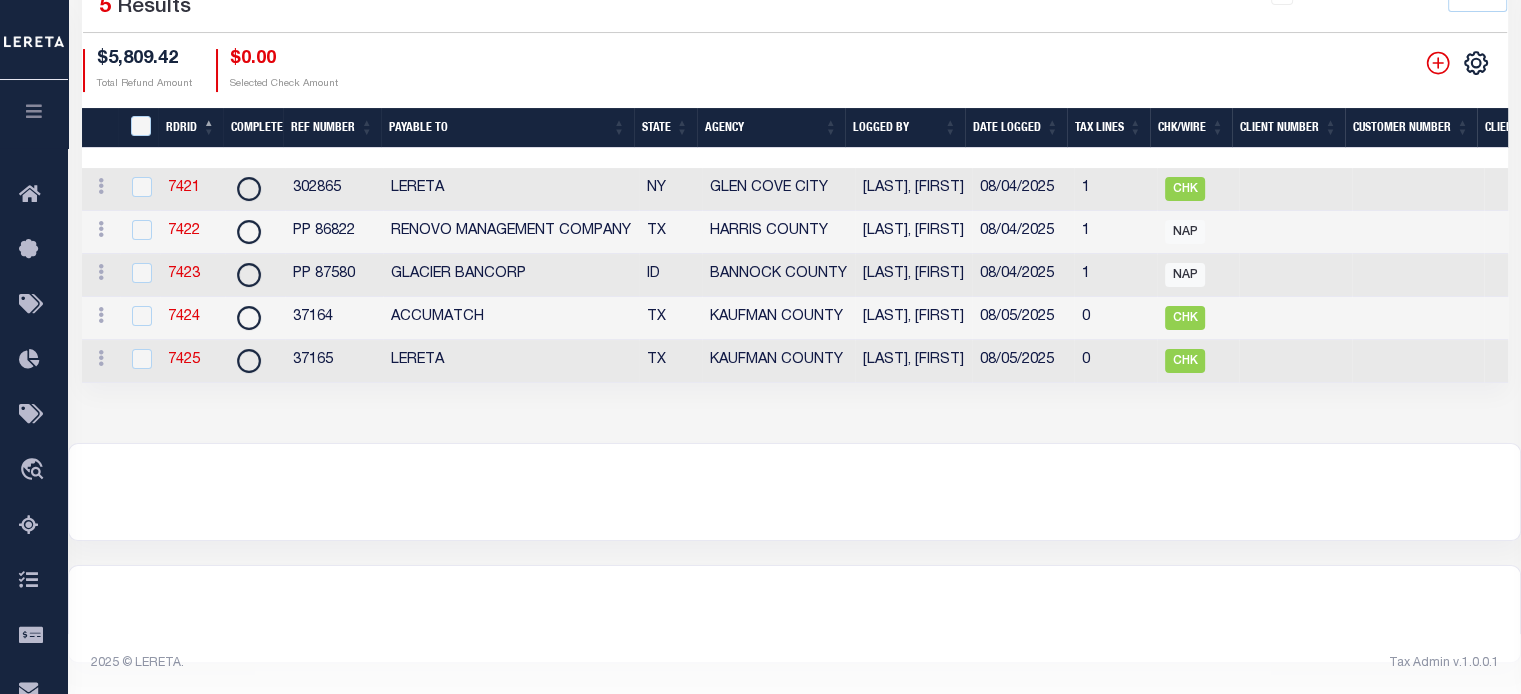 scroll, scrollTop: 0, scrollLeft: 4, axis: horizontal 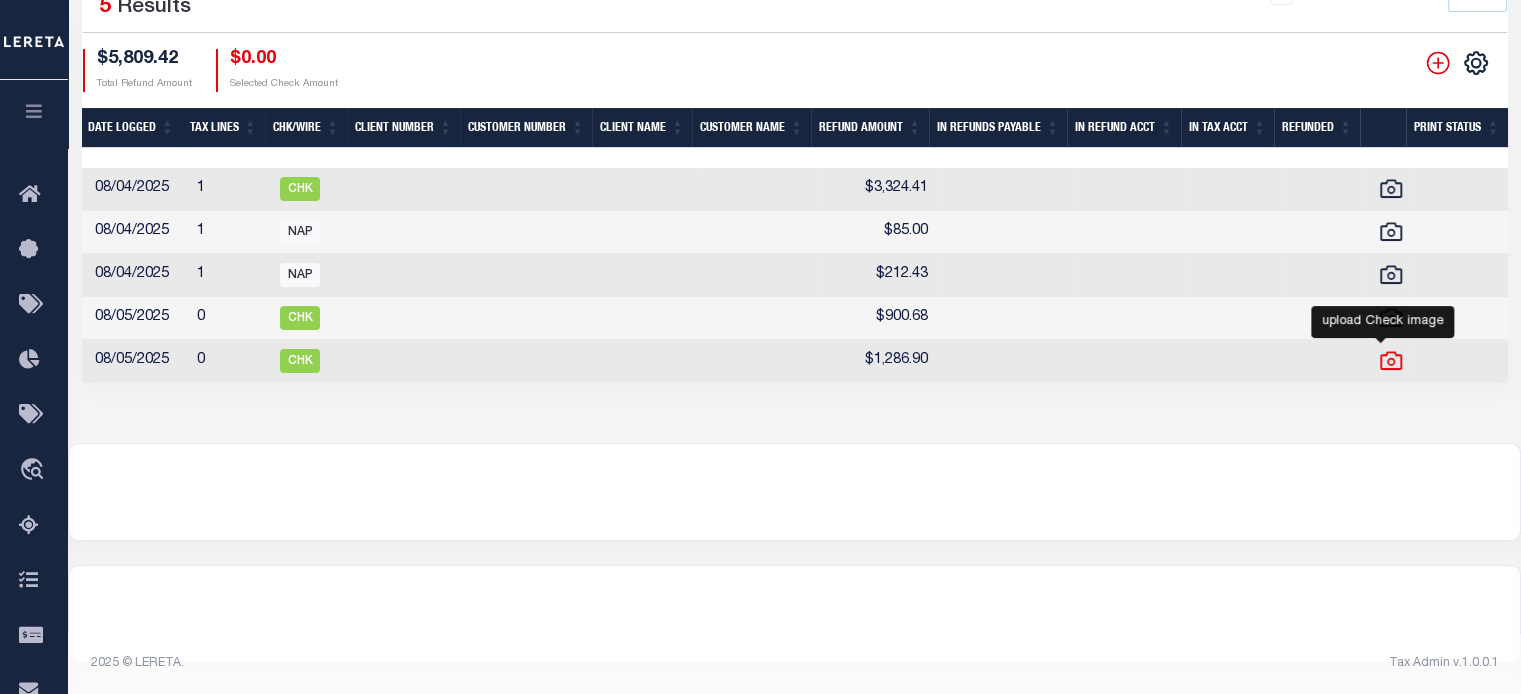 click 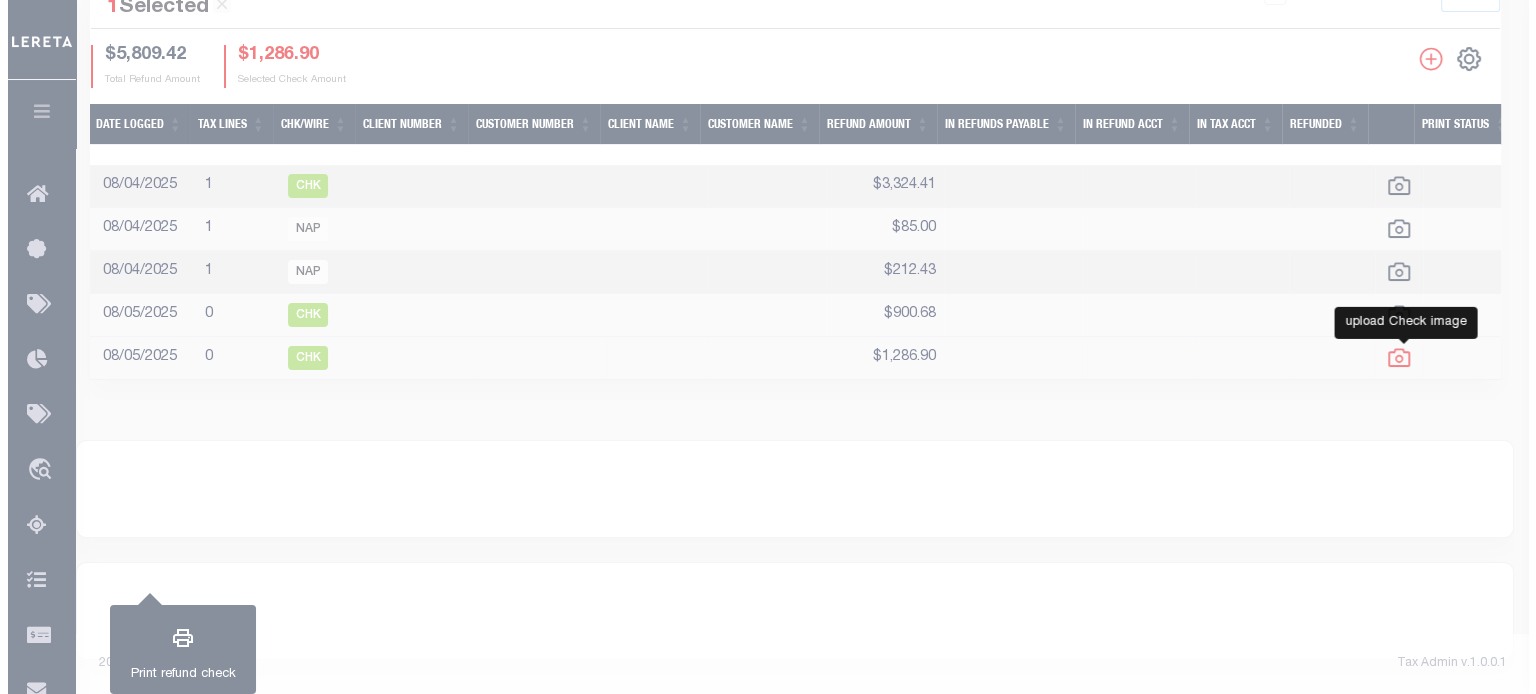 scroll, scrollTop: 0, scrollLeft: 870, axis: horizontal 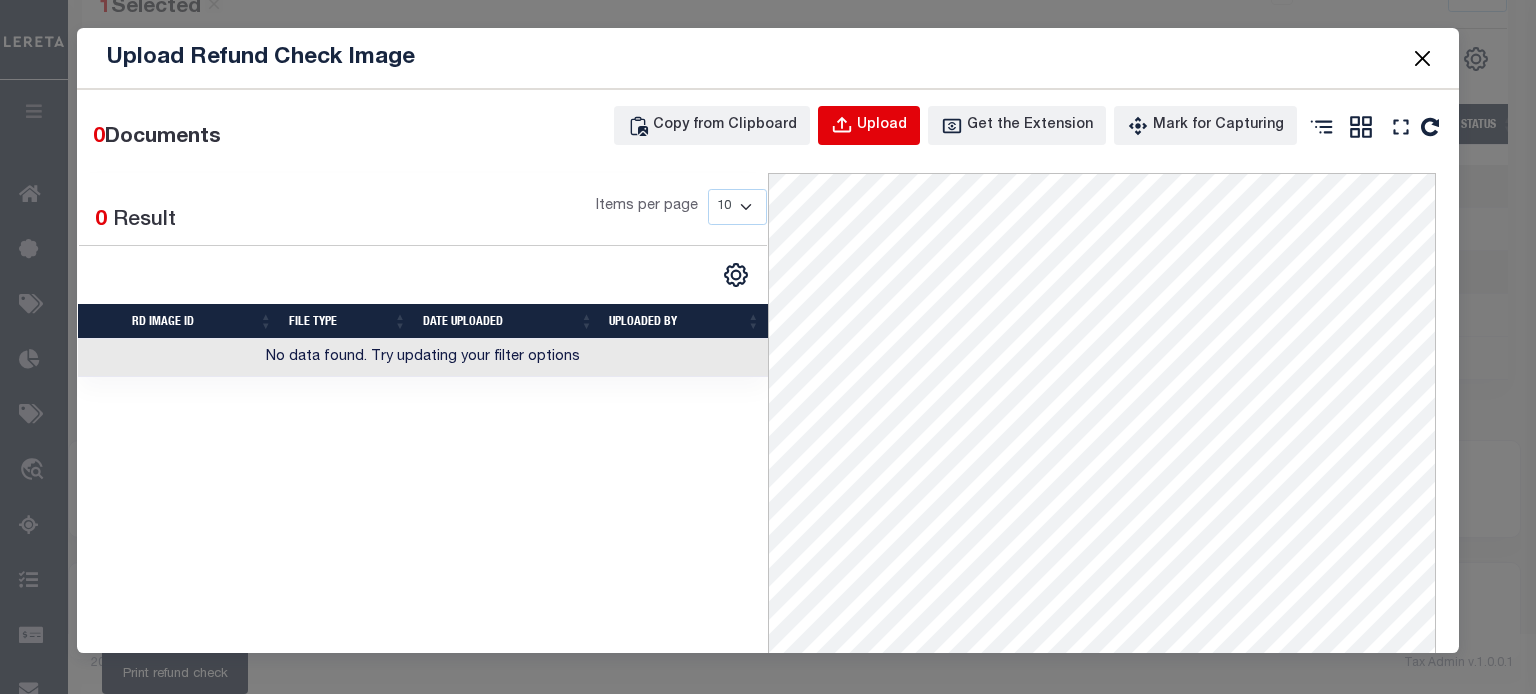 click on "Upload" at bounding box center (882, 126) 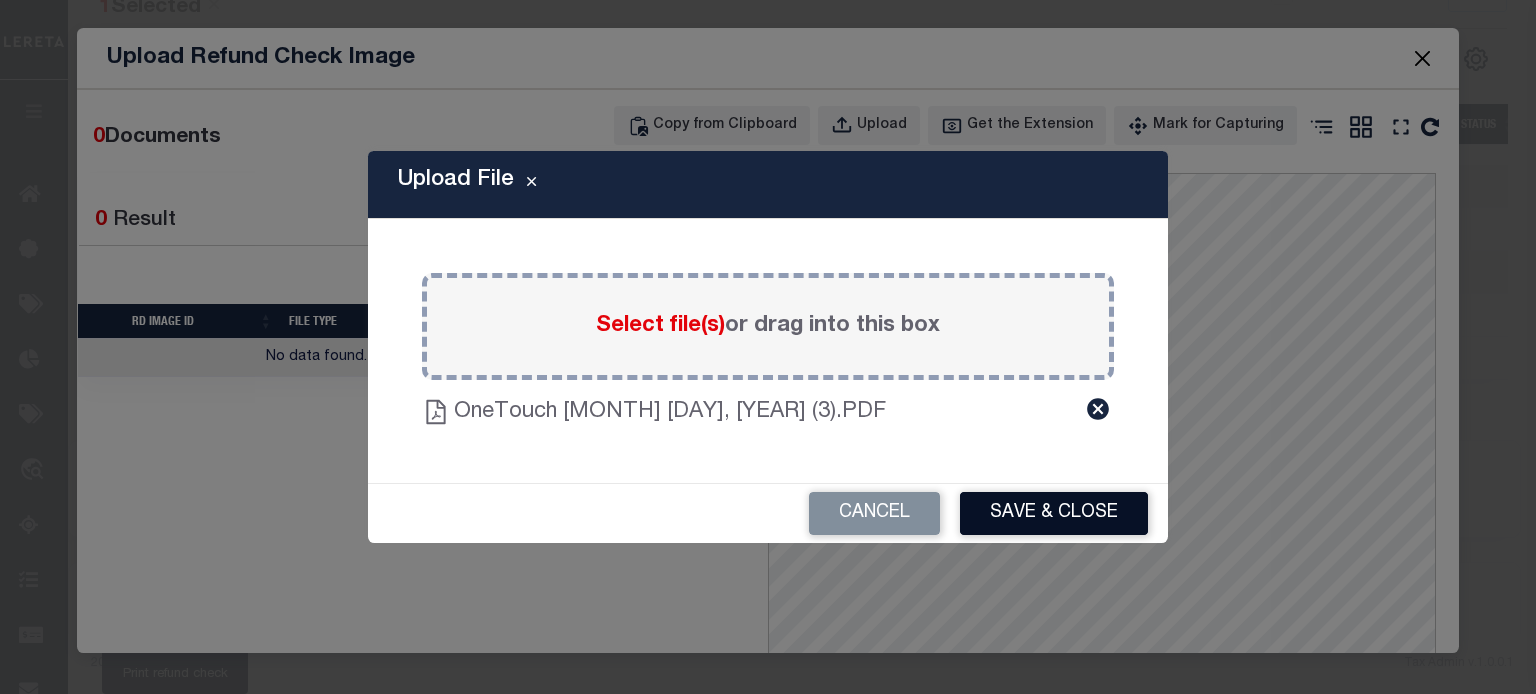 click on "Save & Close" at bounding box center [1054, 513] 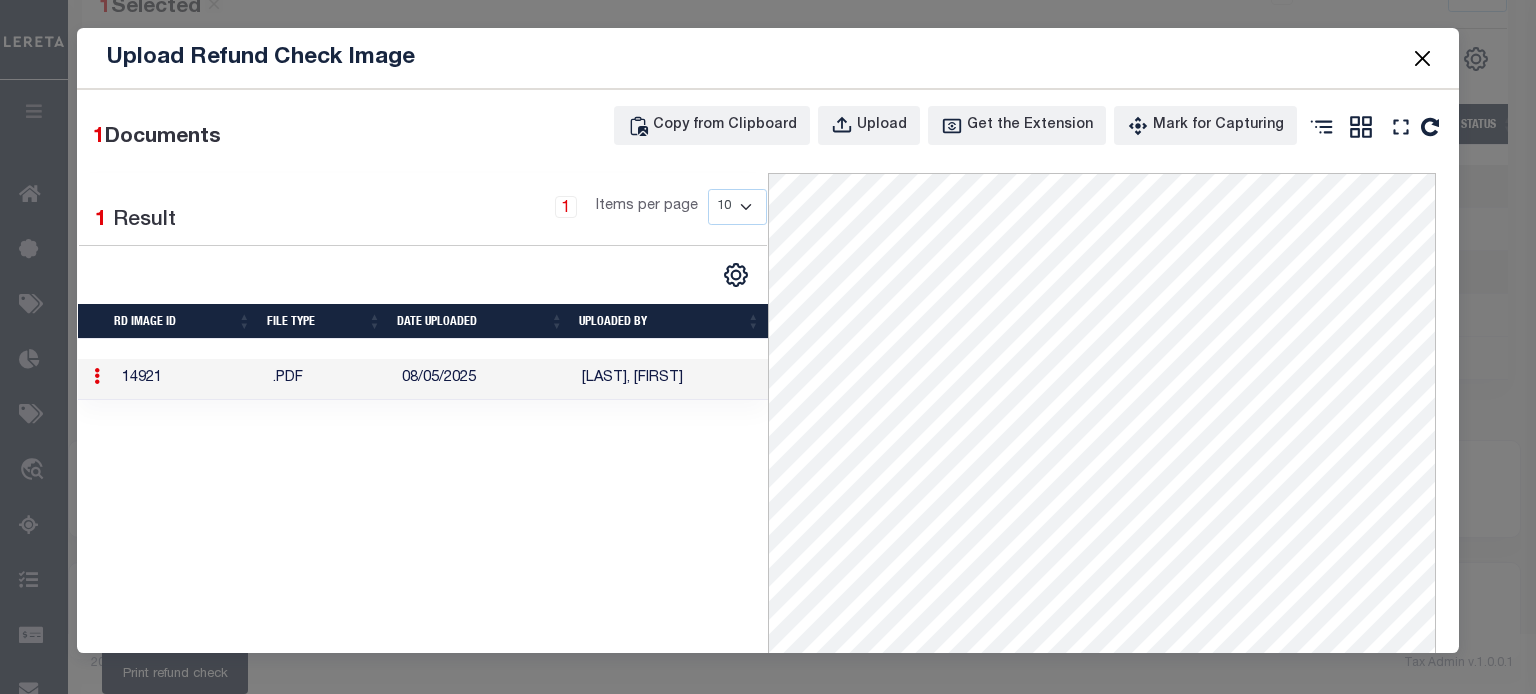 drag, startPoint x: 1431, startPoint y: 57, endPoint x: 1404, endPoint y: 69, distance: 29.546574 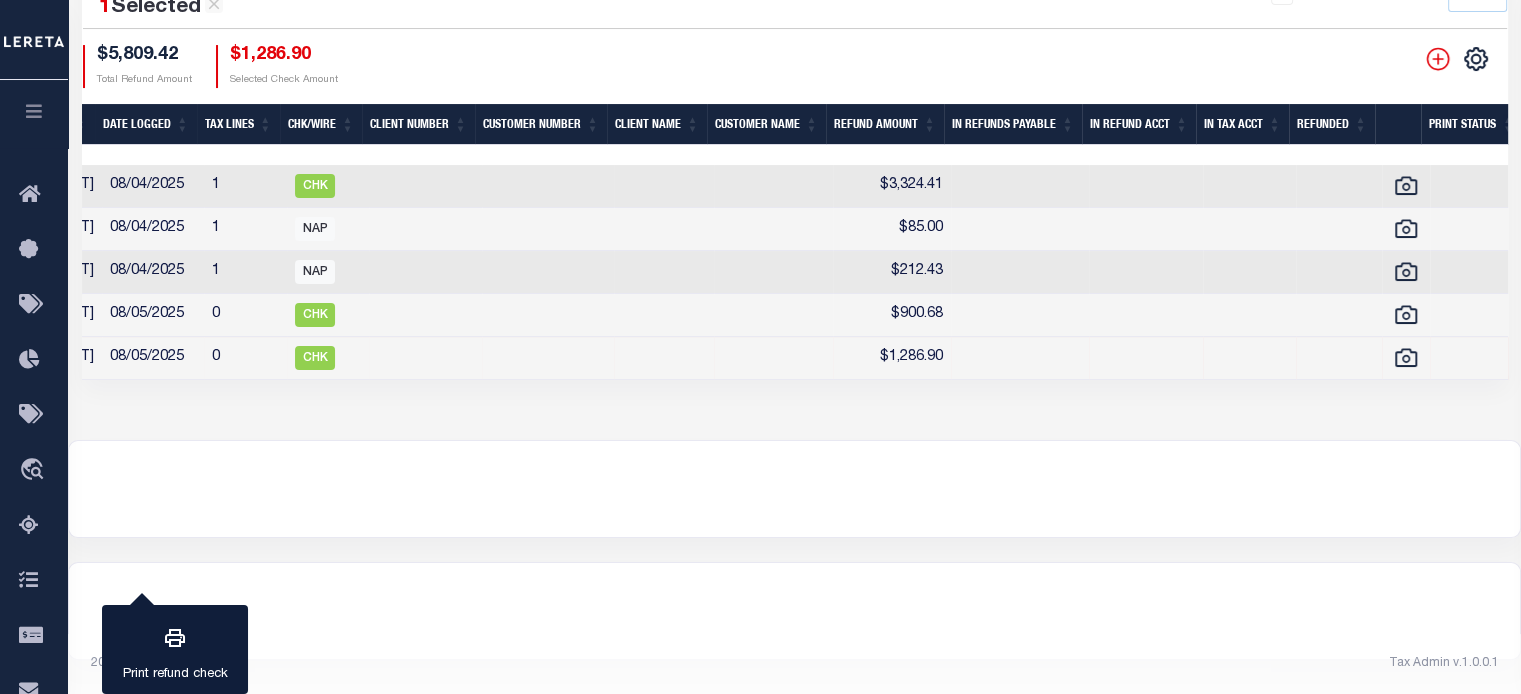 scroll, scrollTop: 0, scrollLeft: 0, axis: both 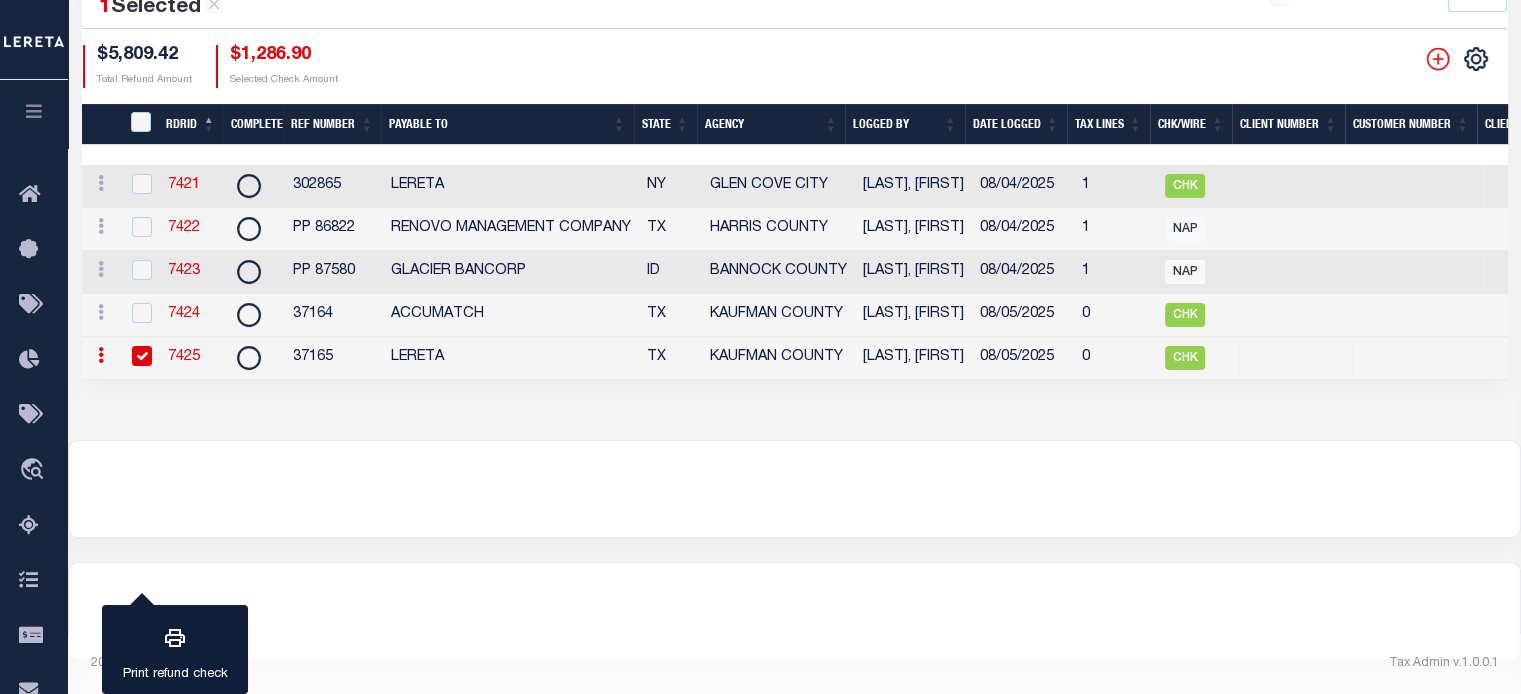 click on "7425" at bounding box center [184, 357] 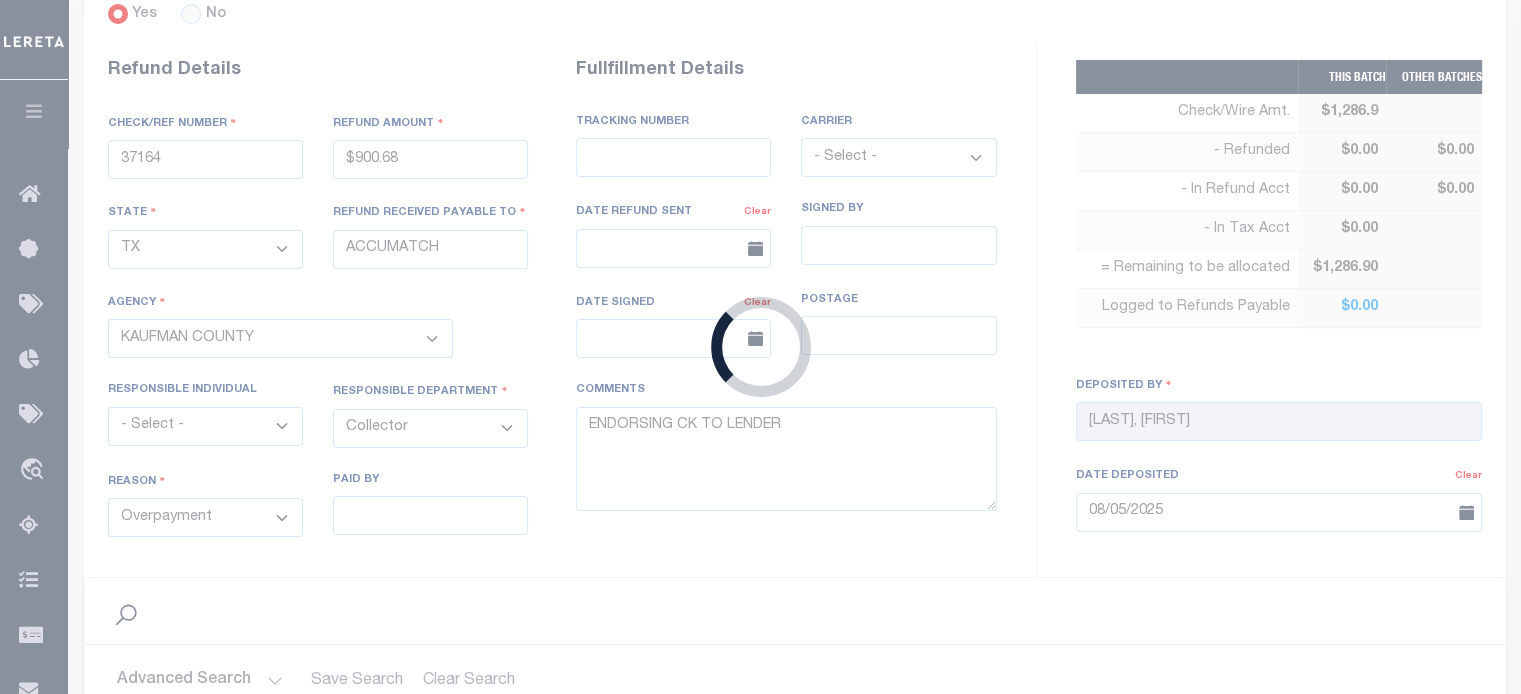 type on "37165" 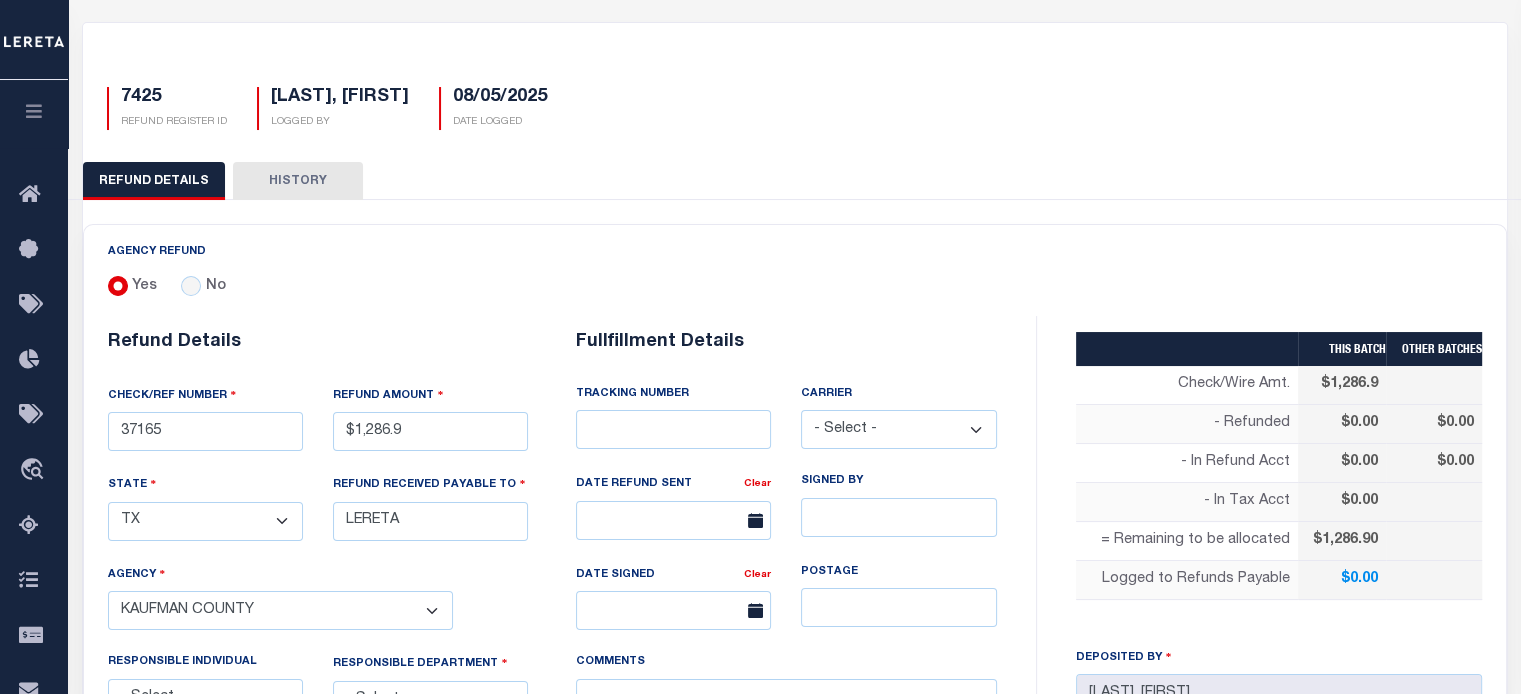 scroll, scrollTop: 600, scrollLeft: 0, axis: vertical 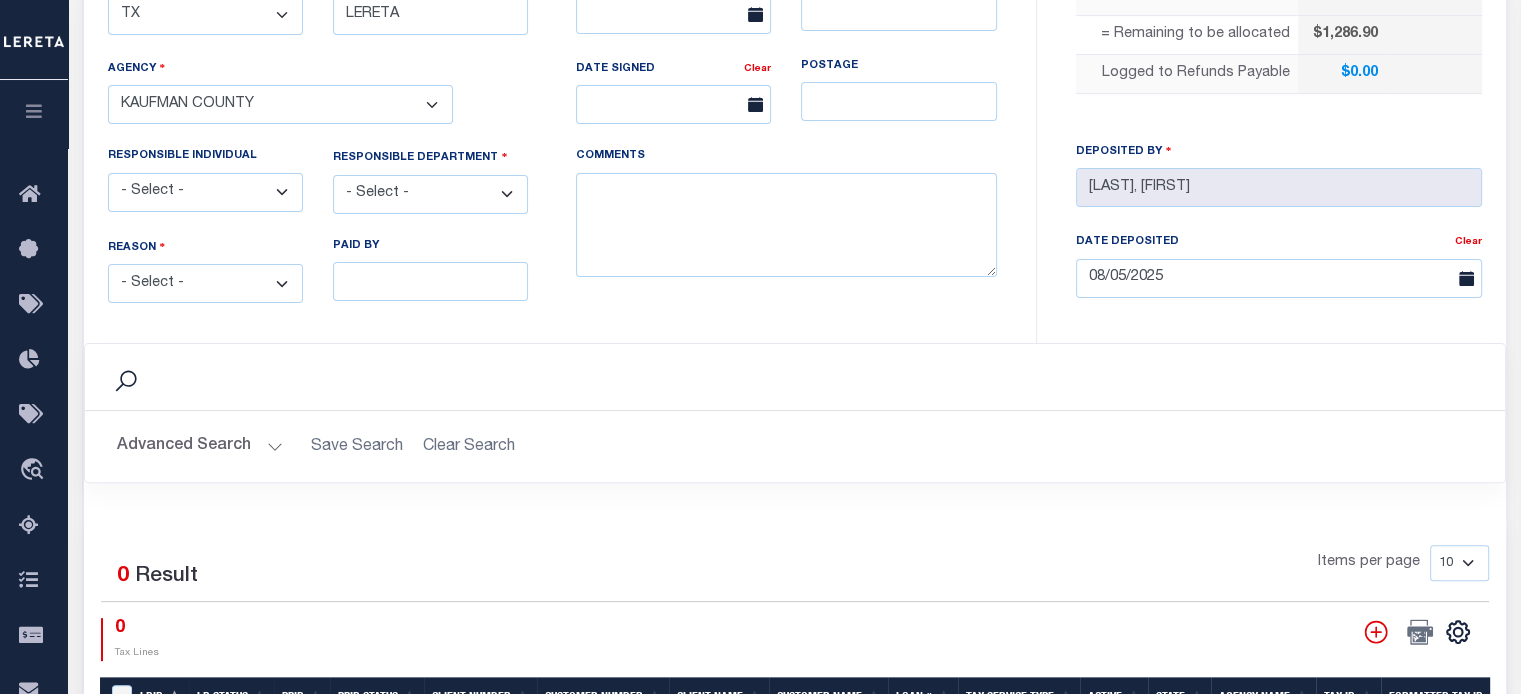 click on "- Select -
Change In Value
Discount Applied
Duplicate Payment
Exemption Applied
Keying Error
Other
Overpayment
Paid Incorrect Parcel
Partial Payment
Unknown" at bounding box center [205, 283] 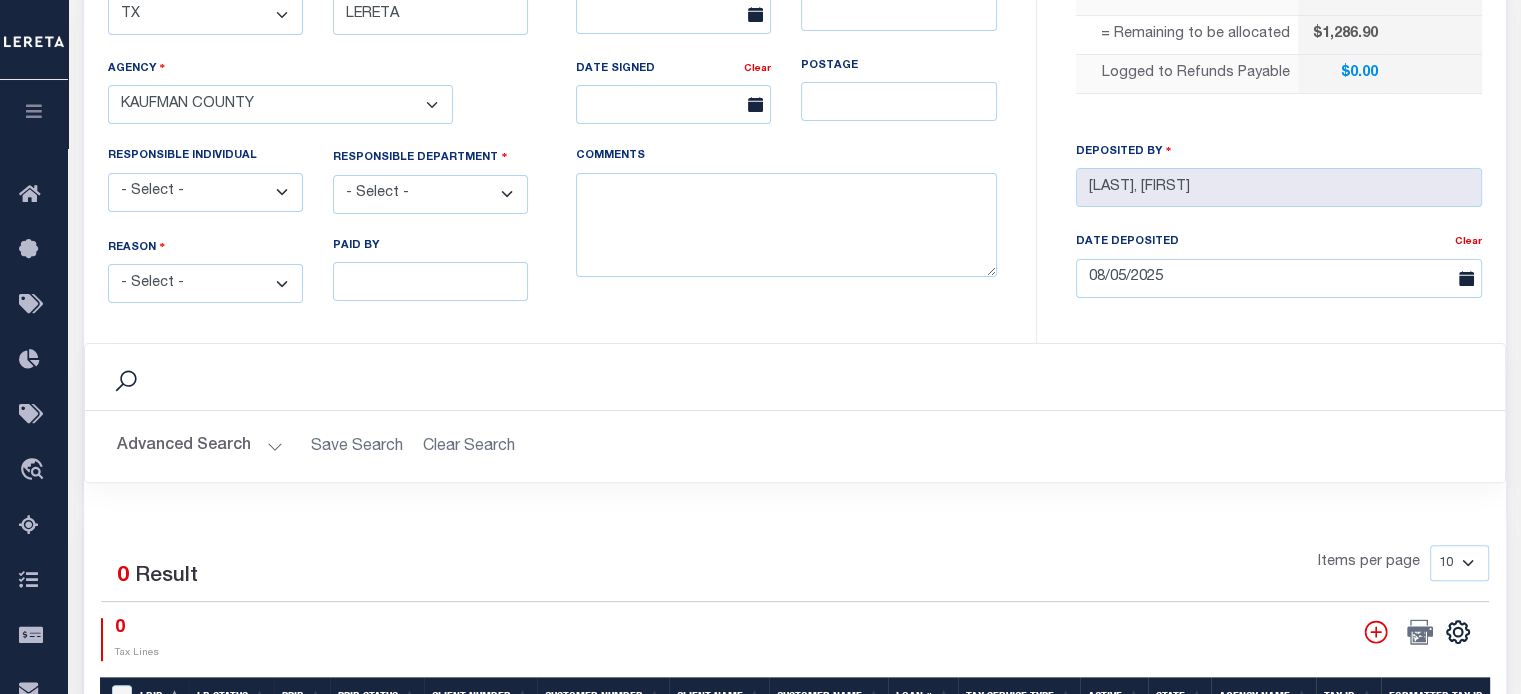 click on "- Select -
3rd Party
Accounting
AI
Collector
Customer
Customer Service
FactR
JAXTAX
Knowledge Splice
Locate
Other
Outside
Redemptions
Setup
TaxOps
Technology
TES" at bounding box center (430, 194) 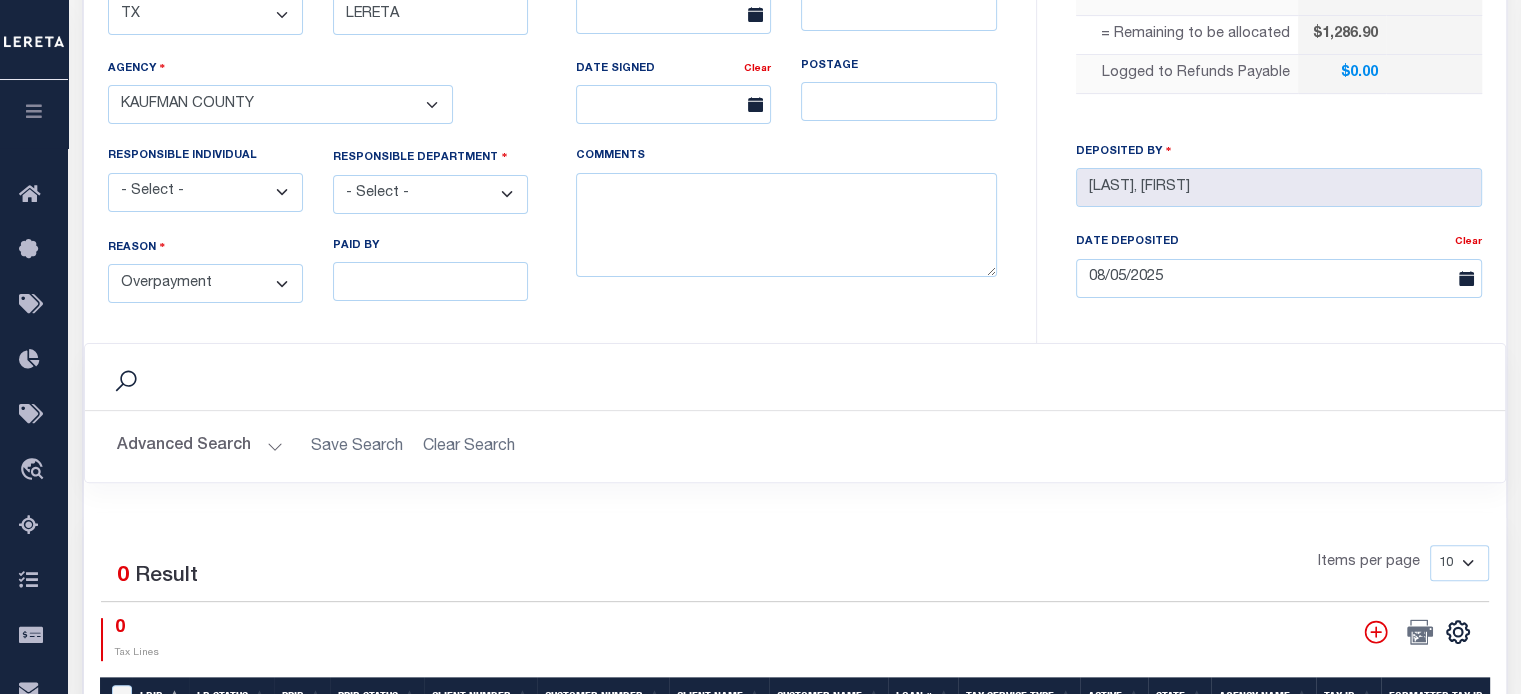 click on "- Select -
Change In Value
Discount Applied
Duplicate Payment
Exemption Applied
Keying Error
Other
Overpayment
Paid Incorrect Parcel
Partial Payment
Unknown" at bounding box center [205, 283] 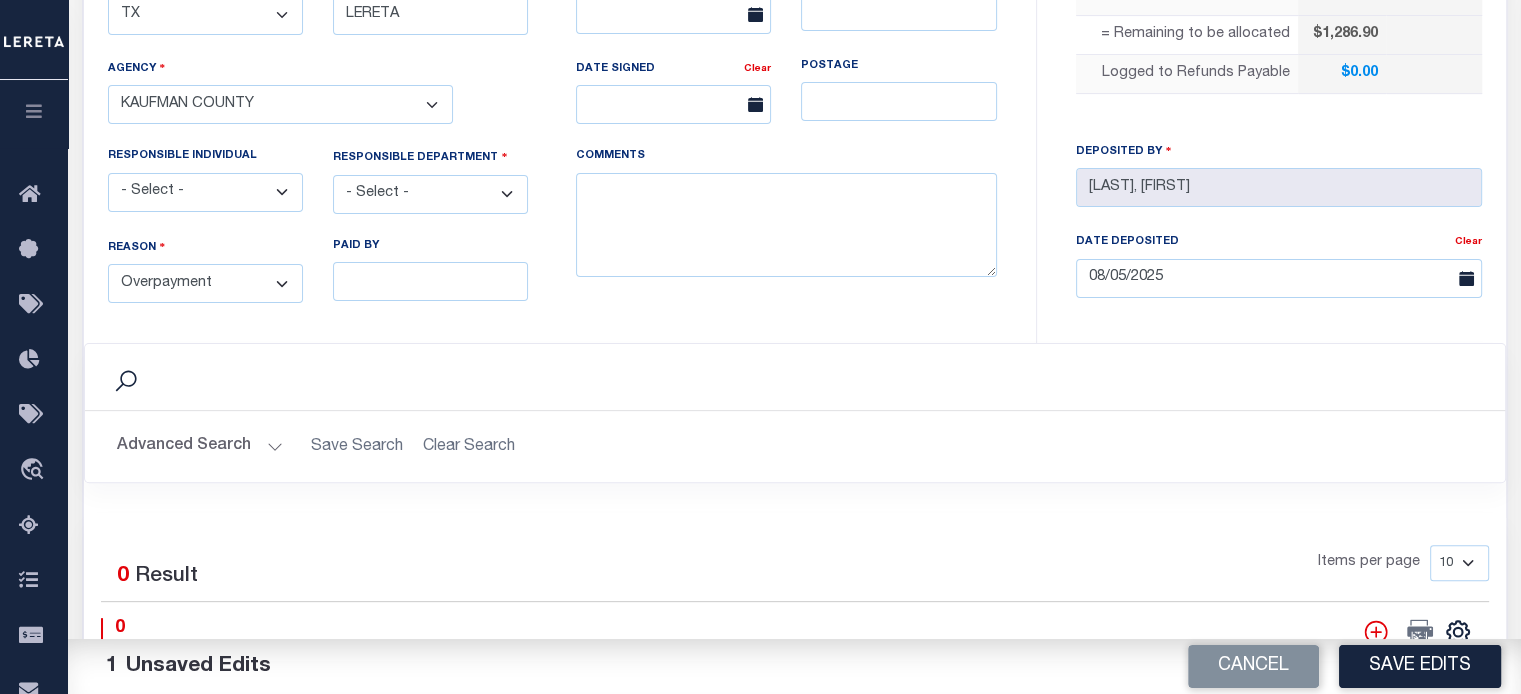 click on "- Select -
3rd Party
Accounting
AI
Collector
Customer
Customer Service
FactR
JAXTAX
Knowledge Splice
Locate
Other
Outside
Redemptions
Setup
TaxOps
Technology
TES" at bounding box center [430, 194] 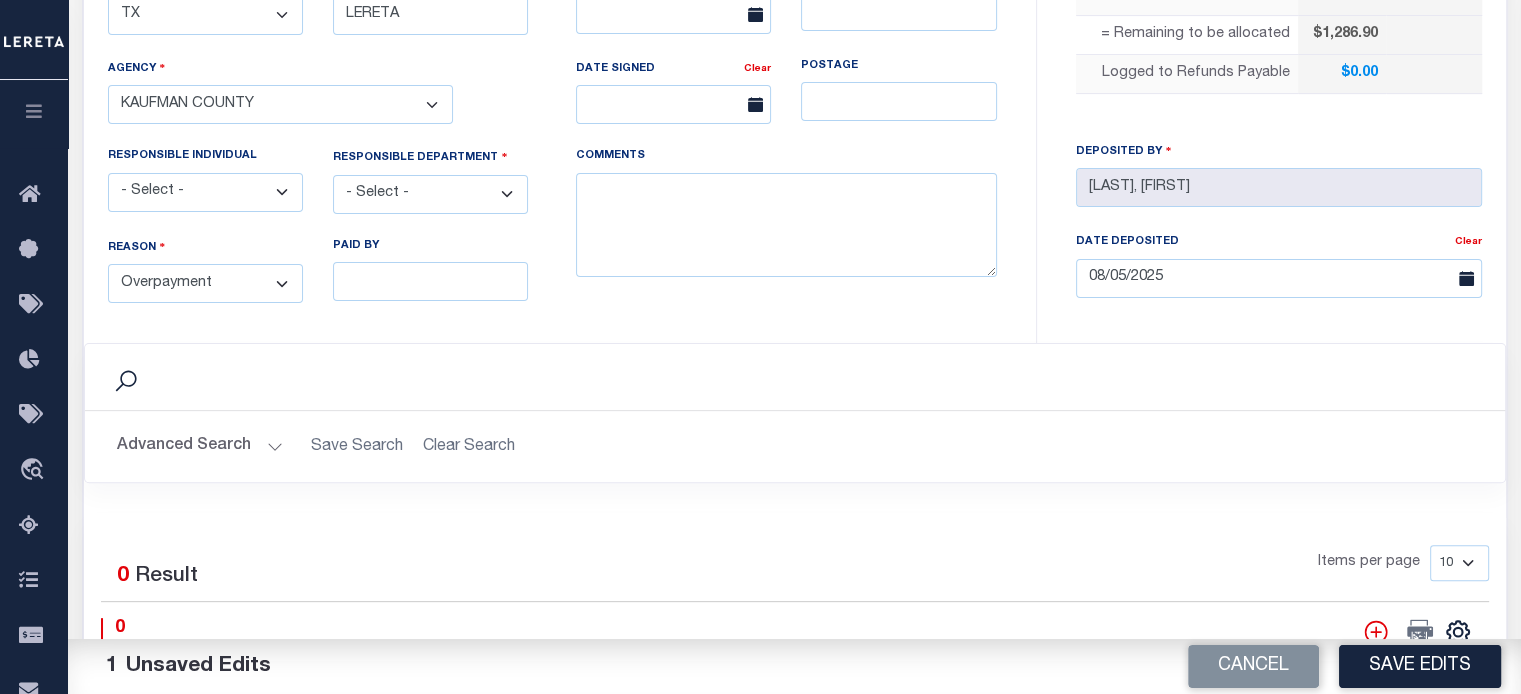 select on "COL" 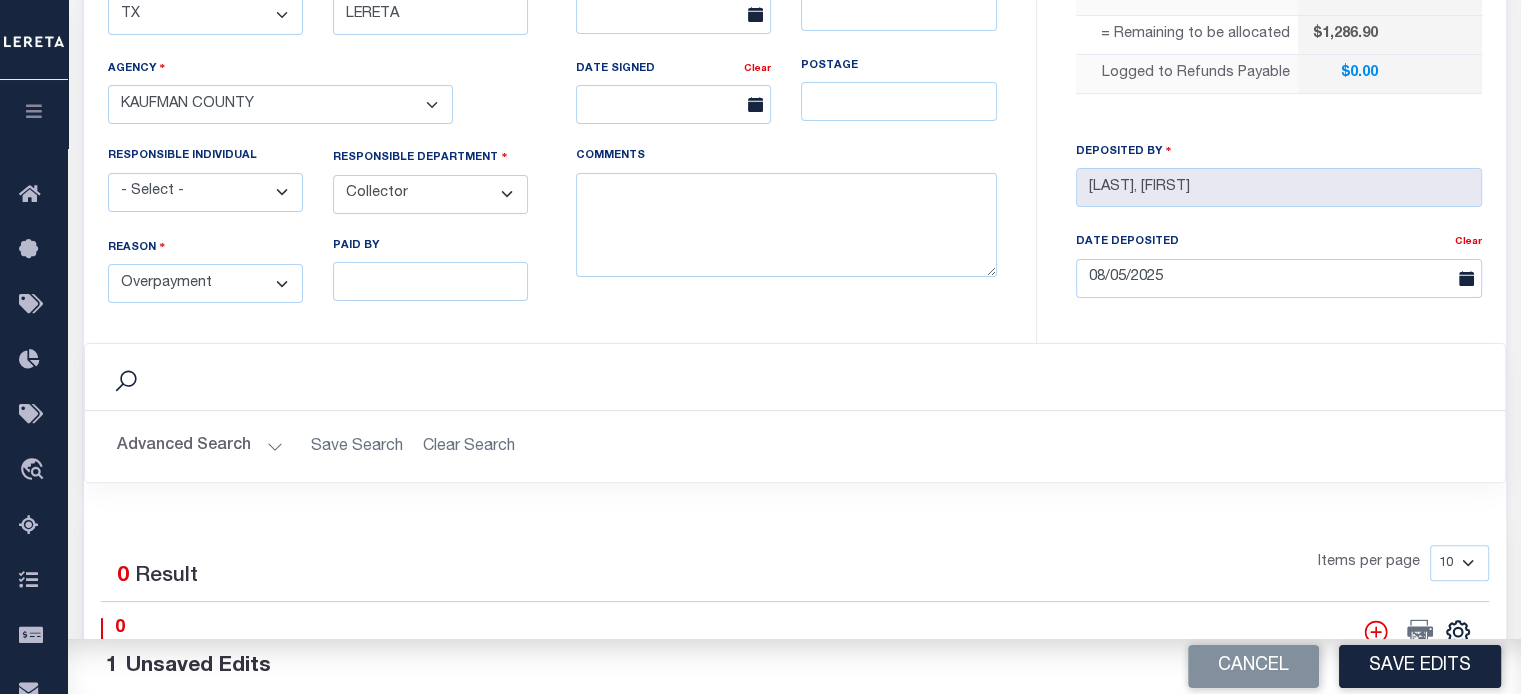 click on "- Select -
3rd Party
Accounting
AI
Collector
Customer
Customer Service
FactR
JAXTAX
Knowledge Splice
Locate
Other
Outside
Redemptions
Setup
TaxOps
Technology
TES" at bounding box center (430, 194) 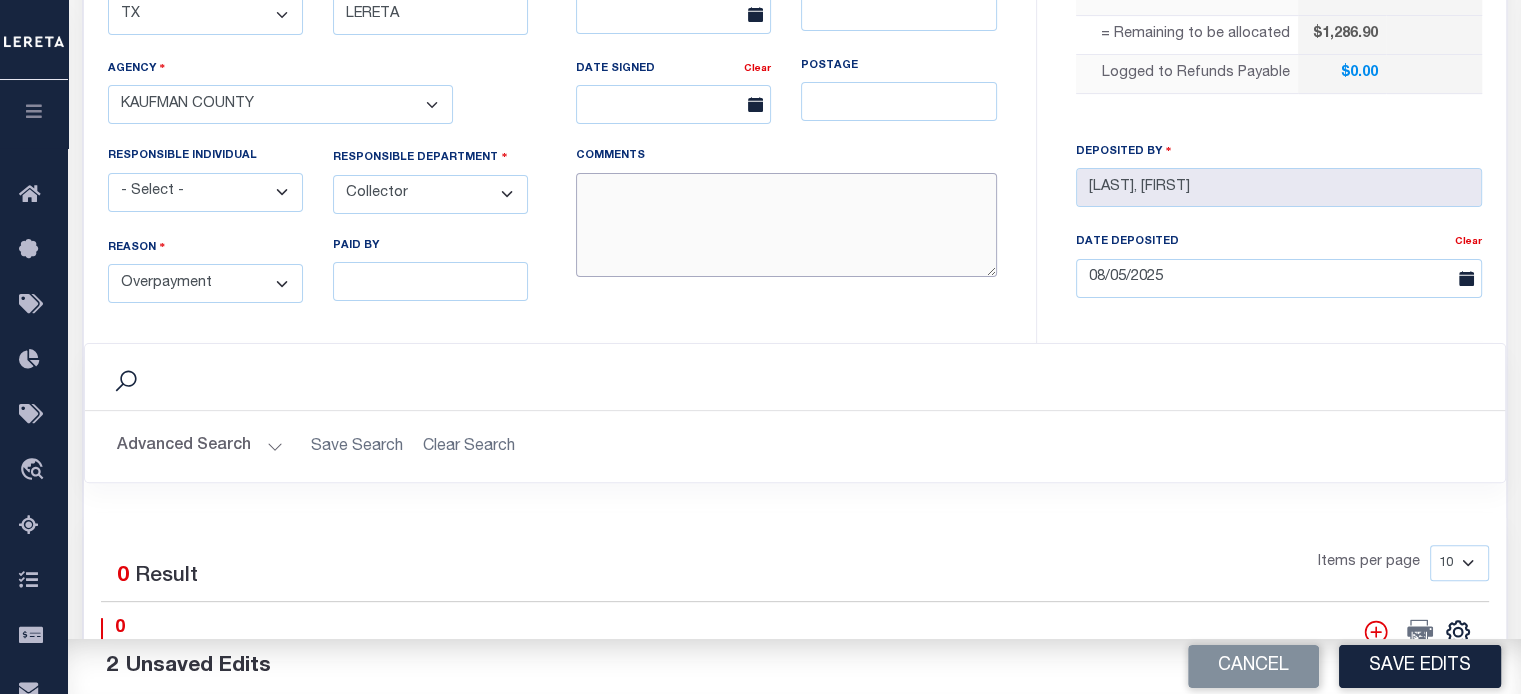 click on "COMMENTS" at bounding box center (786, 225) 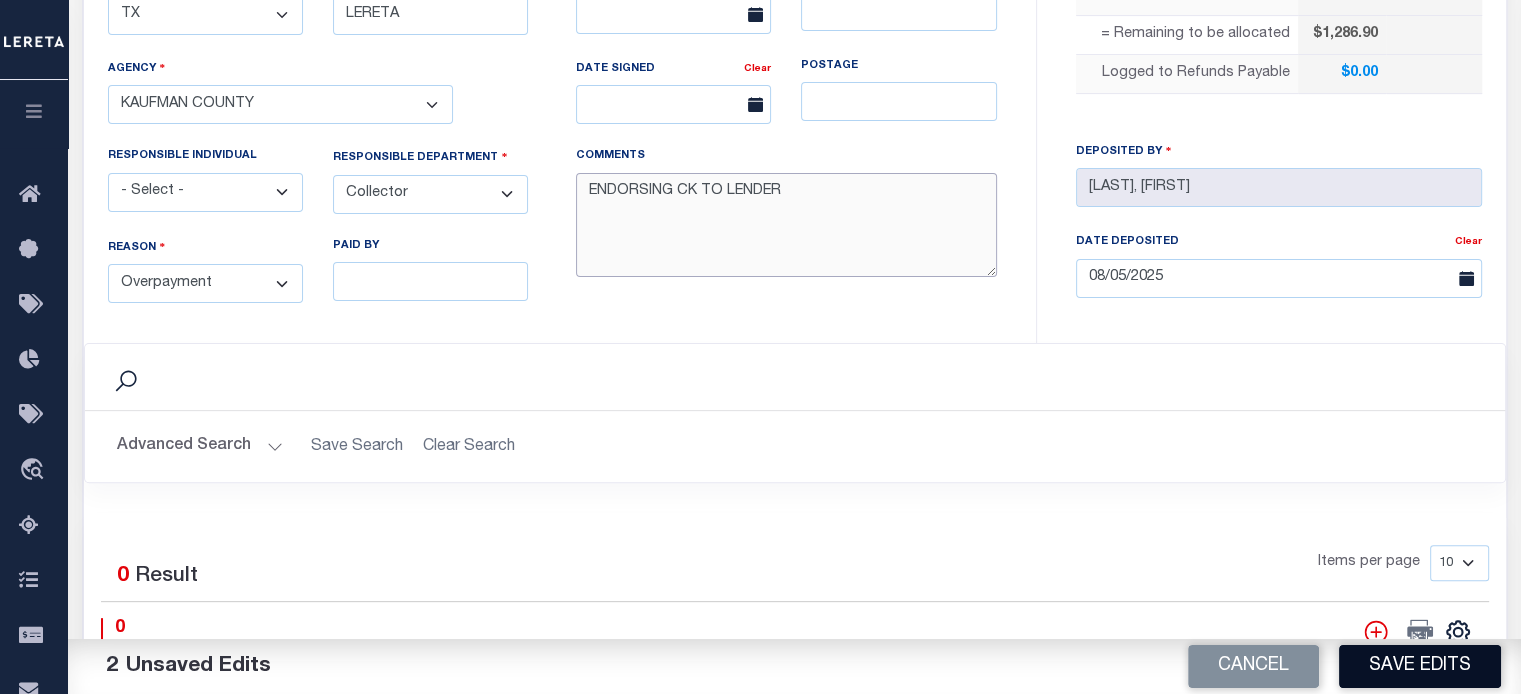 type on "ENDORSING CK TO LENDER" 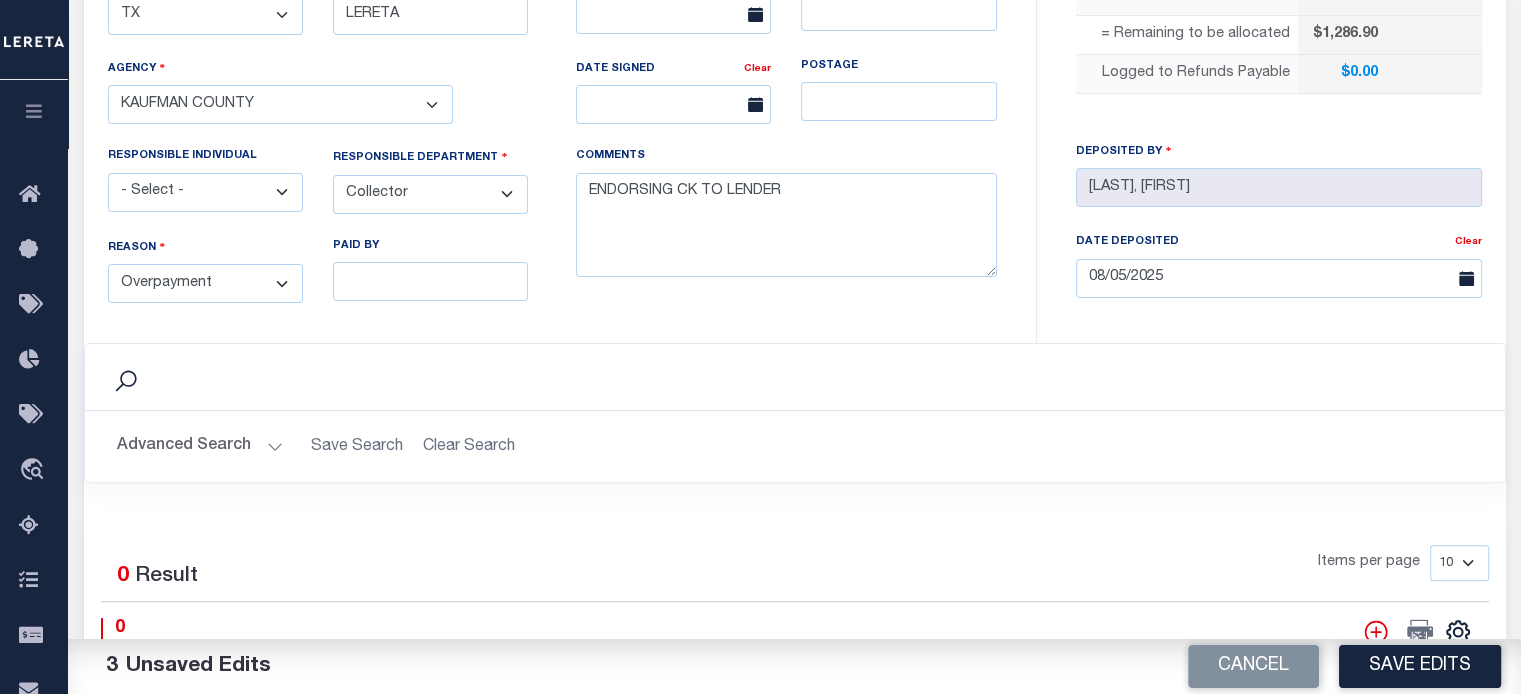 drag, startPoint x: 1383, startPoint y: 665, endPoint x: 1329, endPoint y: 643, distance: 58.30952 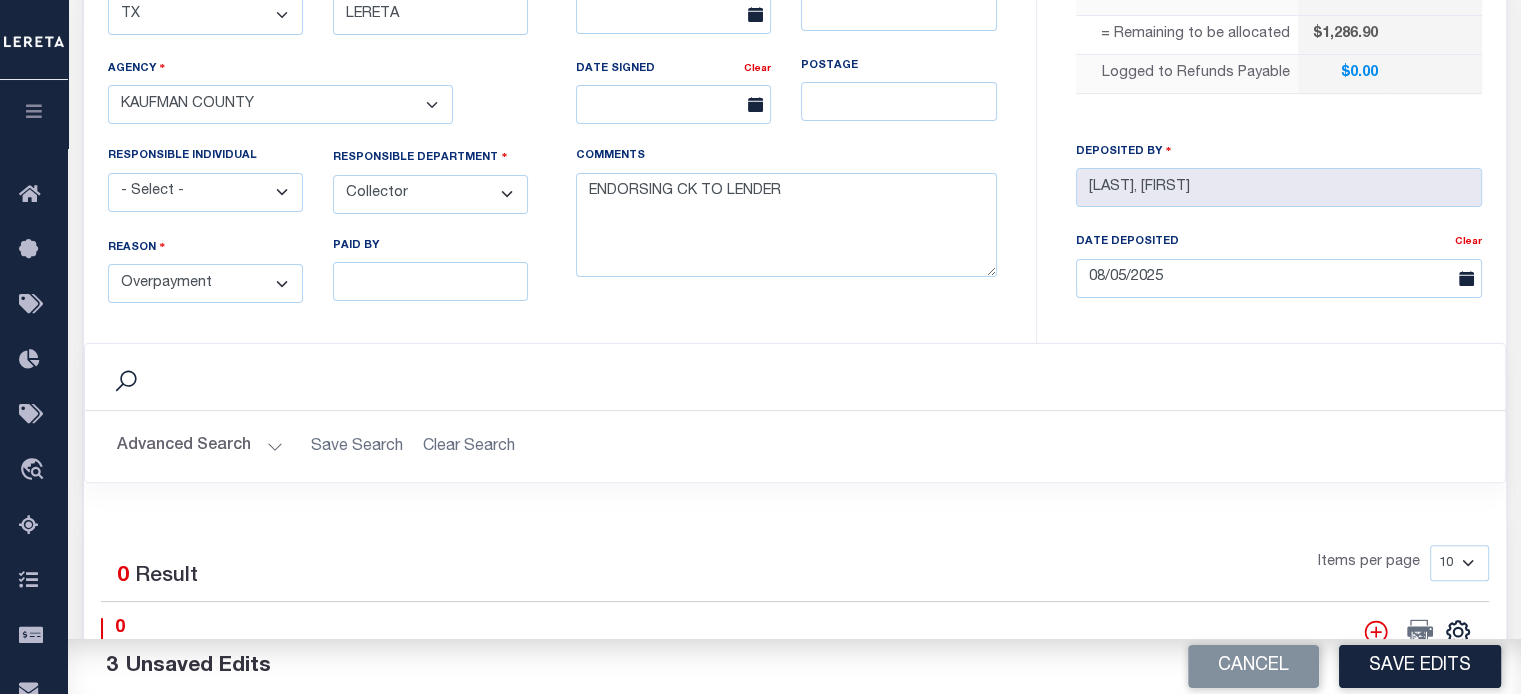 type on "$1,286.9" 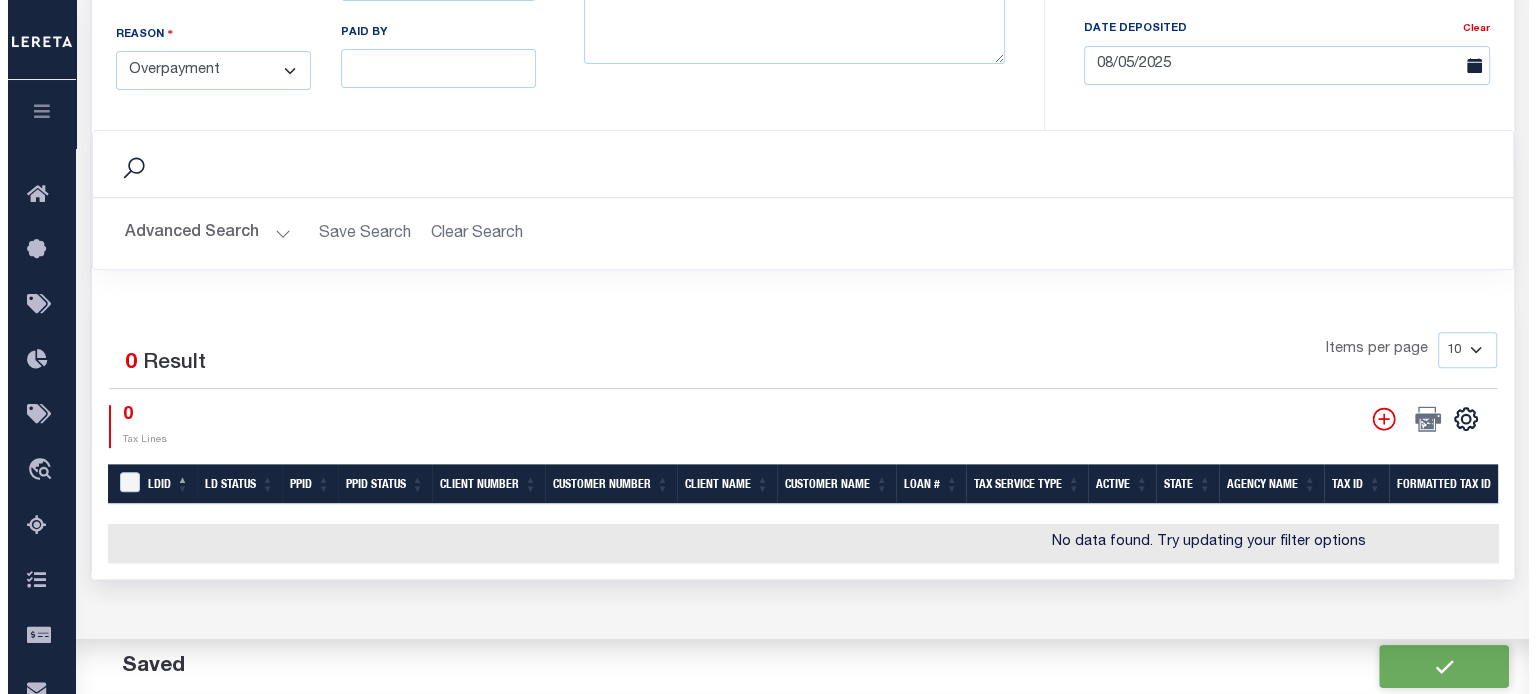 scroll, scrollTop: 900, scrollLeft: 0, axis: vertical 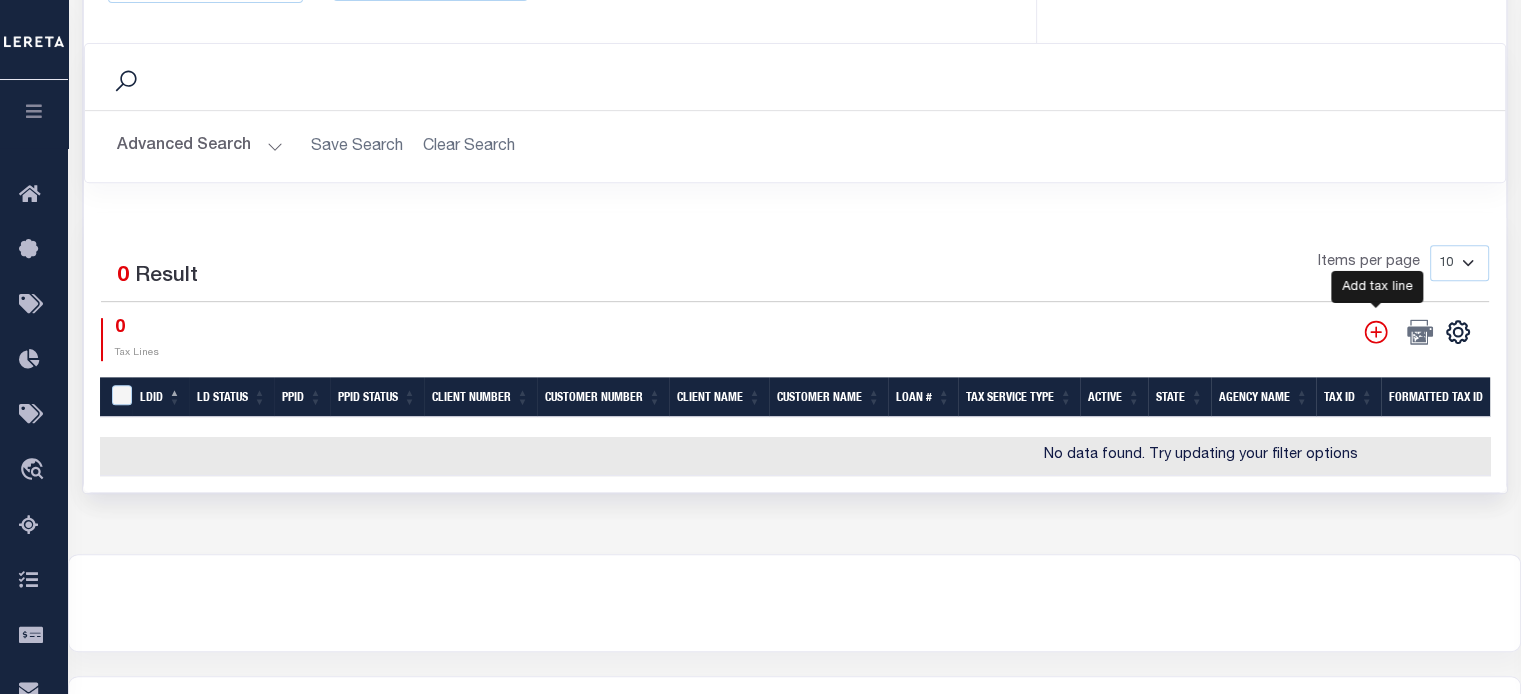 click 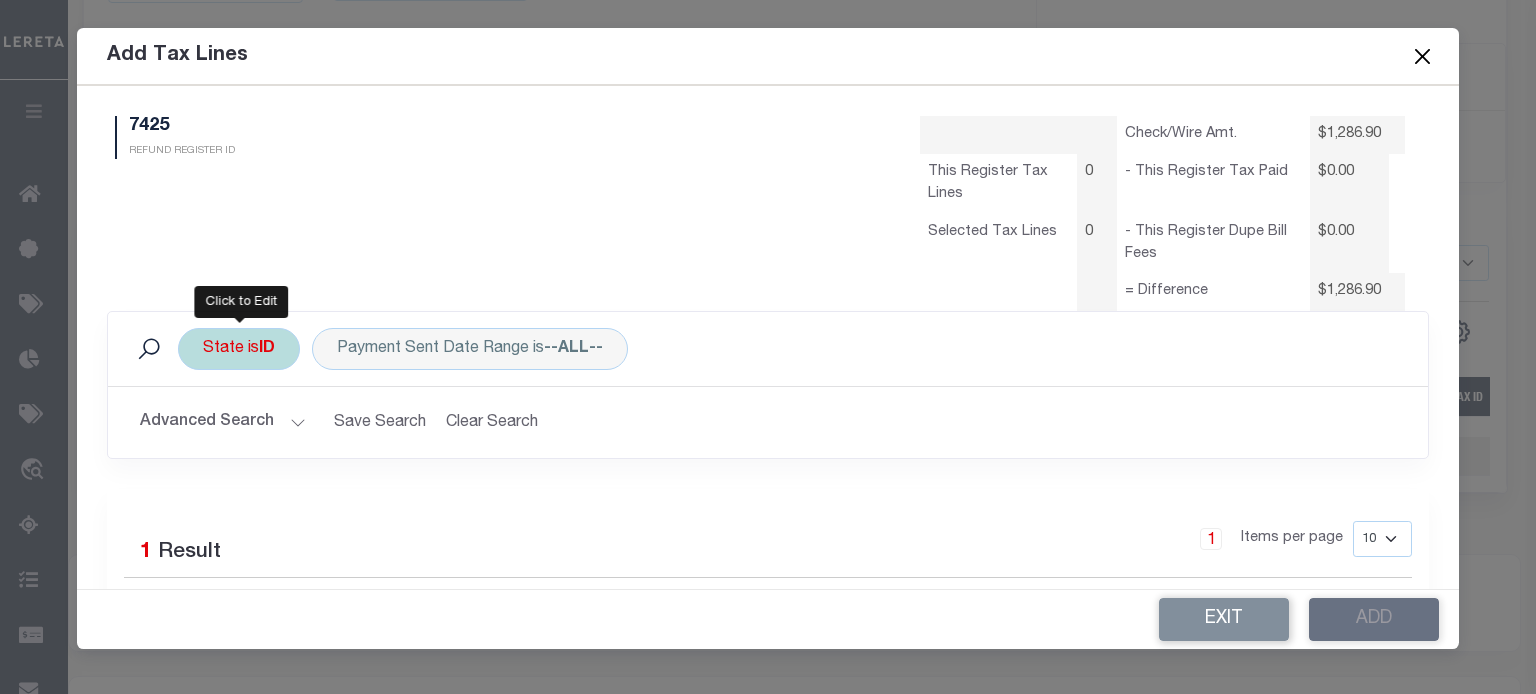 click on "State is ID" at bounding box center [239, 349] 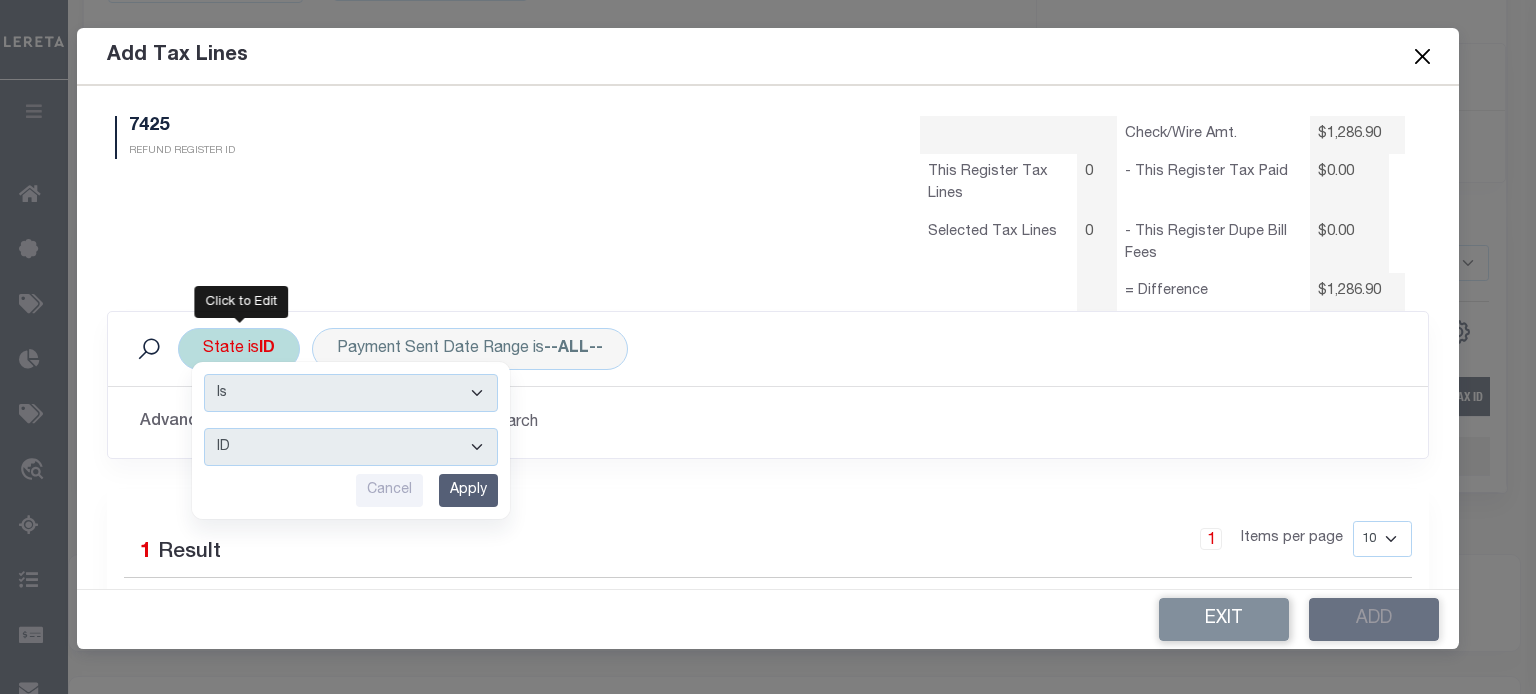 click on "AK AL AR AZ CA CO CT DC DE FL GA GU HI IA ID IL IN KS KY LA MA MD ME MI MN MO MS MT NC ND NE NH NJ NM NV NY OH OK OR PA PR RI SC SD TN TX UT VA VI VT WA WI WV WY" at bounding box center [351, 447] 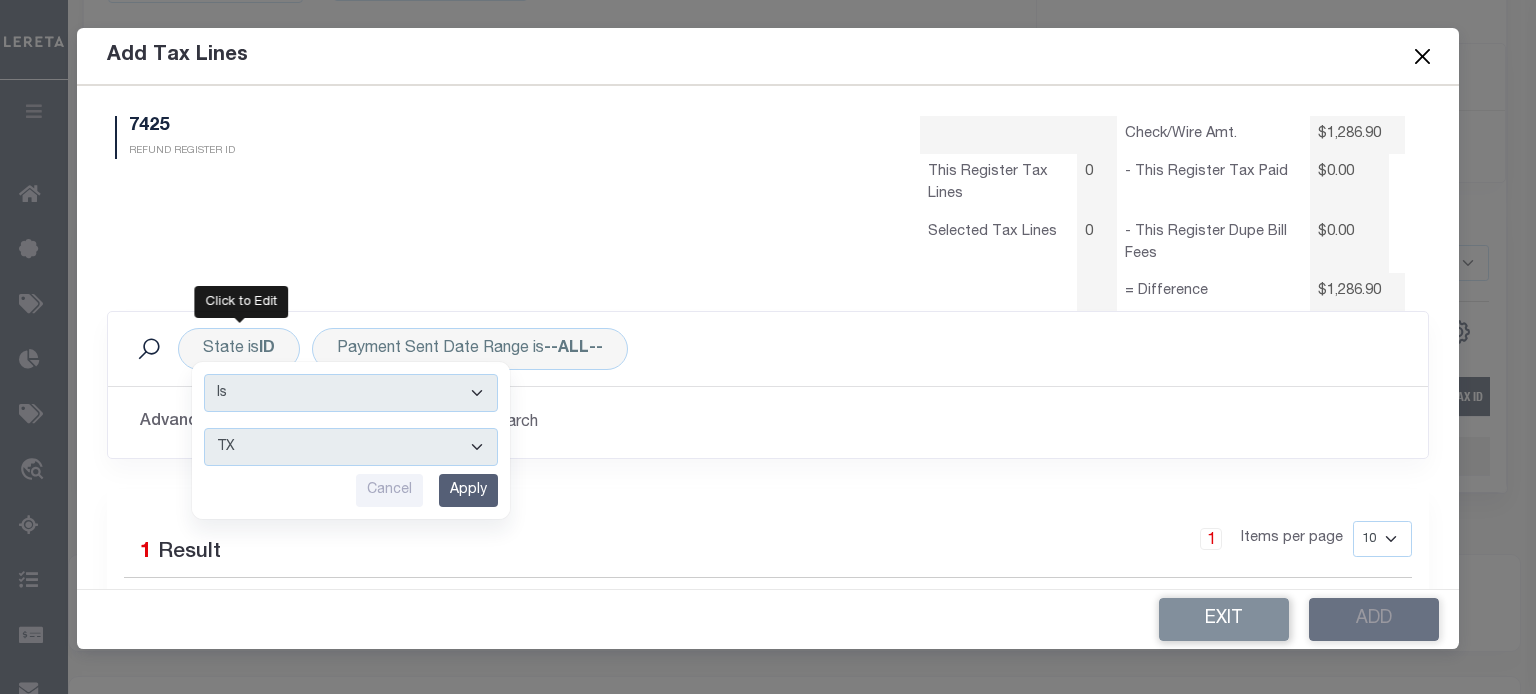 click on "Apply" at bounding box center [468, 490] 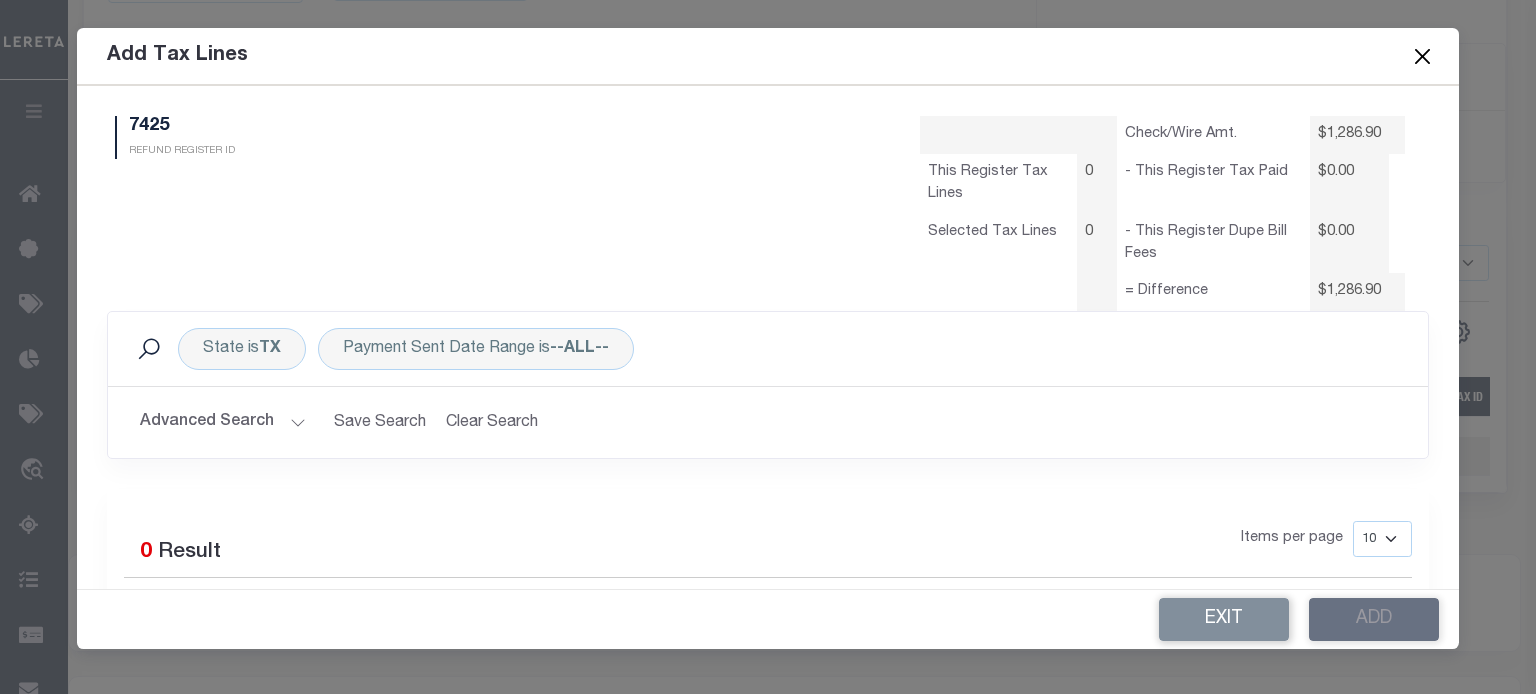 click on "Advanced Search" at bounding box center [223, 422] 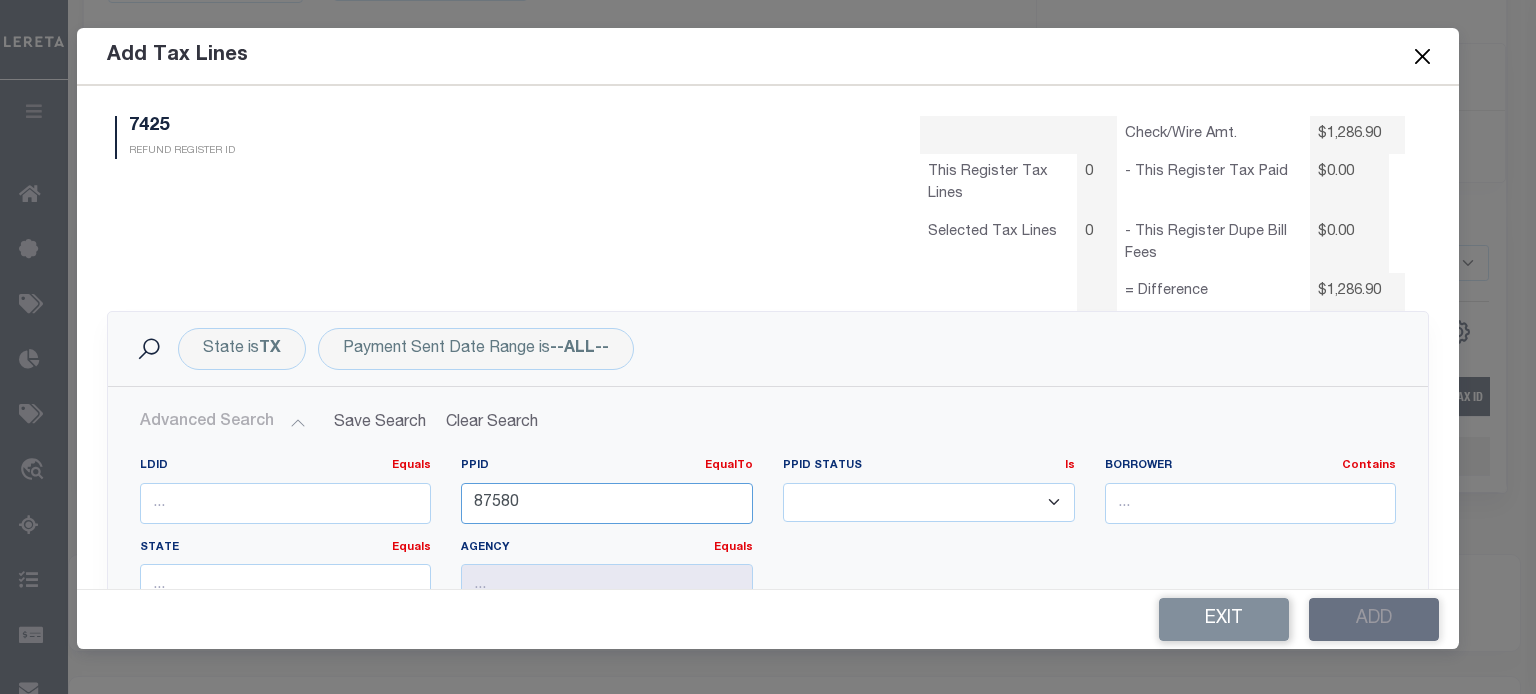 drag, startPoint x: 416, startPoint y: 503, endPoint x: 1, endPoint y: 509, distance: 415.04337 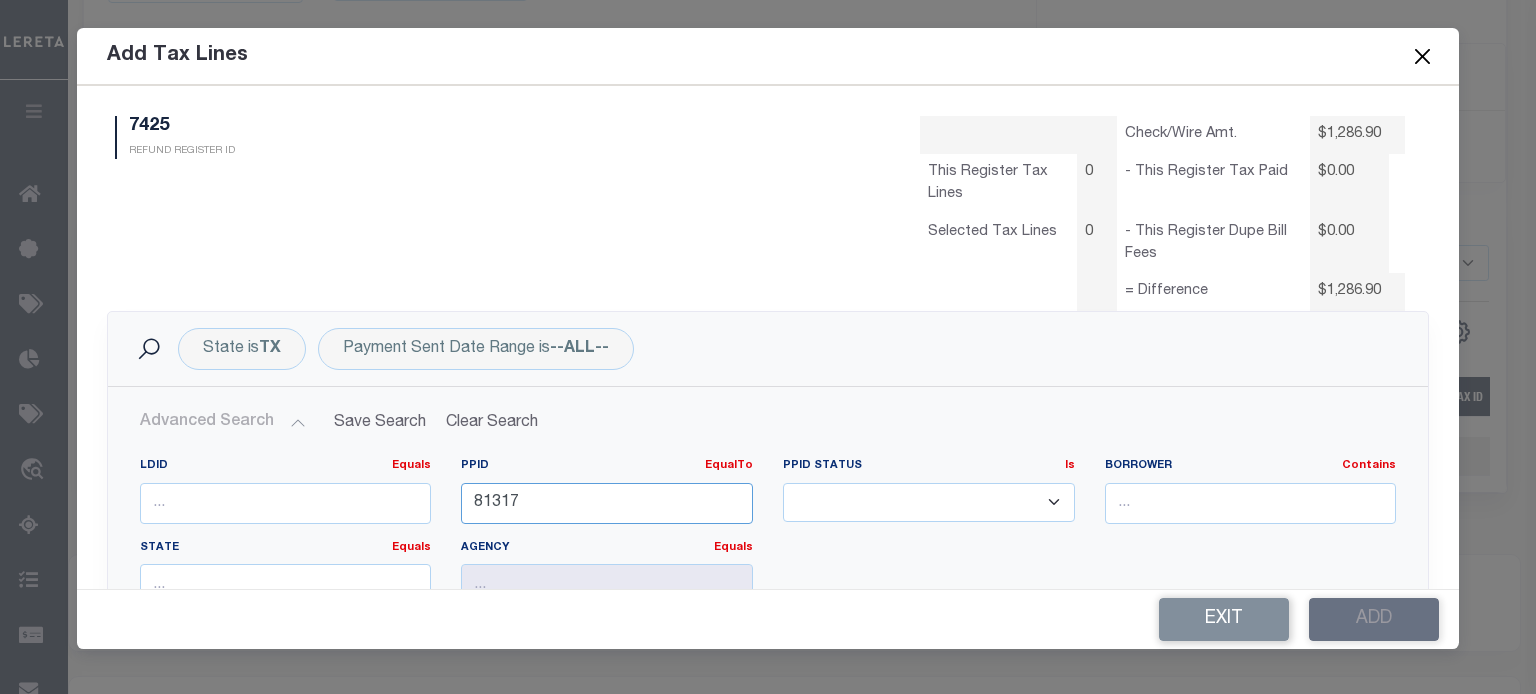type on "81317" 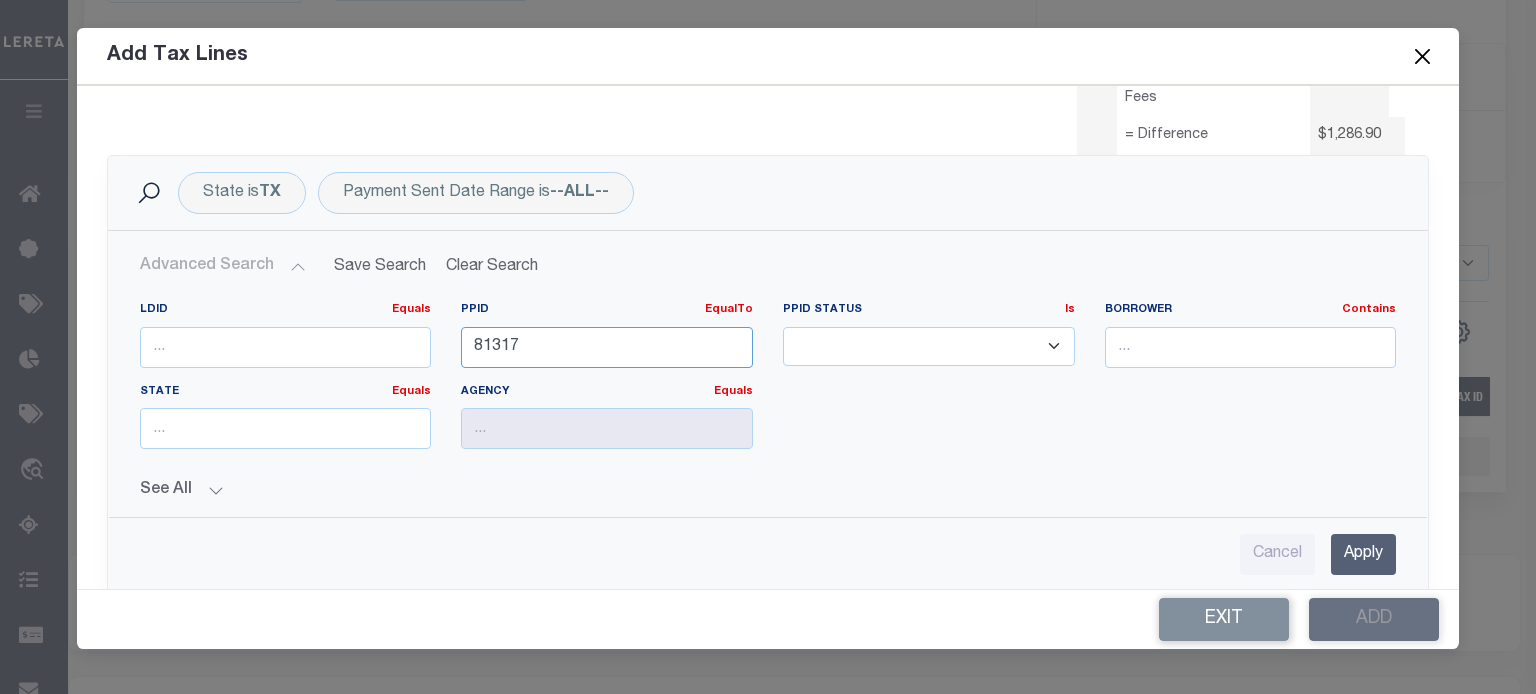 scroll, scrollTop: 200, scrollLeft: 0, axis: vertical 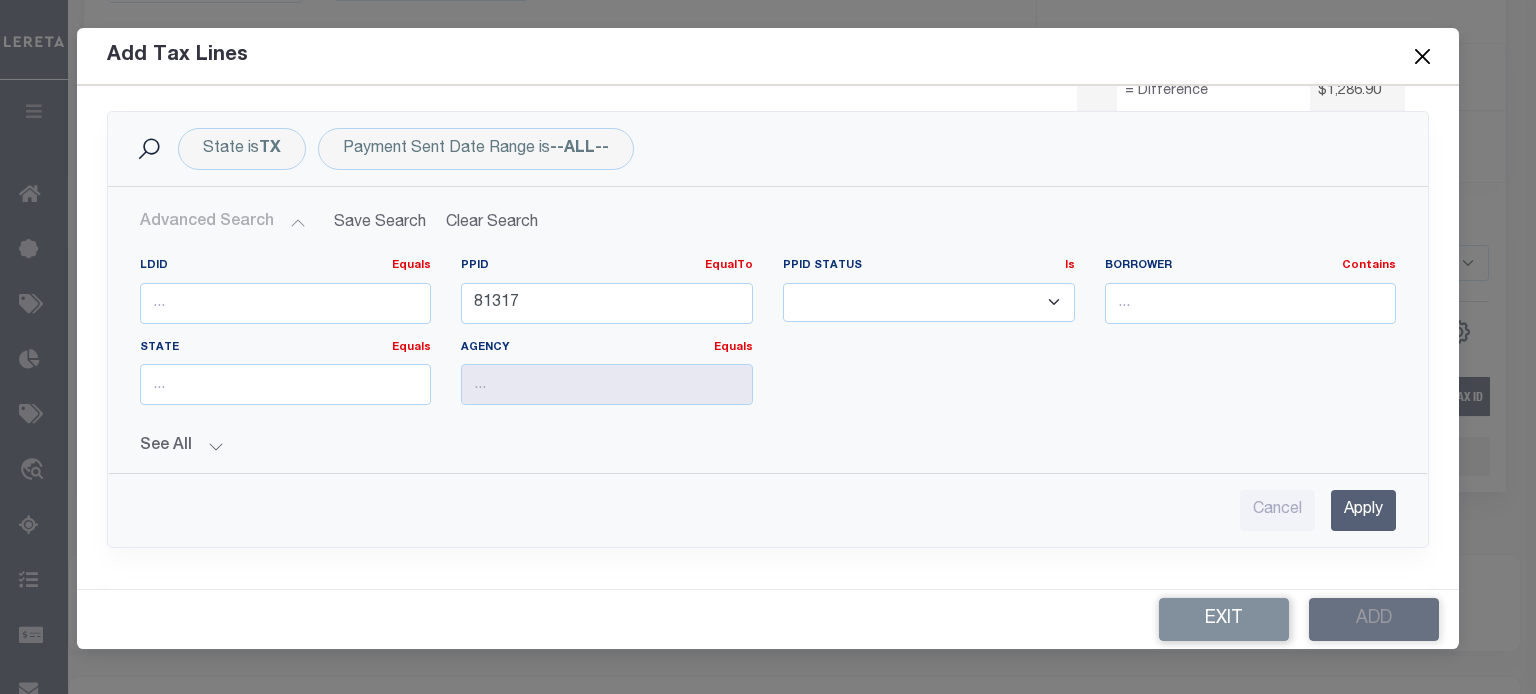 click on "Apply" at bounding box center (1363, 510) 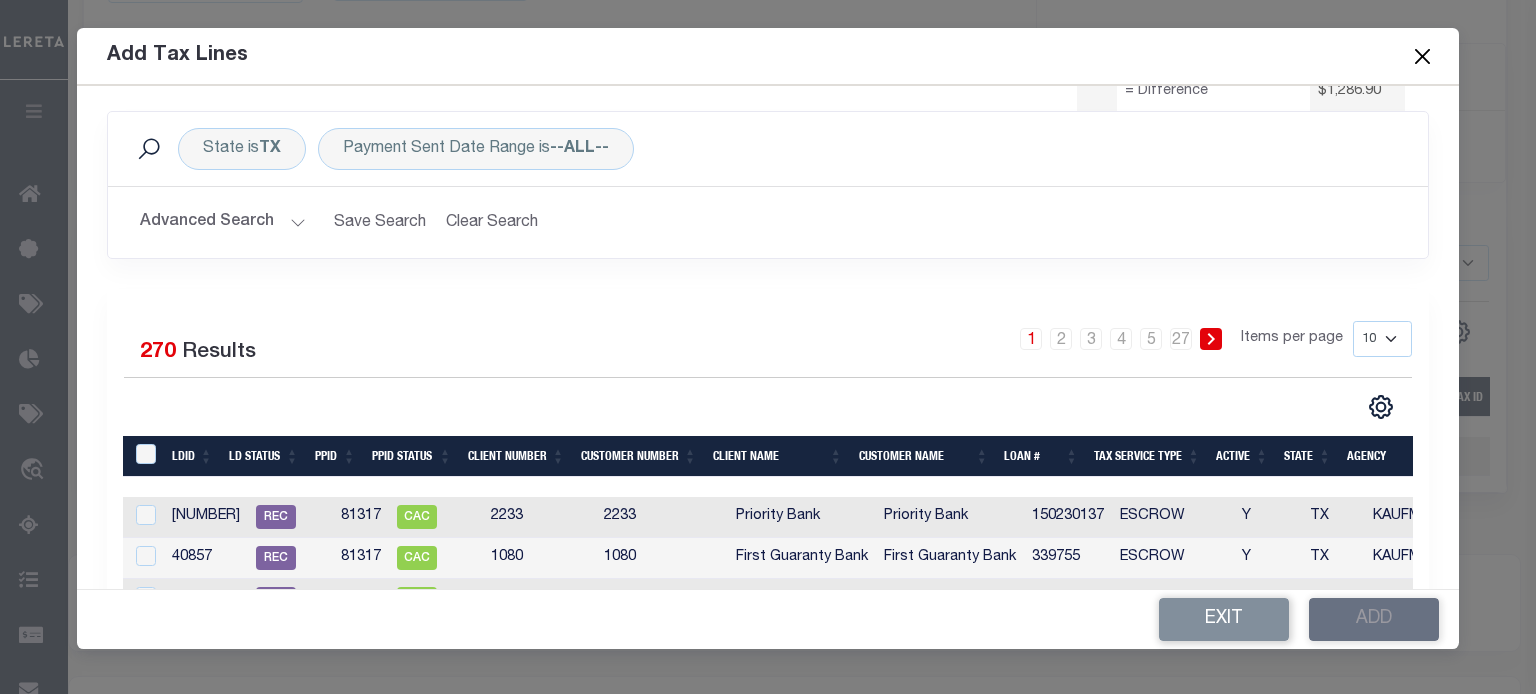 click on "10 25 50 100" at bounding box center (1382, 339) 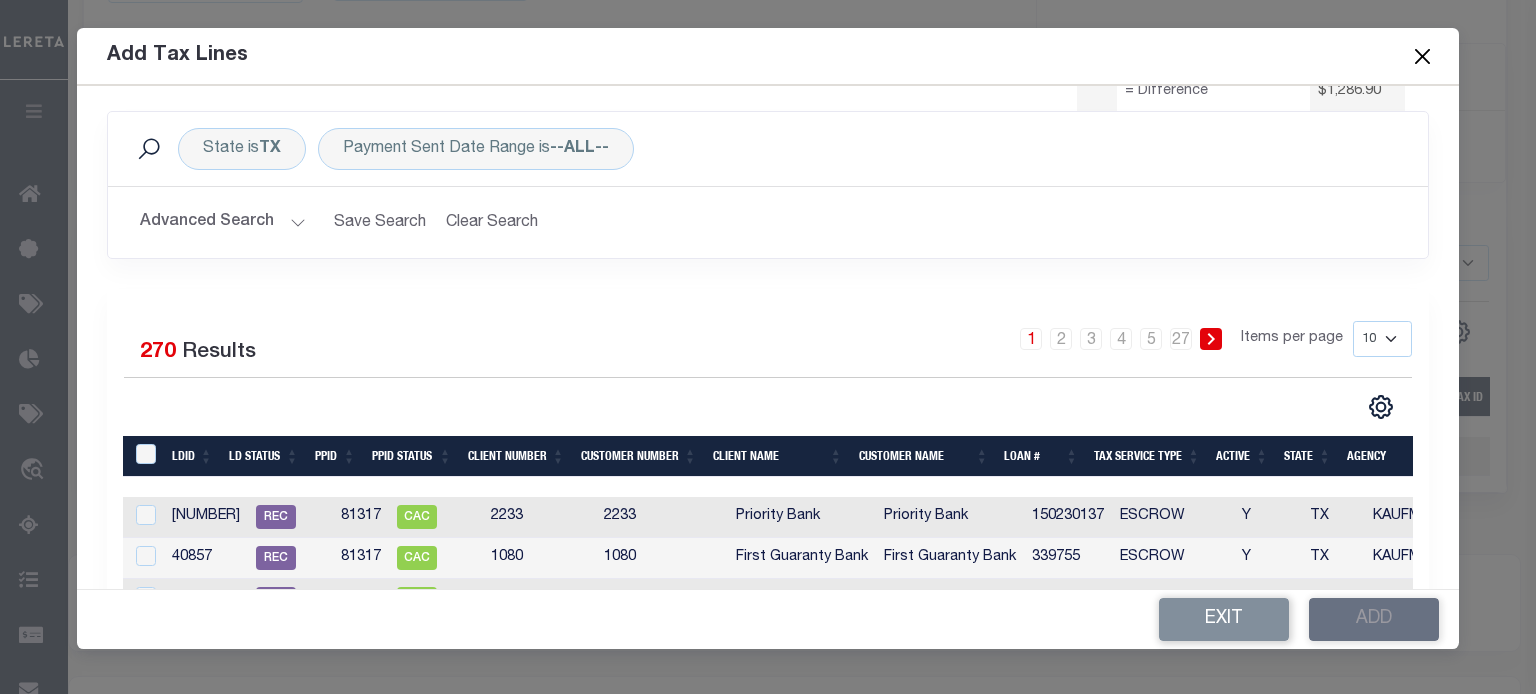 select on "100" 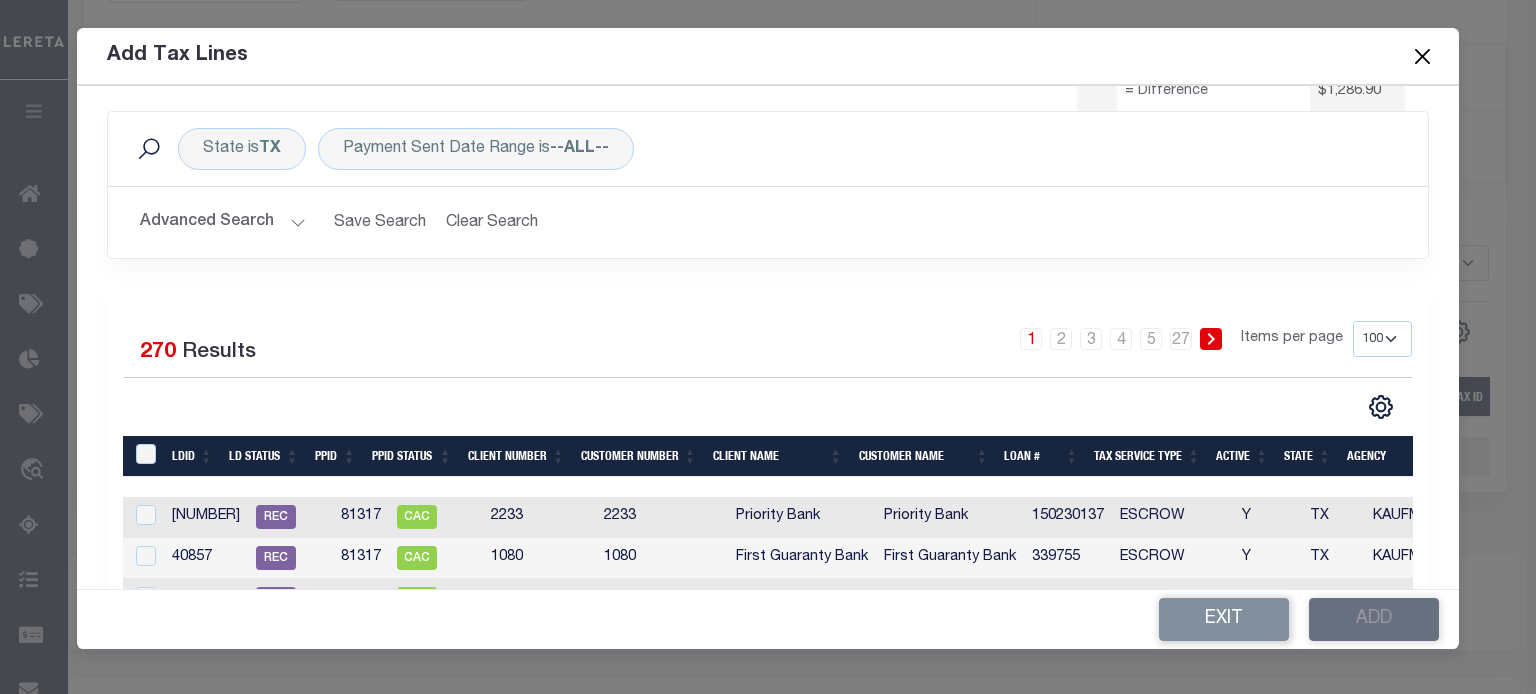 click on "10 25 50 100" at bounding box center (1382, 339) 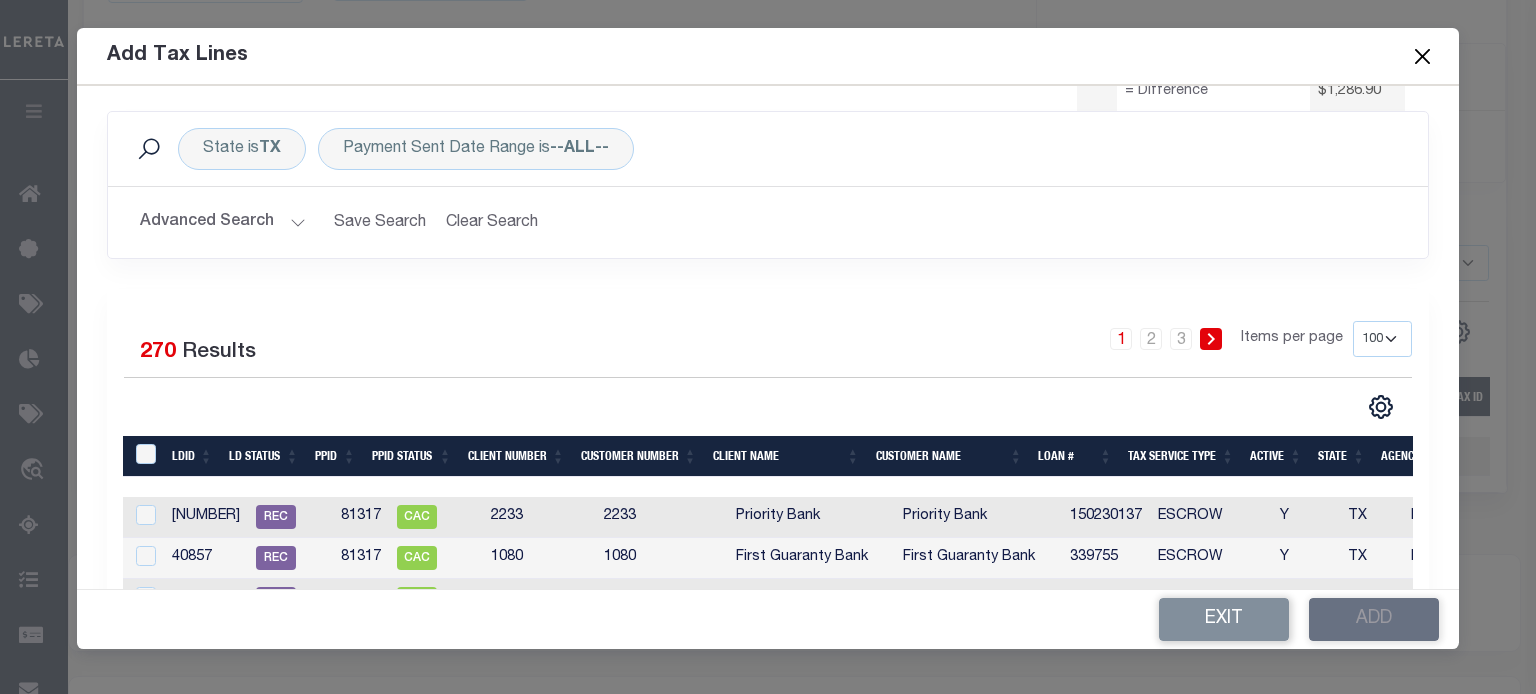 scroll, scrollTop: 0, scrollLeft: 302, axis: horizontal 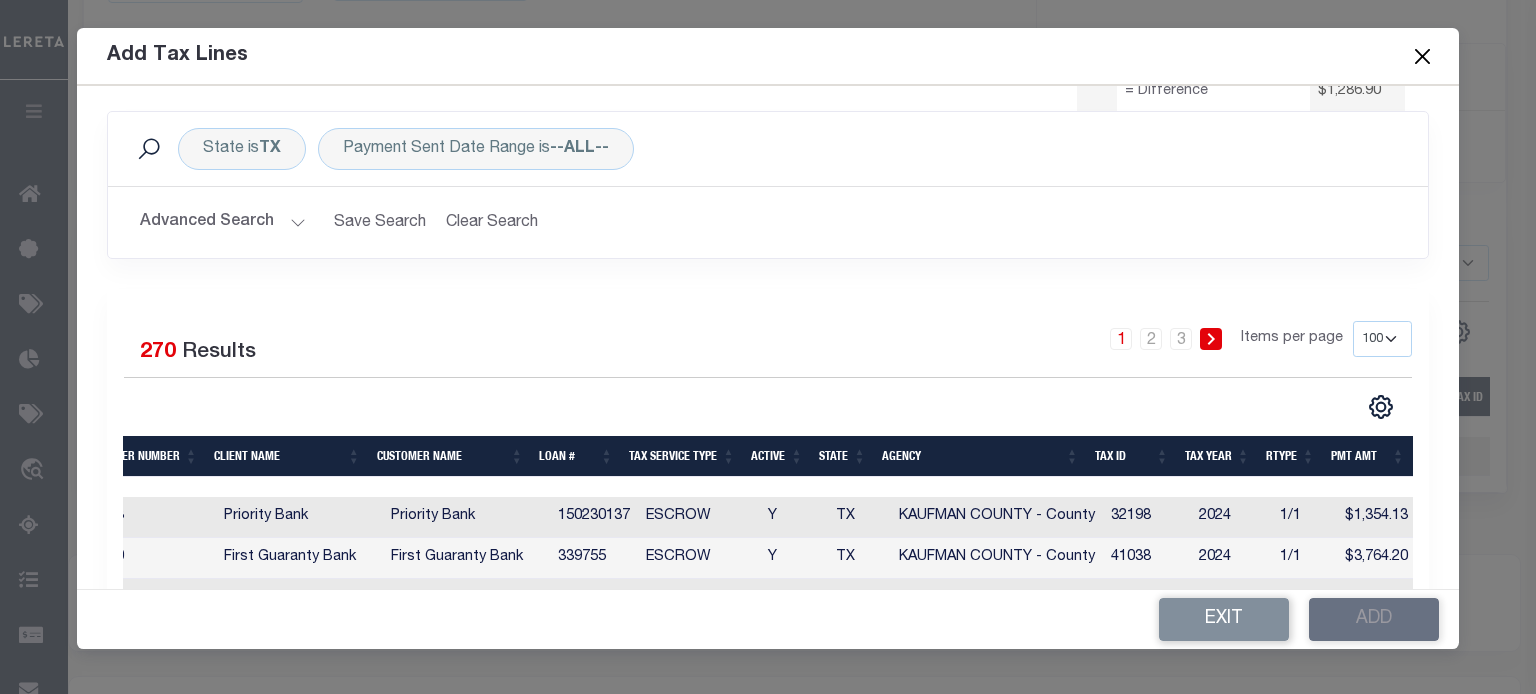 click on "Tax ID" at bounding box center (1132, 456) 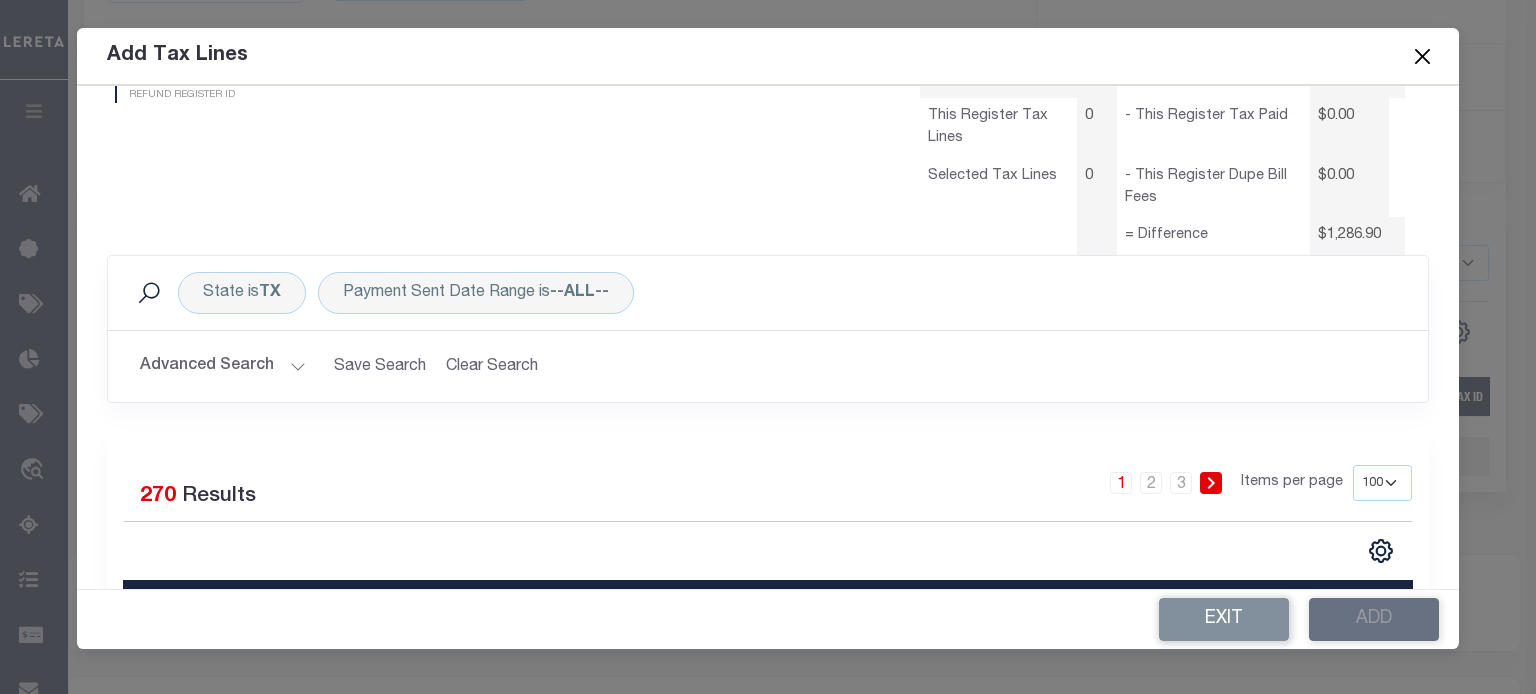 scroll, scrollTop: 0, scrollLeft: 0, axis: both 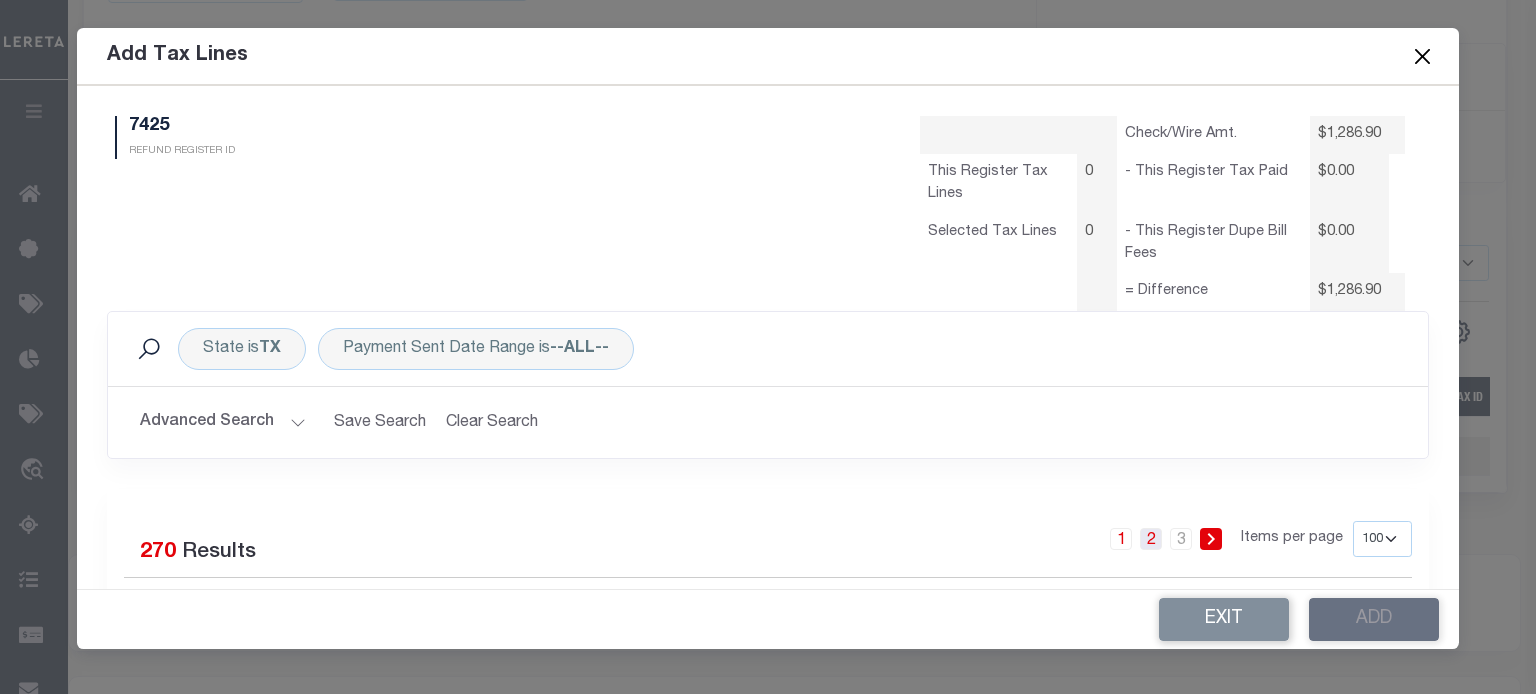click on "2" at bounding box center [1151, 539] 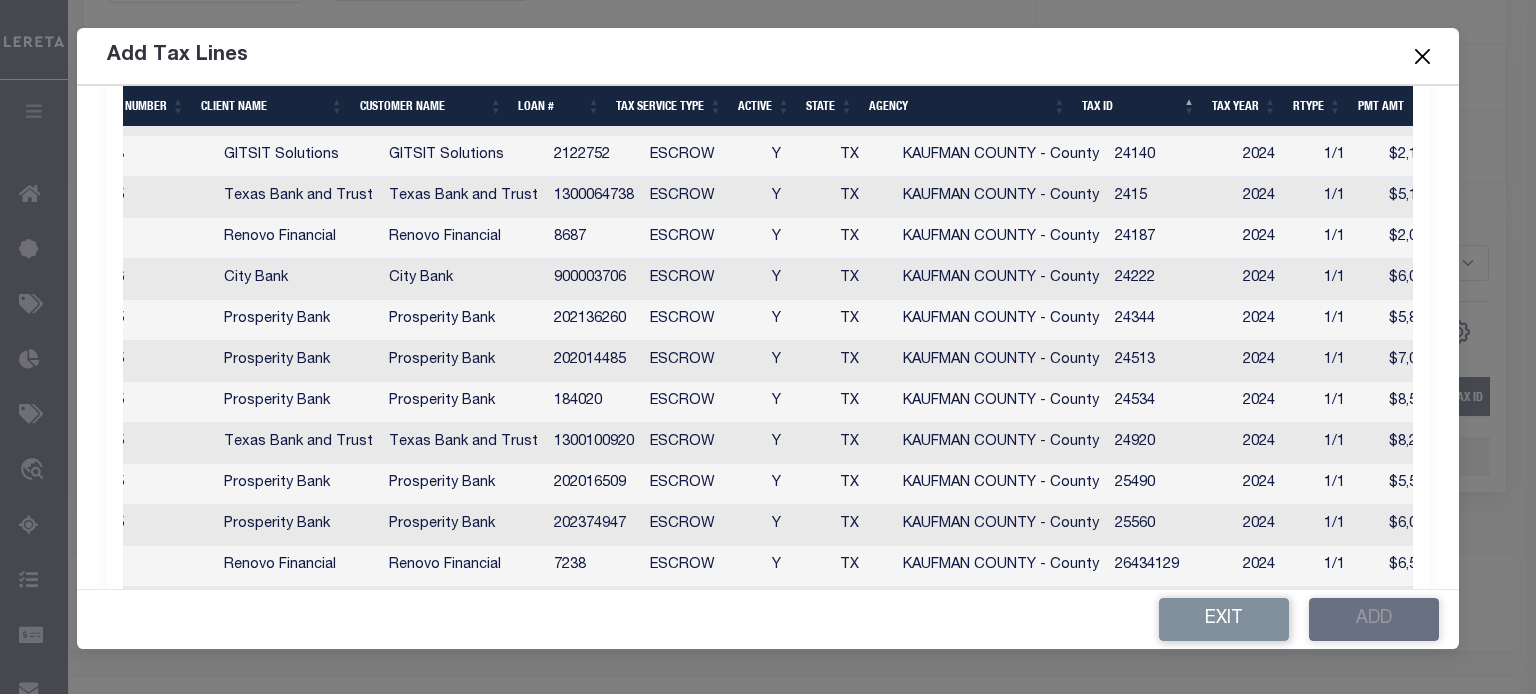 scroll, scrollTop: 2400, scrollLeft: 0, axis: vertical 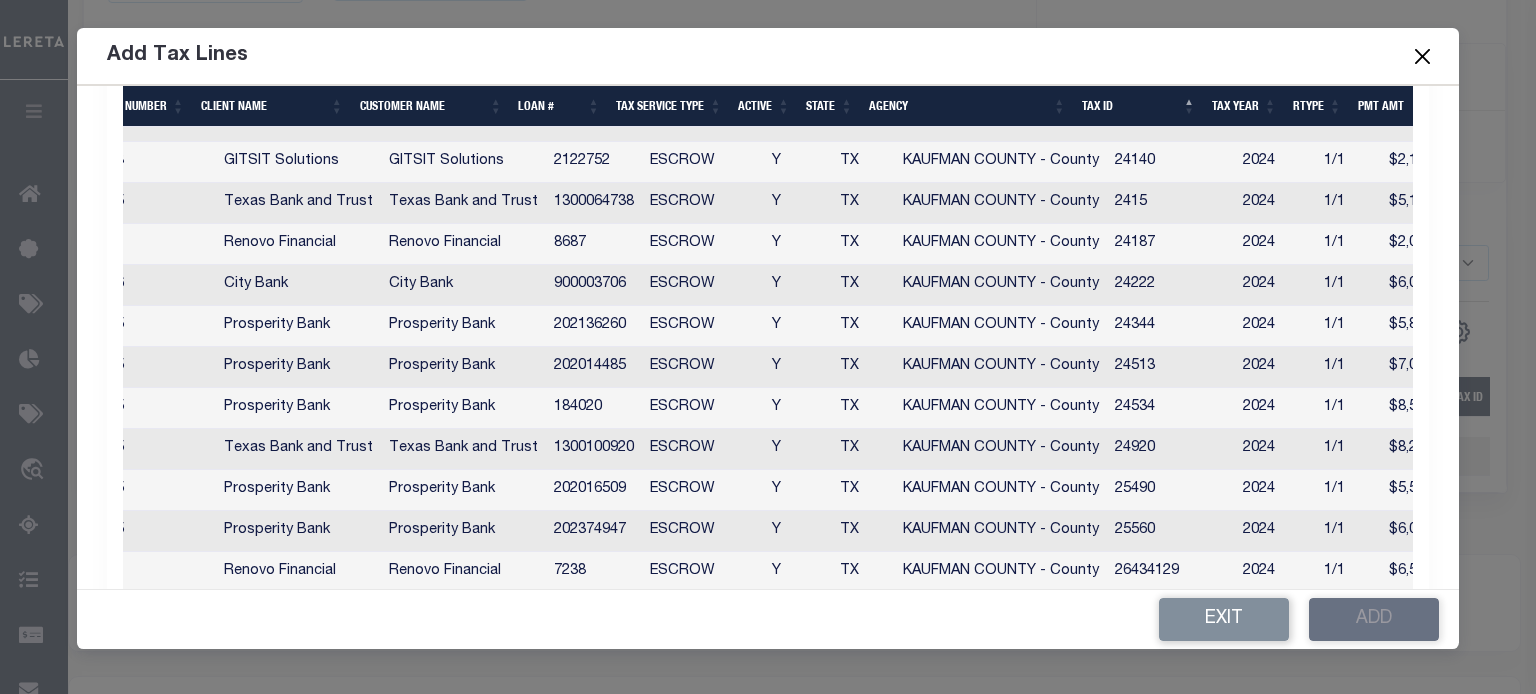 click on "25560" at bounding box center [1171, 531] 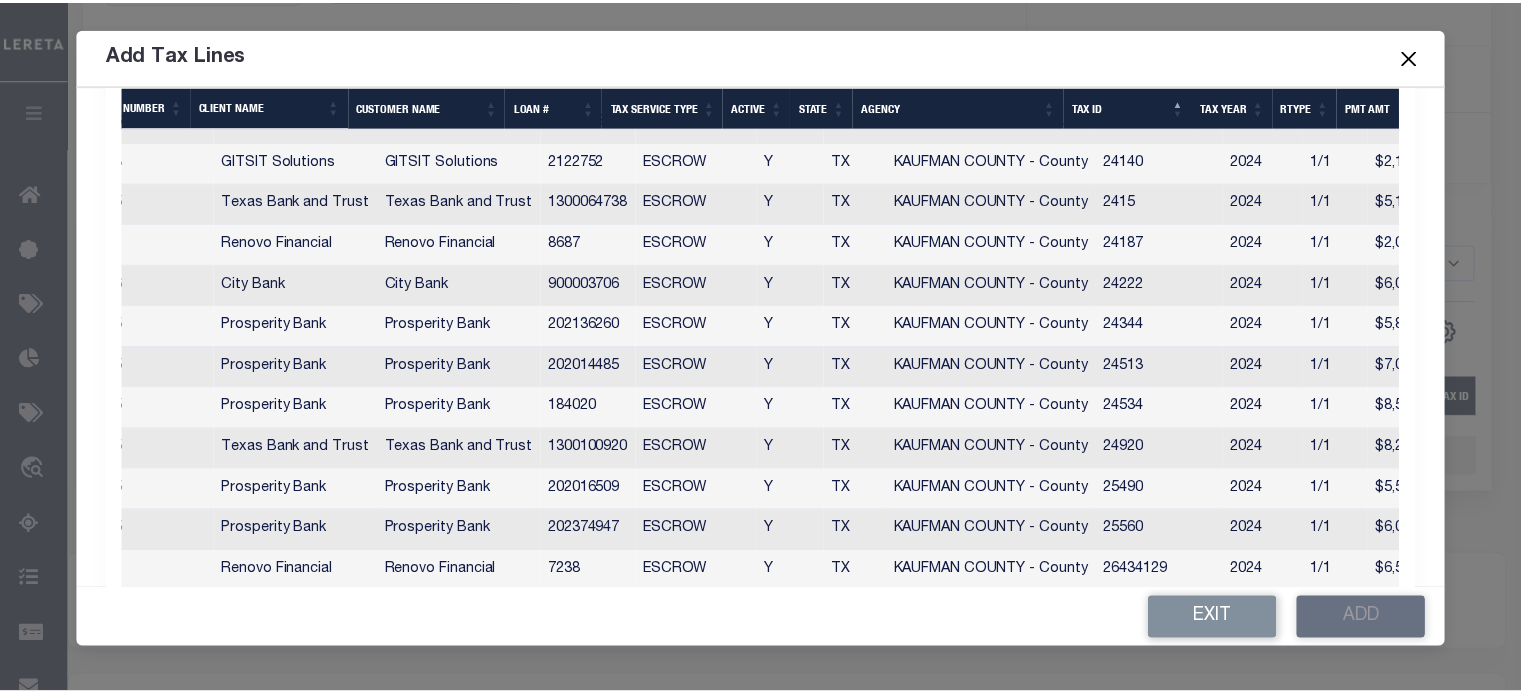 scroll, scrollTop: 2396, scrollLeft: 0, axis: vertical 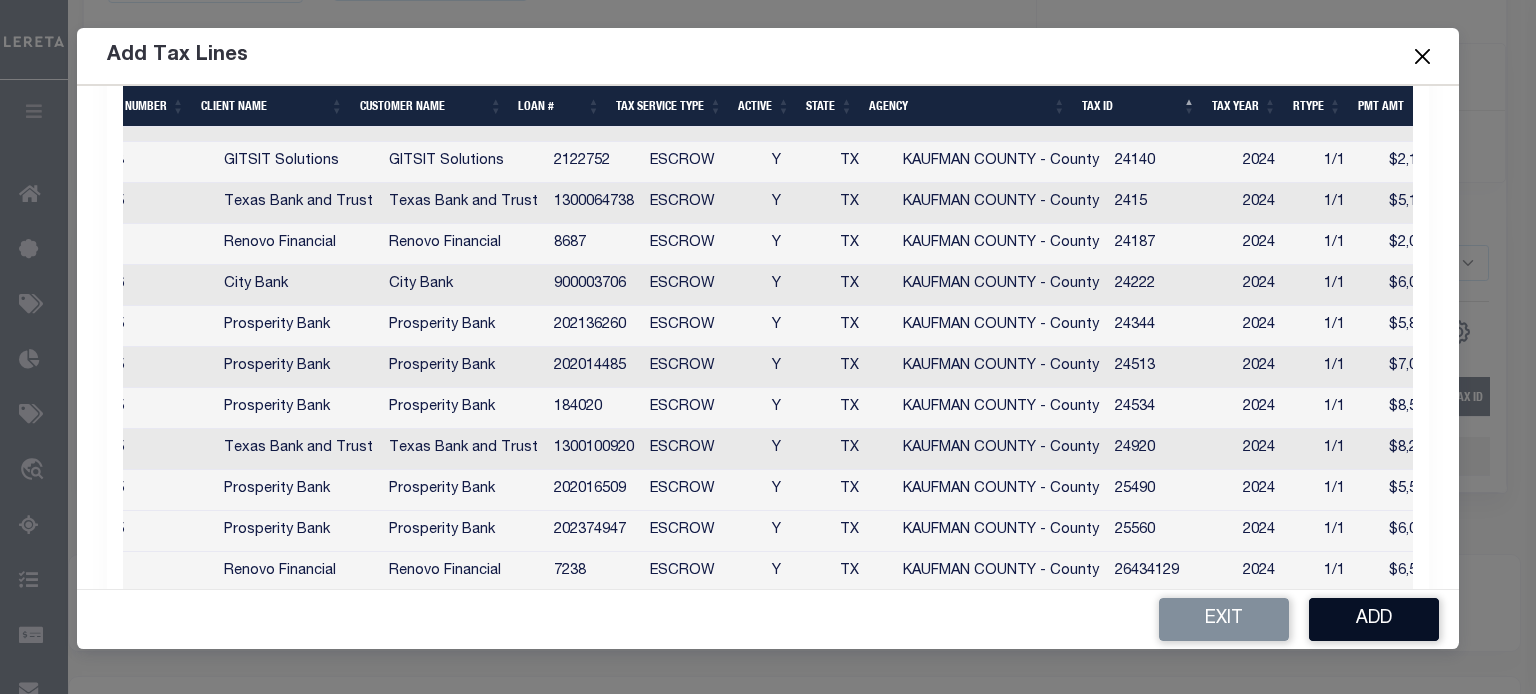 click on "Add" at bounding box center (1374, 619) 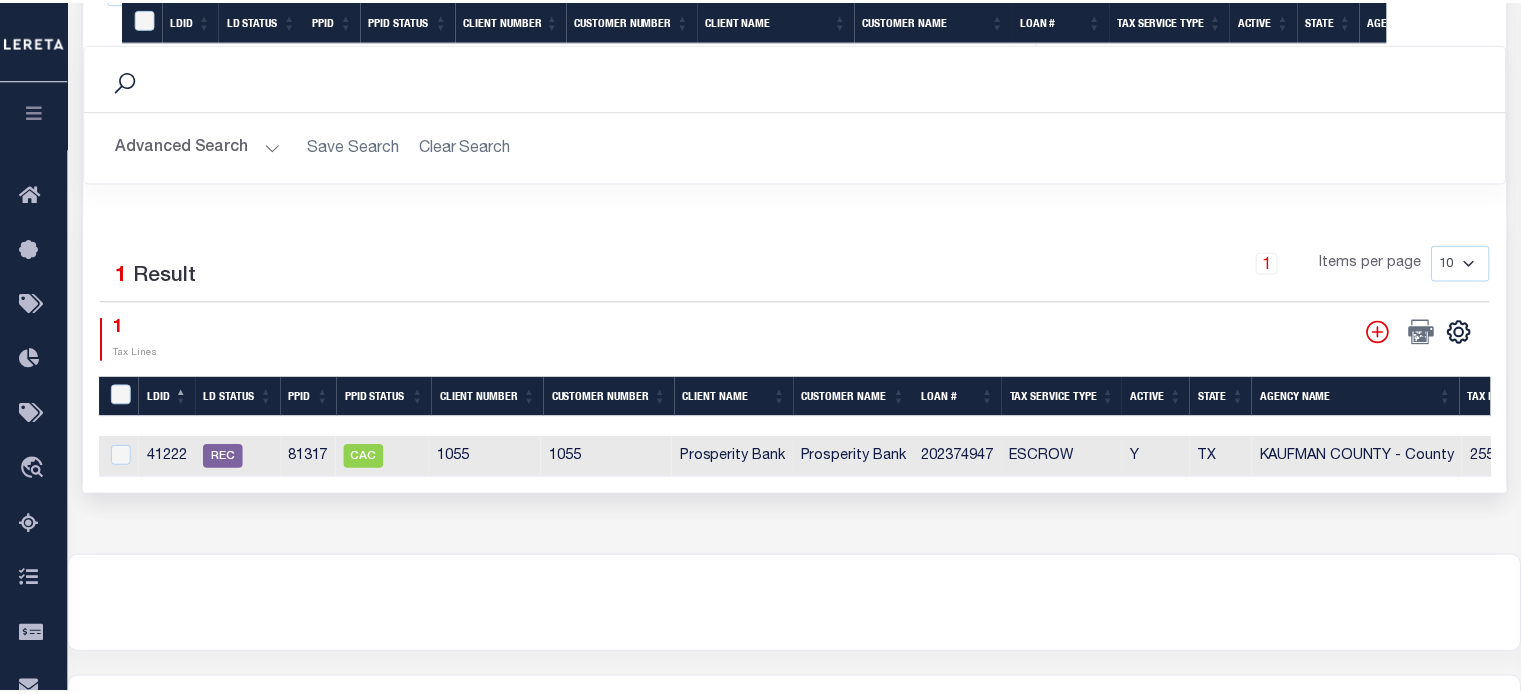 scroll, scrollTop: 0, scrollLeft: 0, axis: both 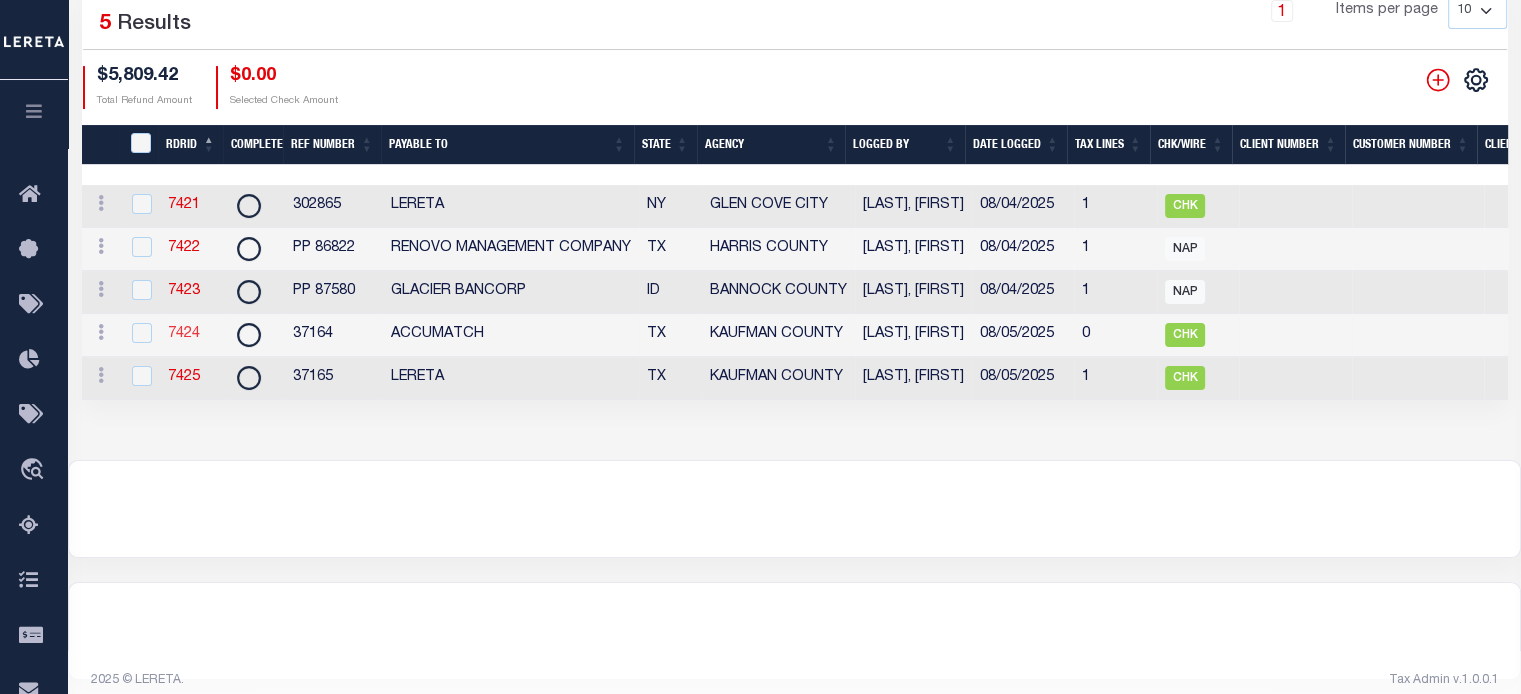 click on "7424" at bounding box center (184, 334) 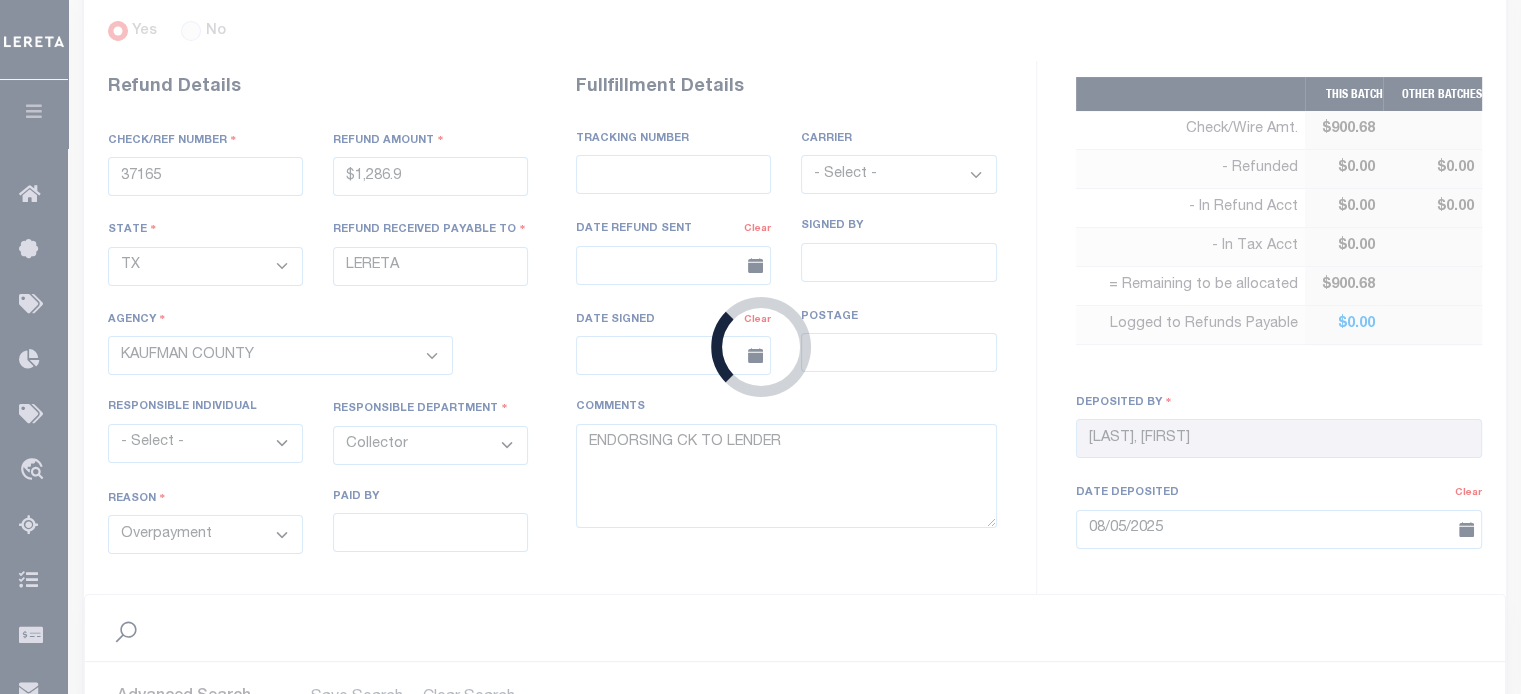 type on "37164" 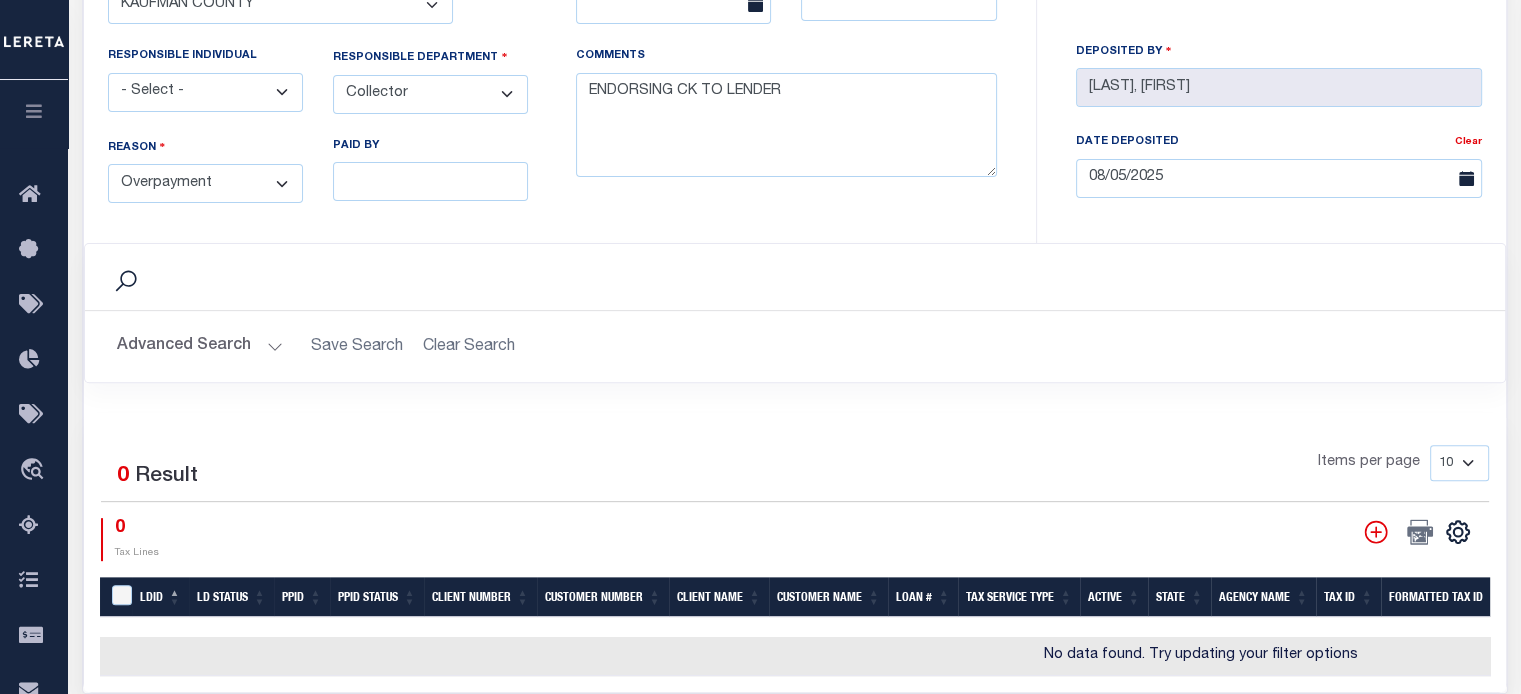 click on "Advanced Search" at bounding box center (200, 346) 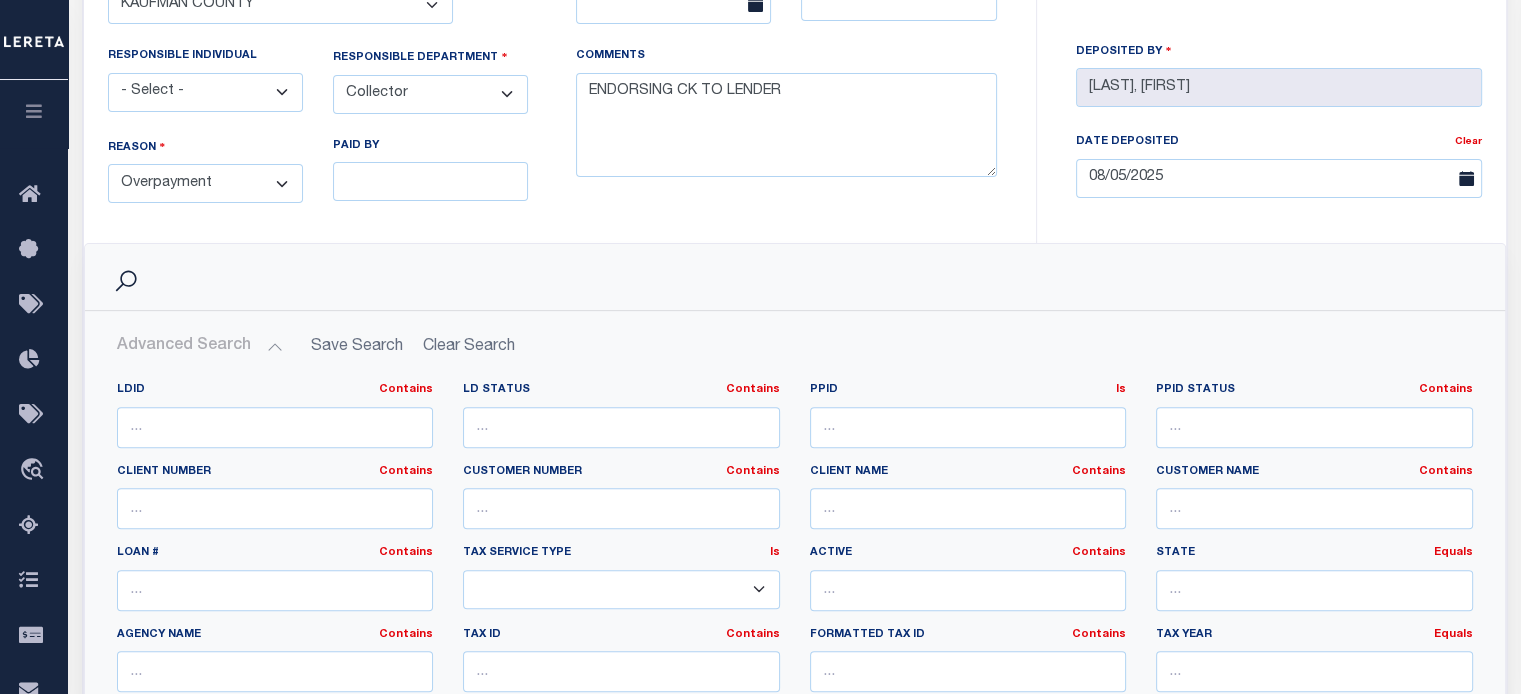 click on "Advanced Search" at bounding box center [200, 346] 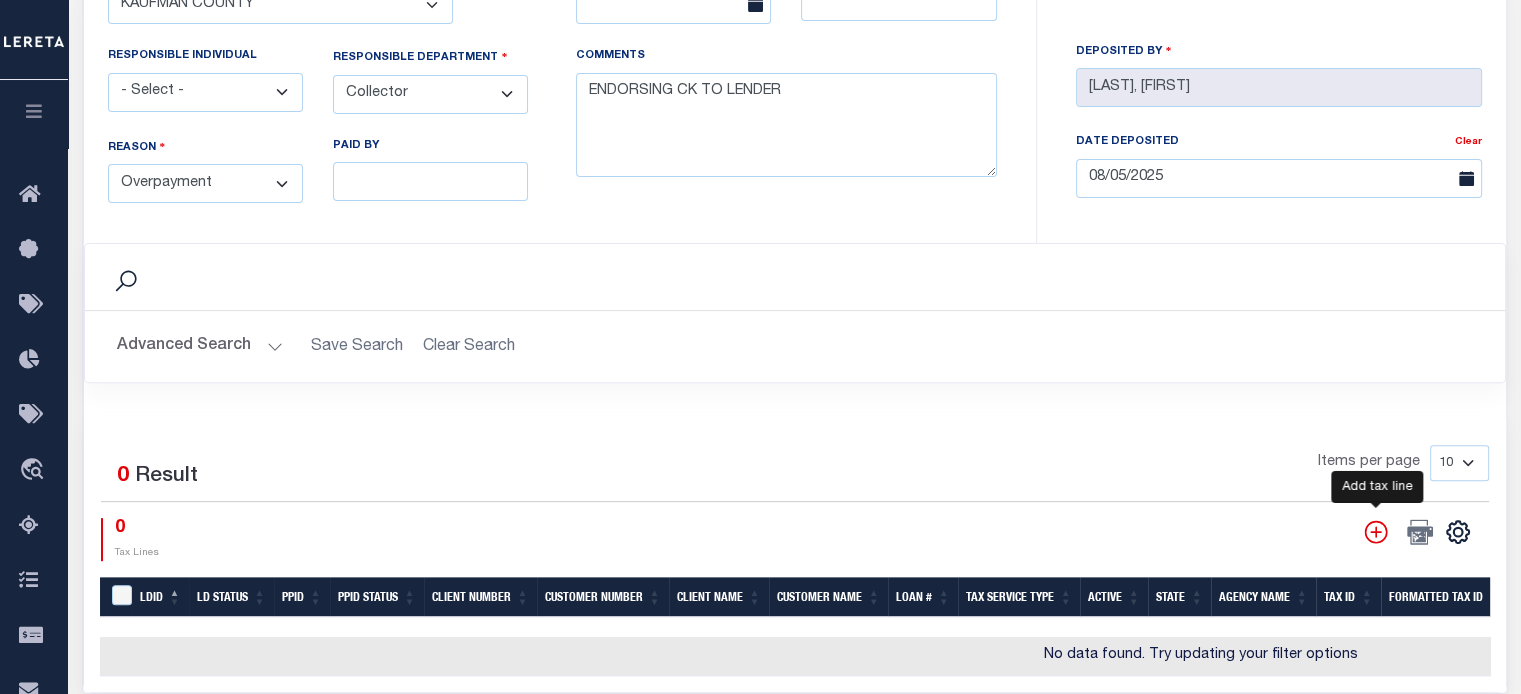 click 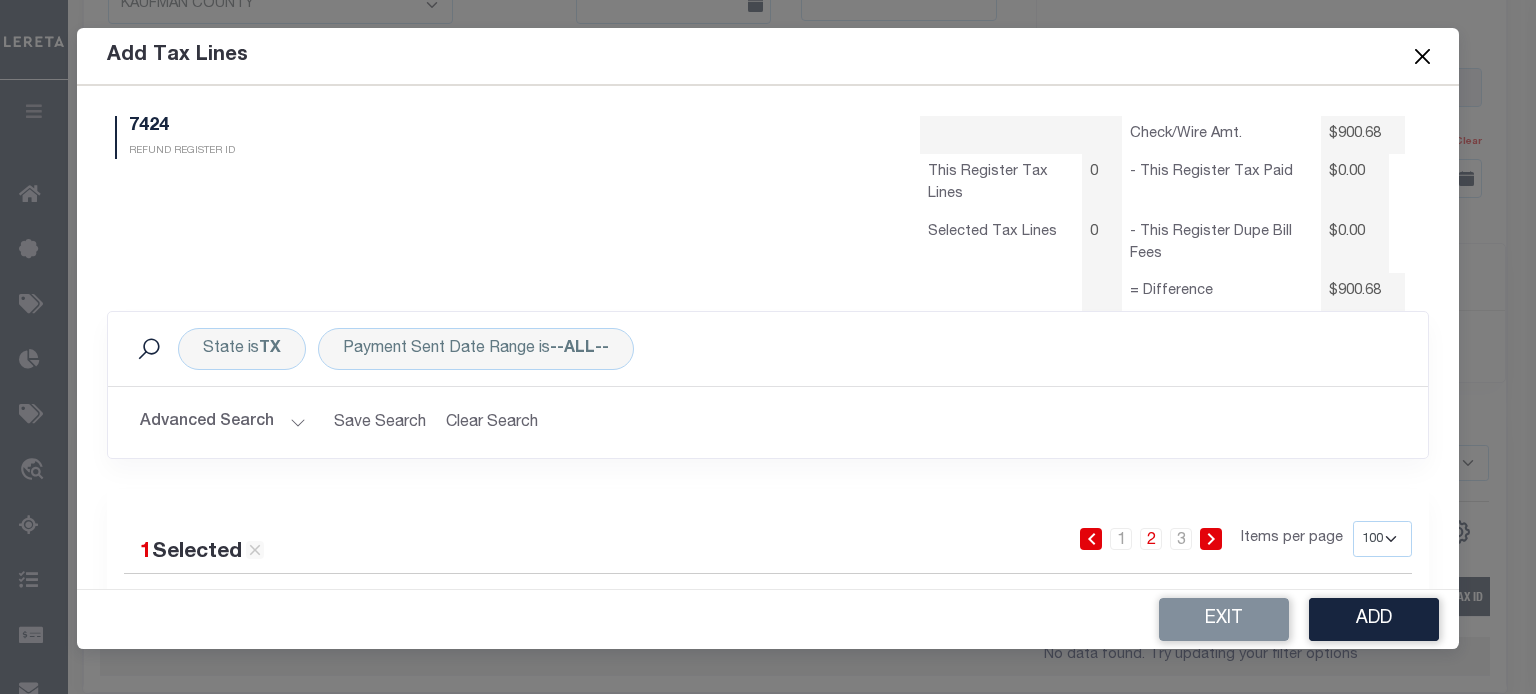 select on "100" 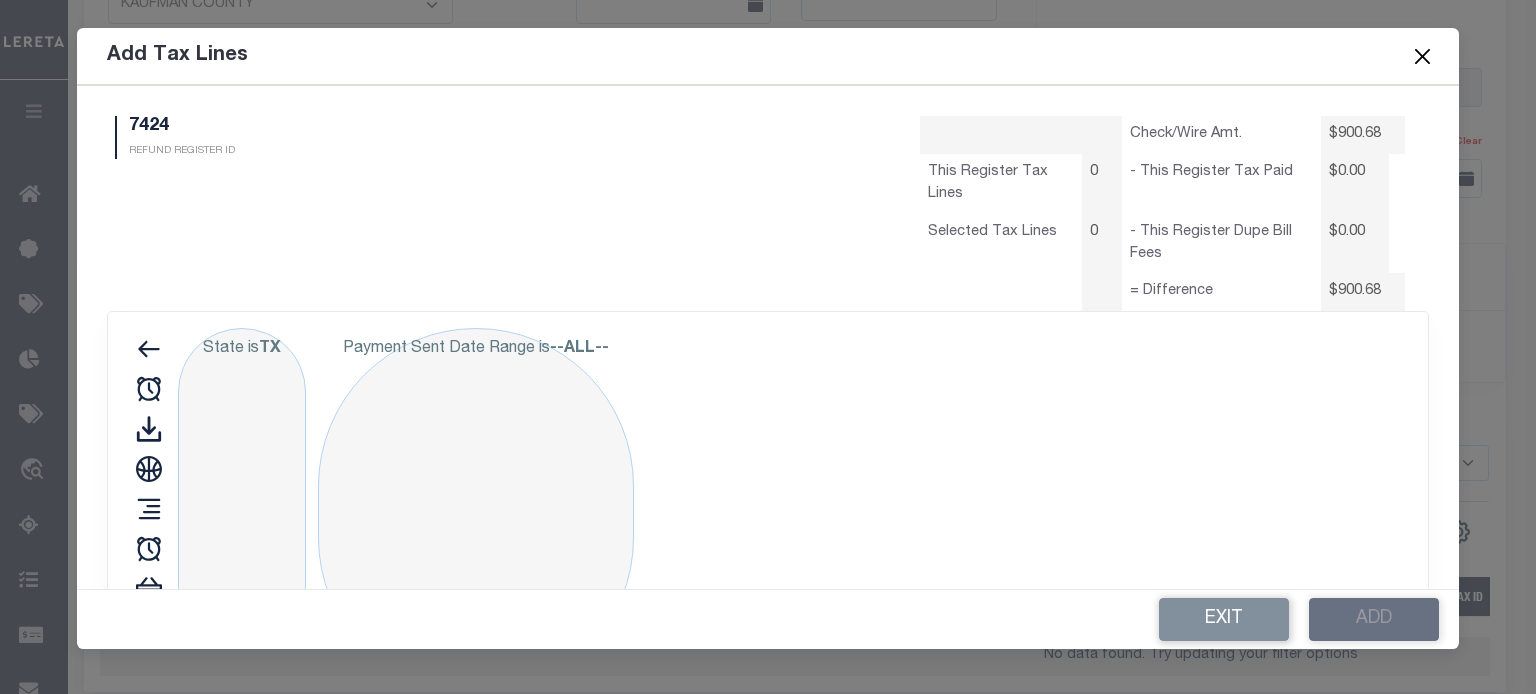 click on "Advanced Search" at bounding box center (223, 748) 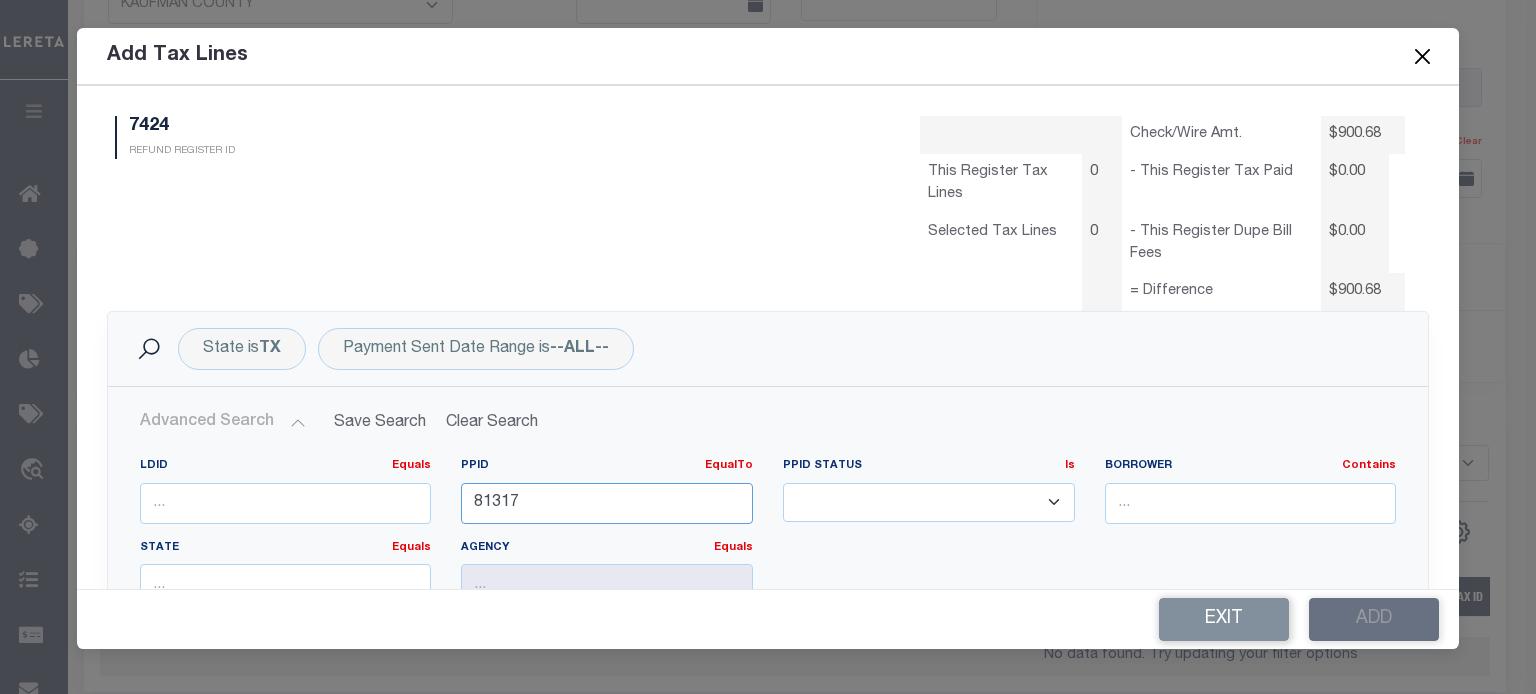 click on "Add Tax Lines
7424
REFUND REGISTER ID
Check/Wire Amt.
0" at bounding box center (768, 338) 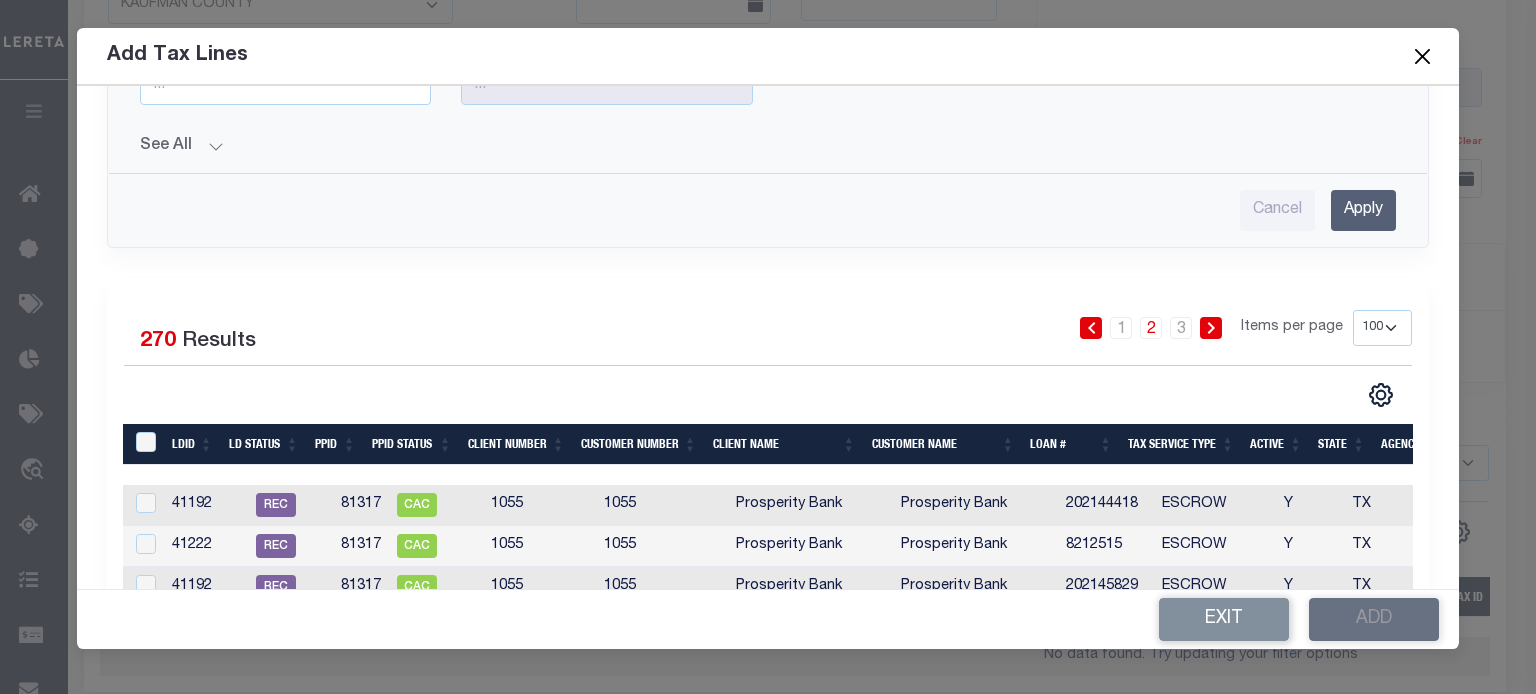 type on "72628" 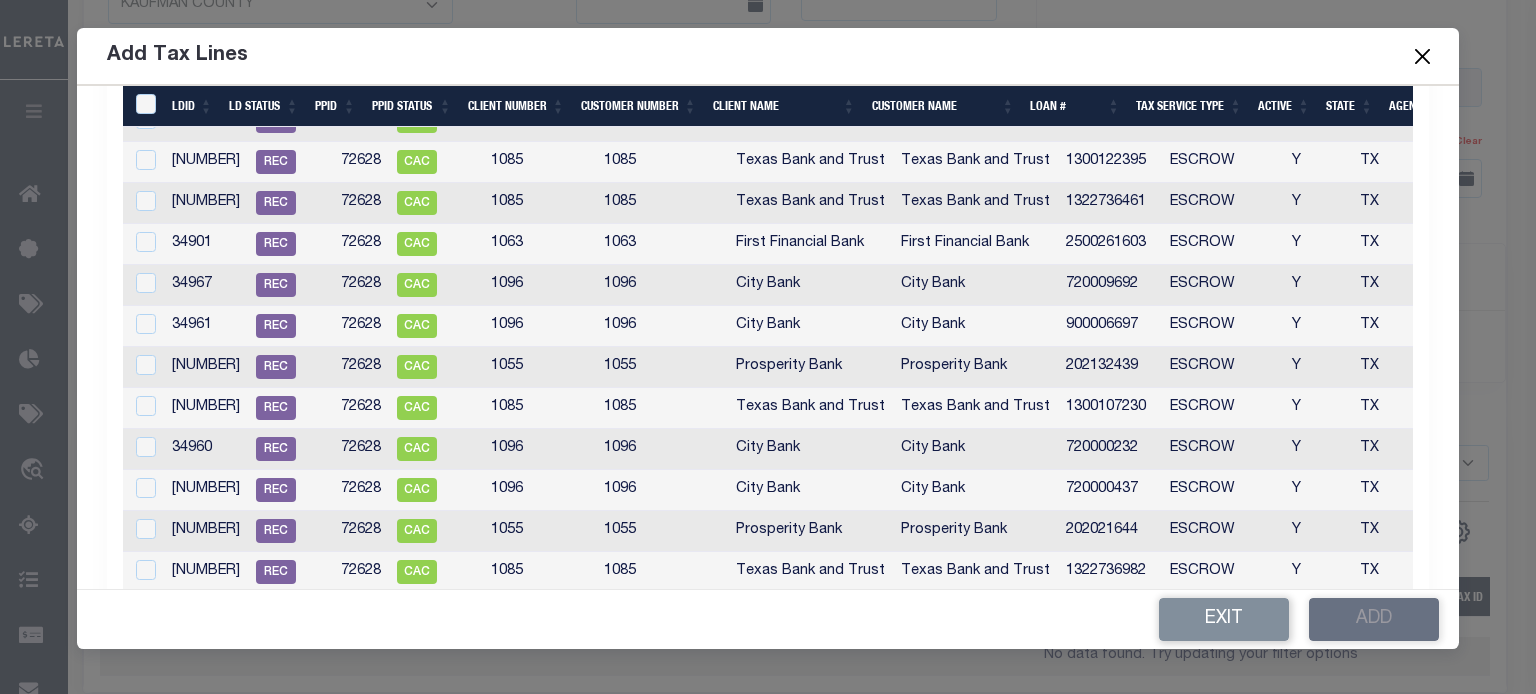 scroll, scrollTop: 600, scrollLeft: 0, axis: vertical 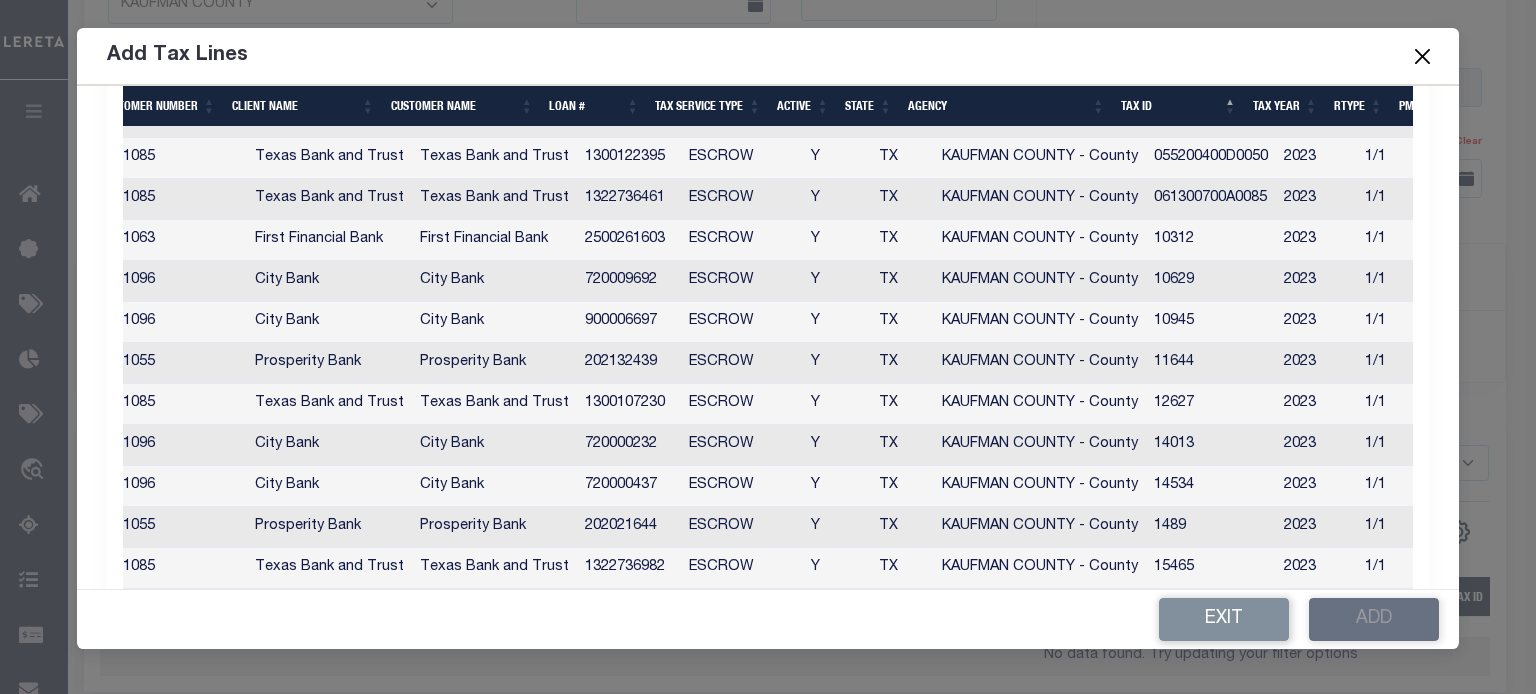 click on "Tax ID" at bounding box center (1179, 106) 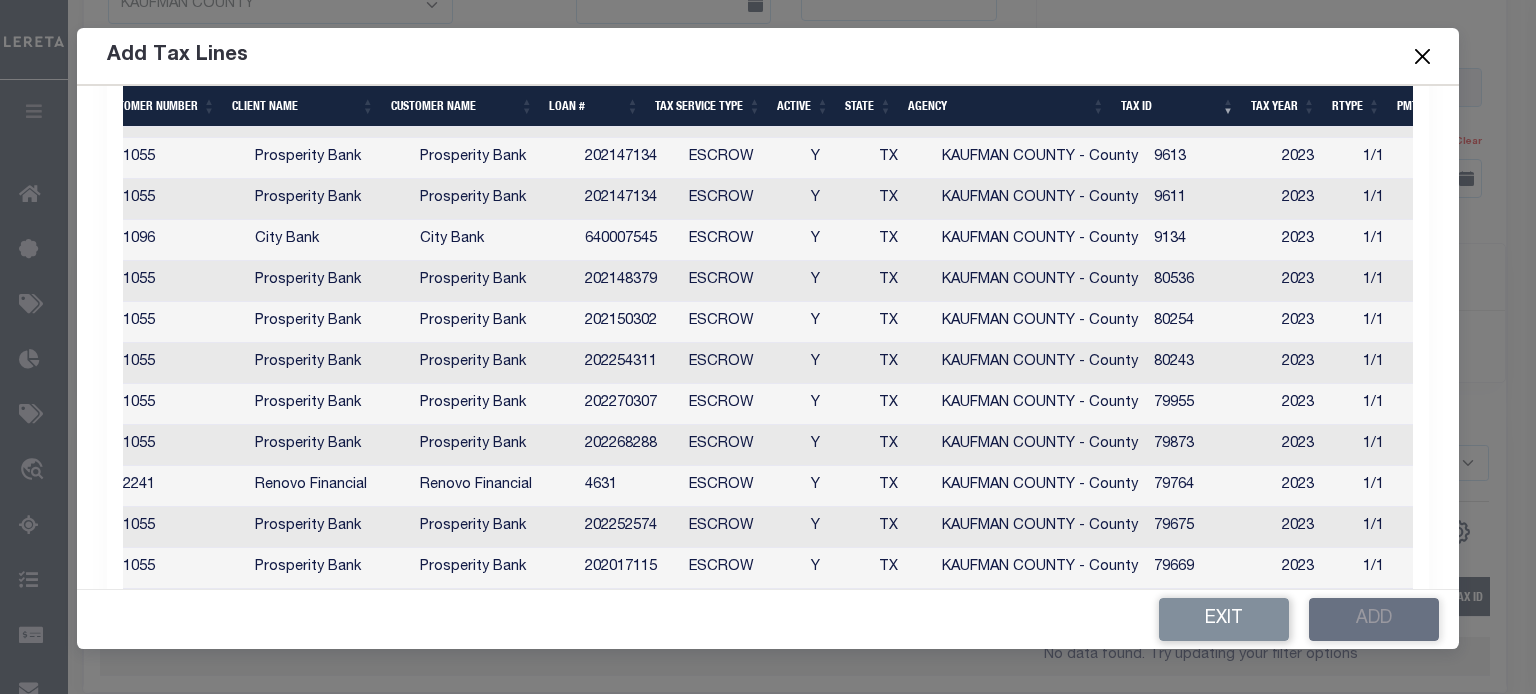 click on "Tax ID" at bounding box center (1178, 106) 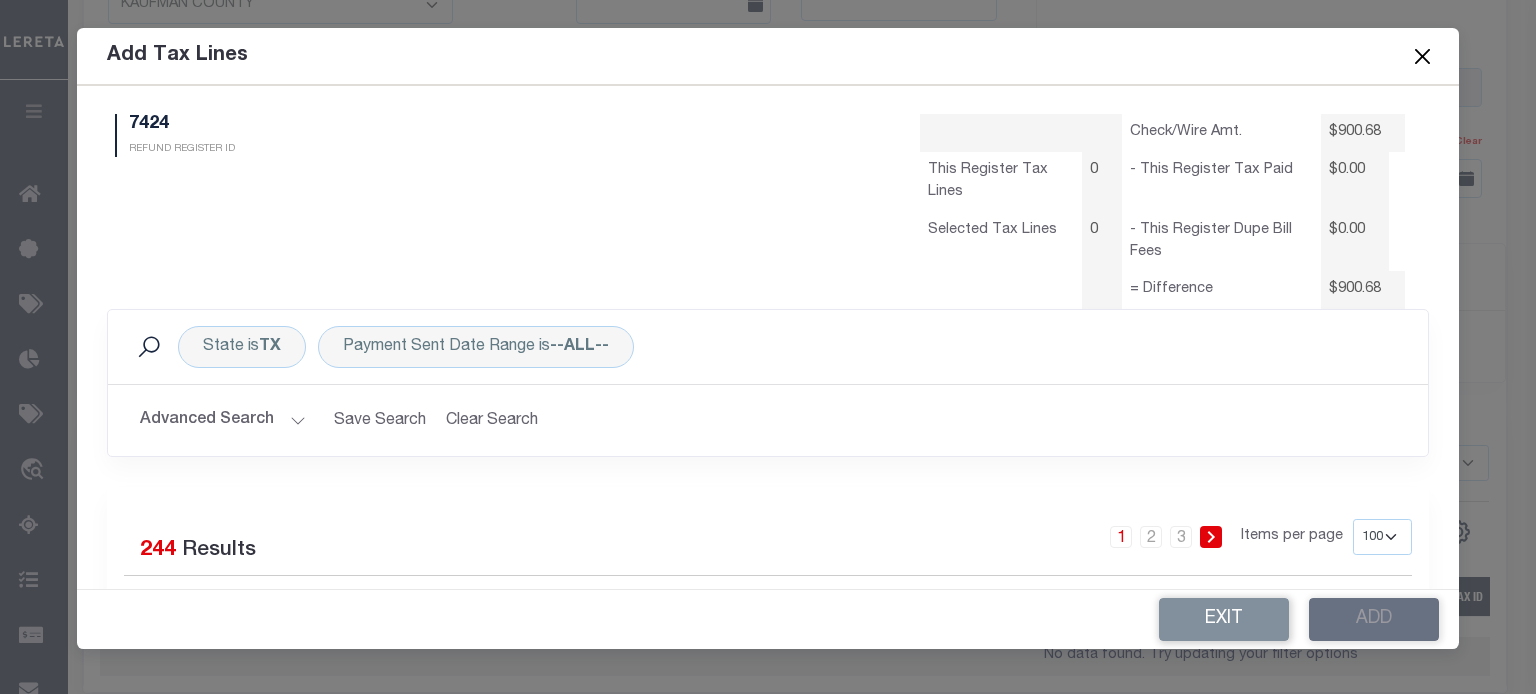 scroll, scrollTop: 0, scrollLeft: 0, axis: both 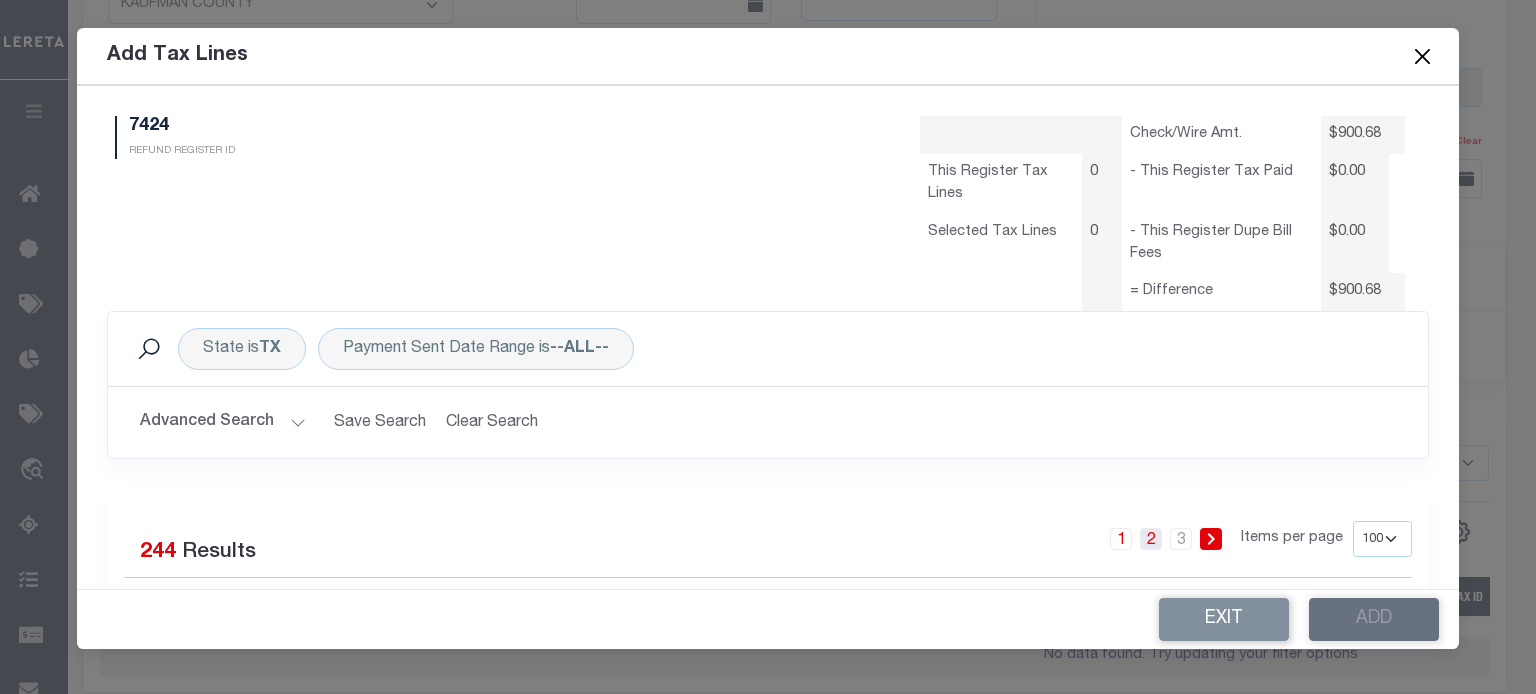 click on "2" at bounding box center (1151, 539) 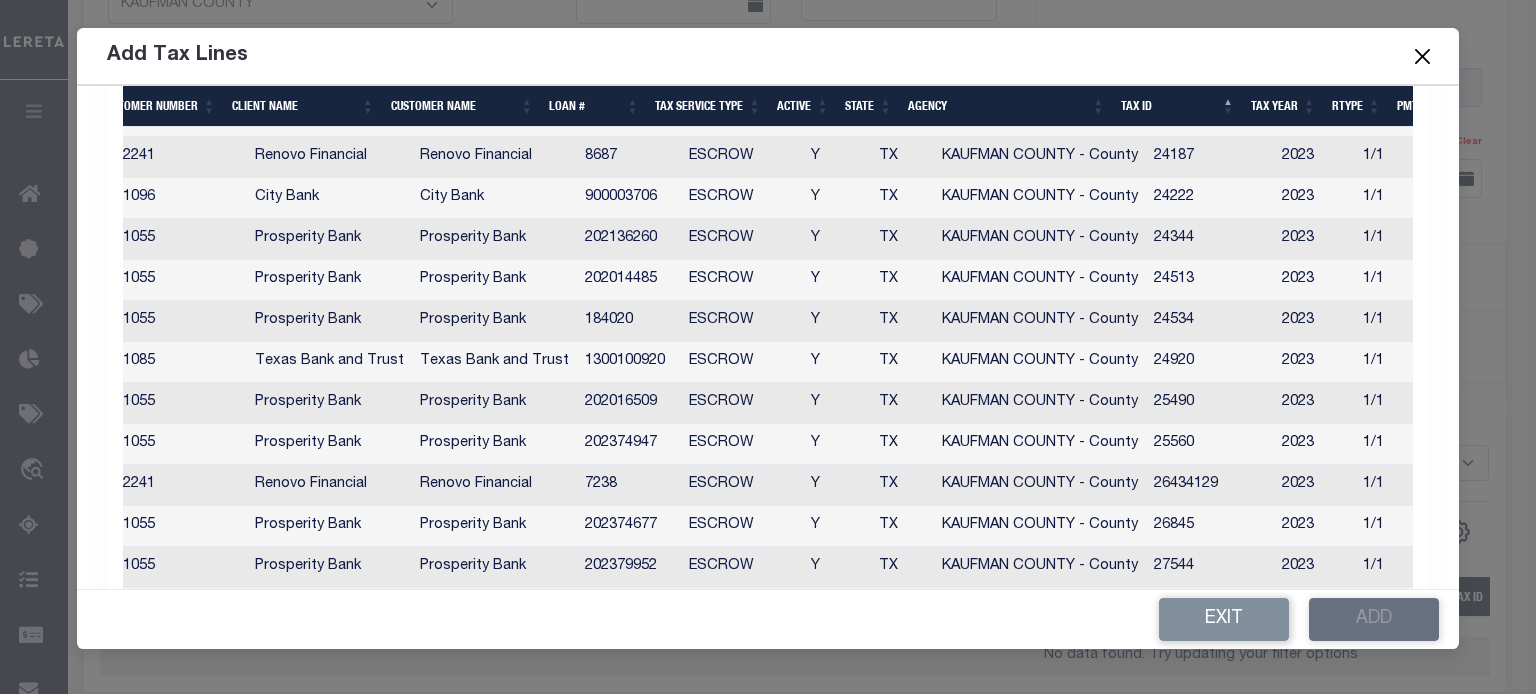 scroll, scrollTop: 2000, scrollLeft: 0, axis: vertical 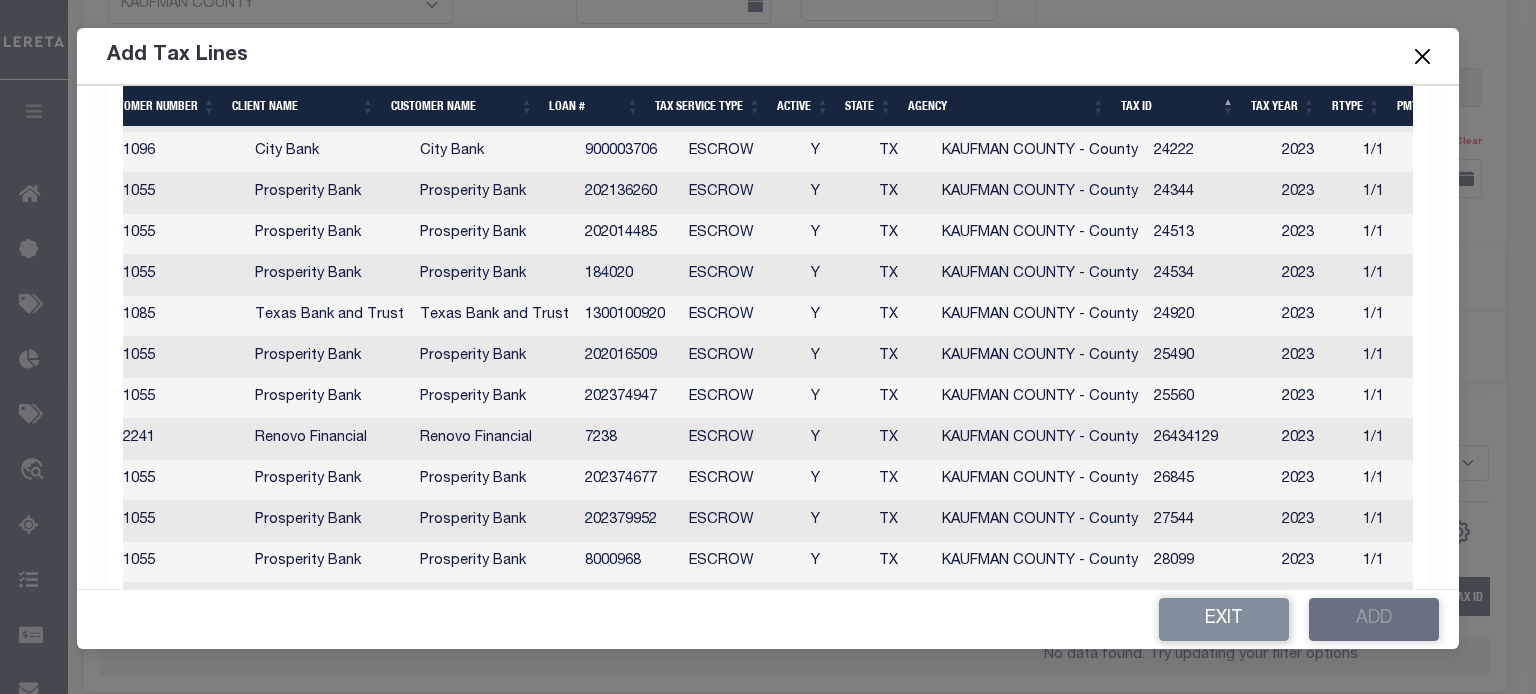 click on "25560" at bounding box center (1210, 398) 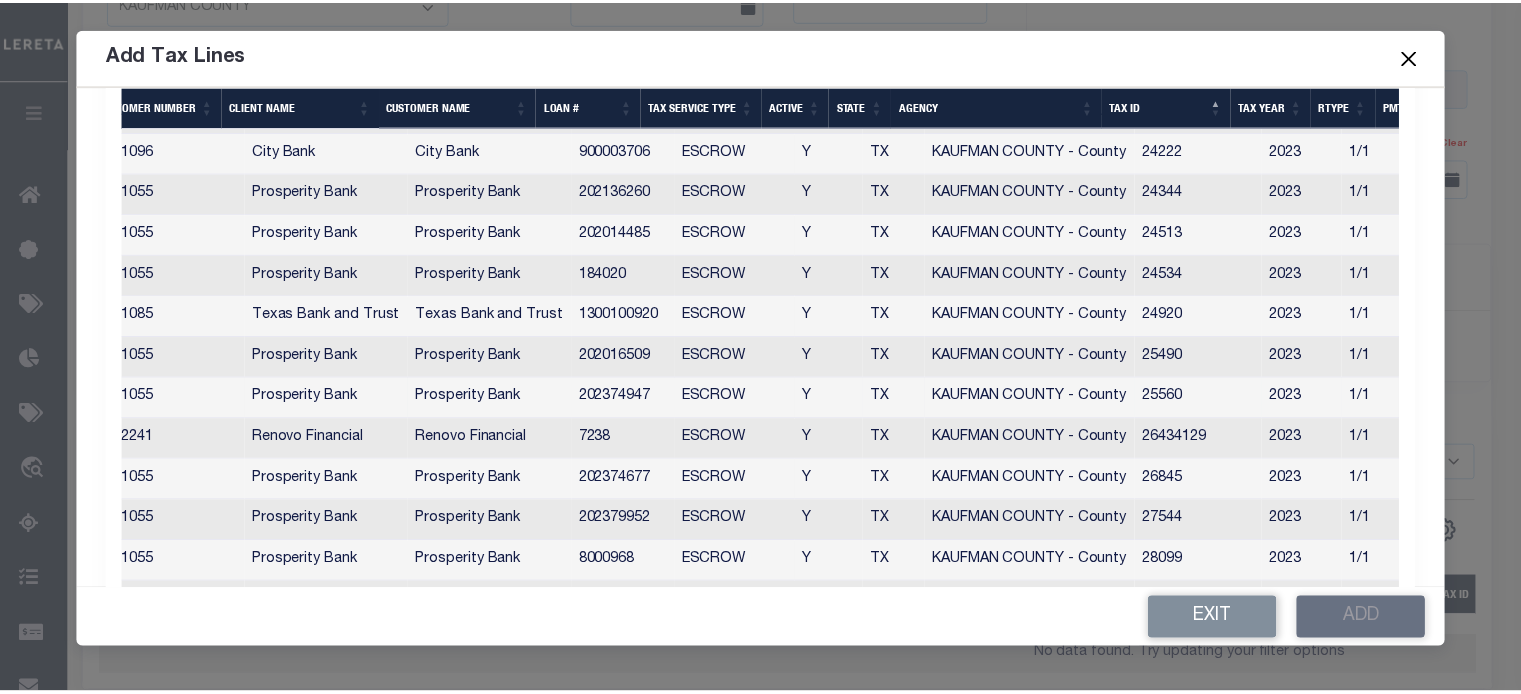 scroll, scrollTop: 1996, scrollLeft: 0, axis: vertical 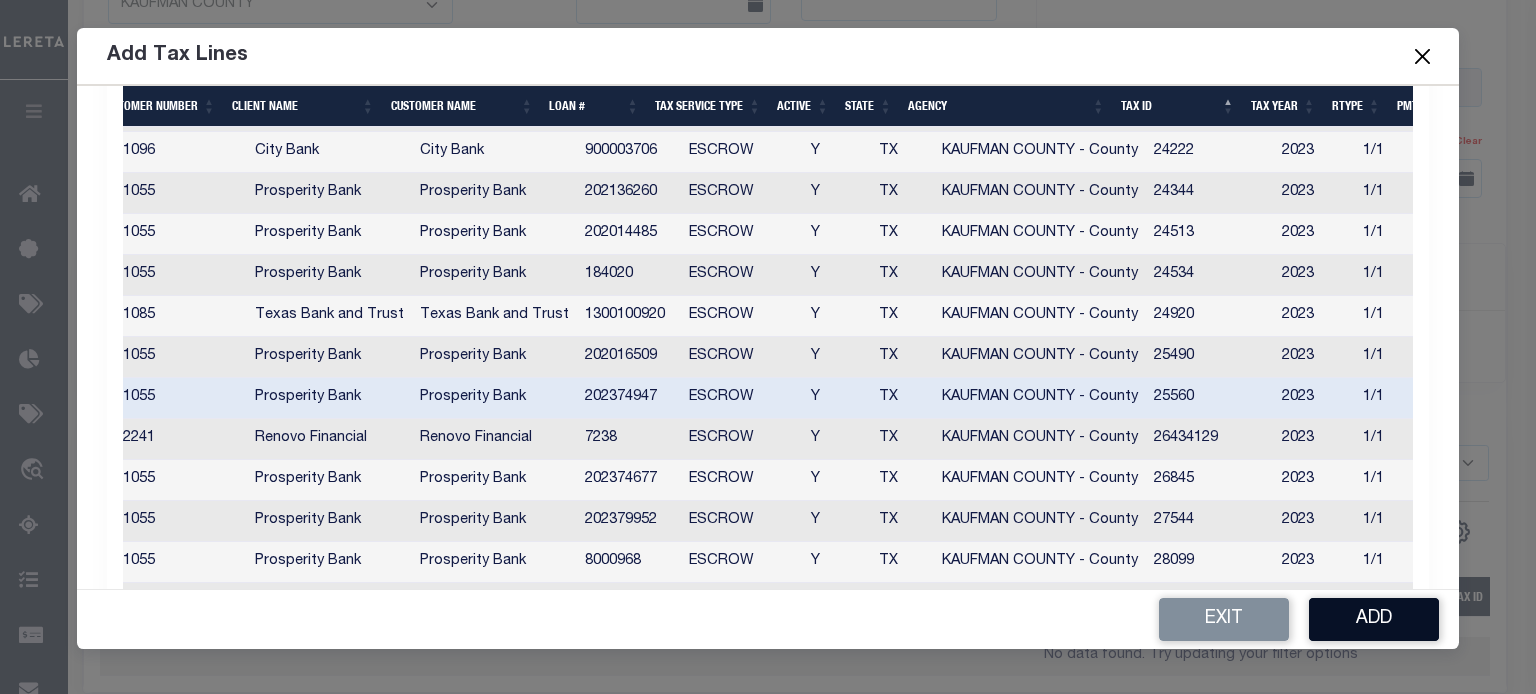 click on "Add" at bounding box center [1374, 619] 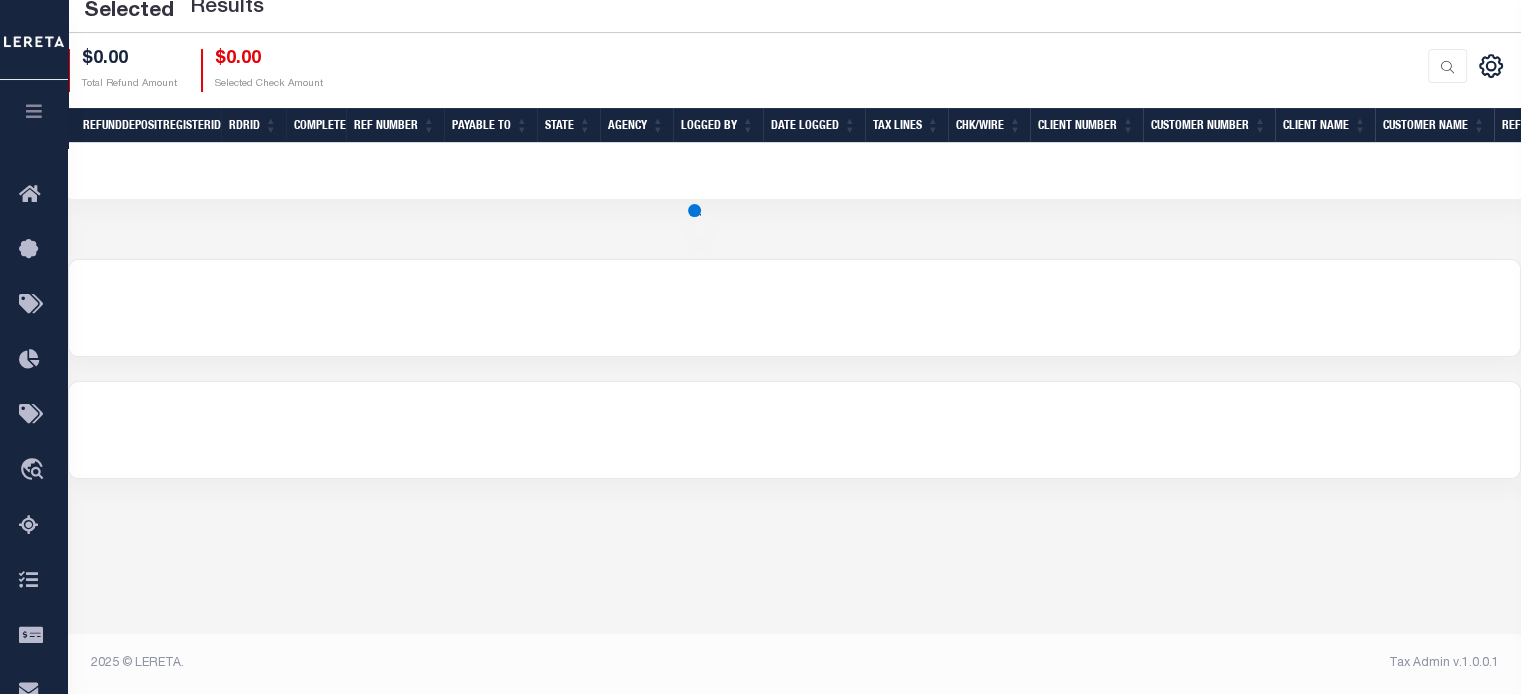 scroll, scrollTop: 225, scrollLeft: 0, axis: vertical 